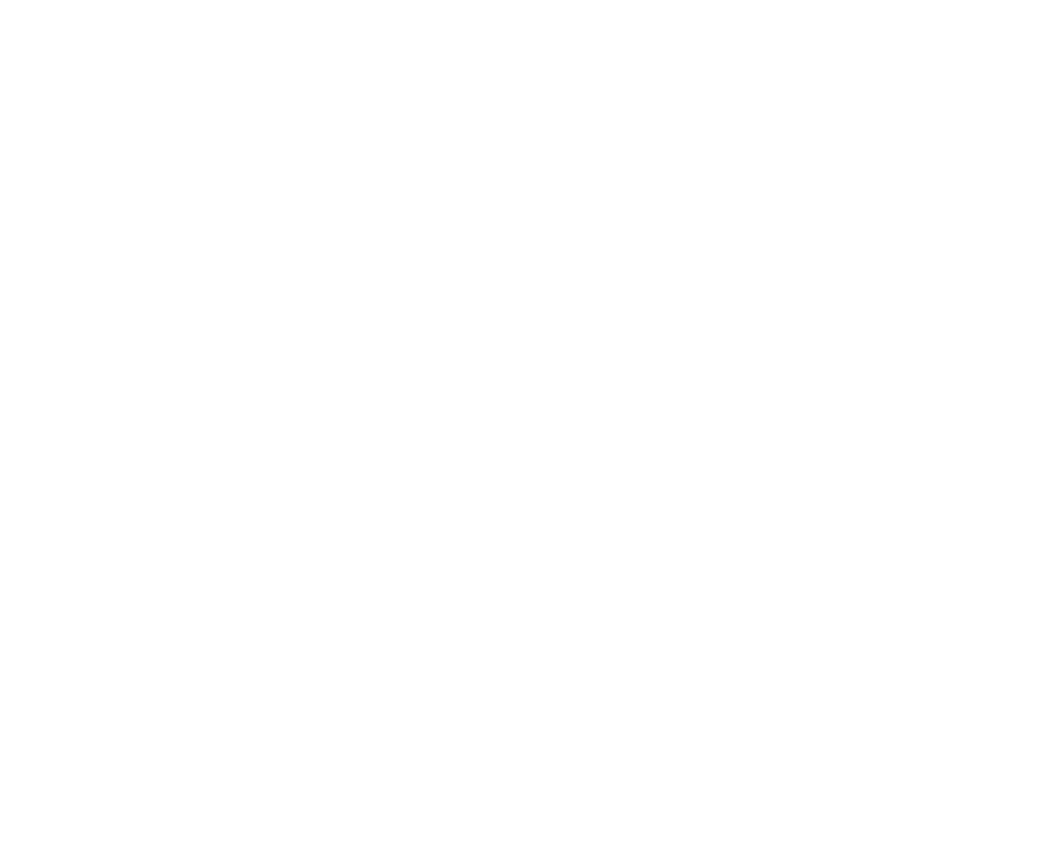 scroll, scrollTop: 0, scrollLeft: 0, axis: both 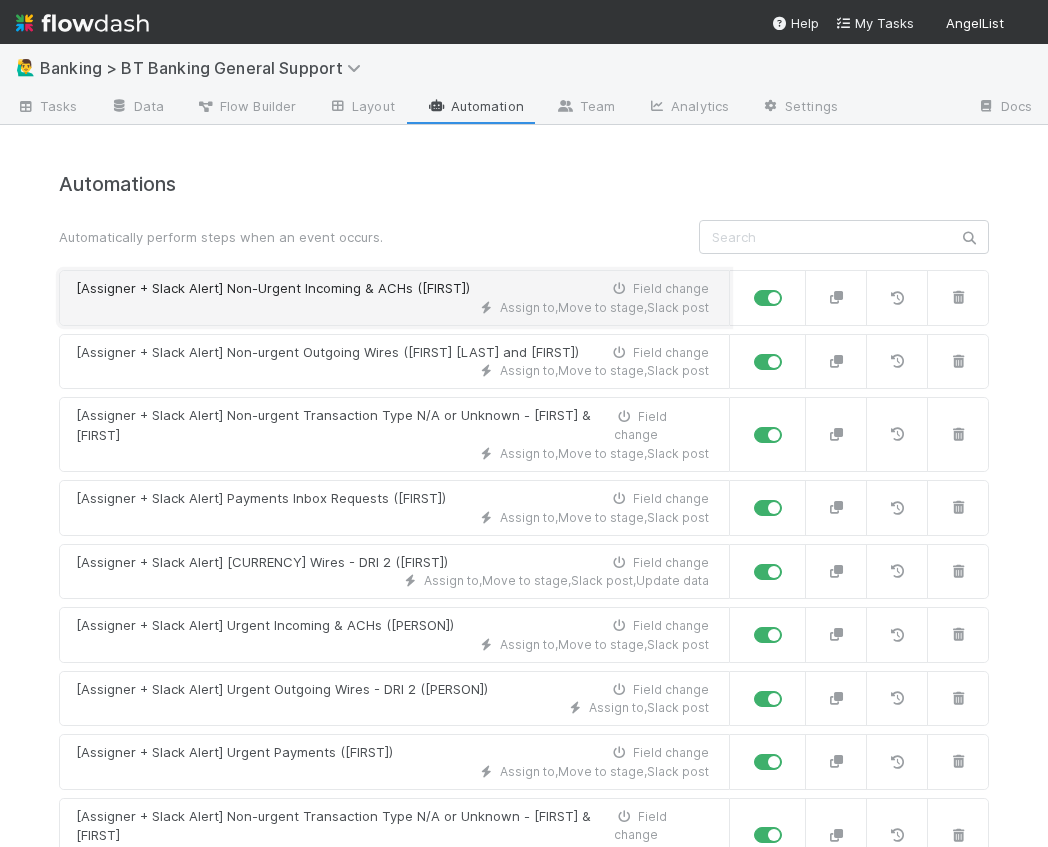 click on "[Assigner + Slack Alert] Non-Urgent Incoming & ACHs ([PERSON]) Field change" at bounding box center [392, 289] 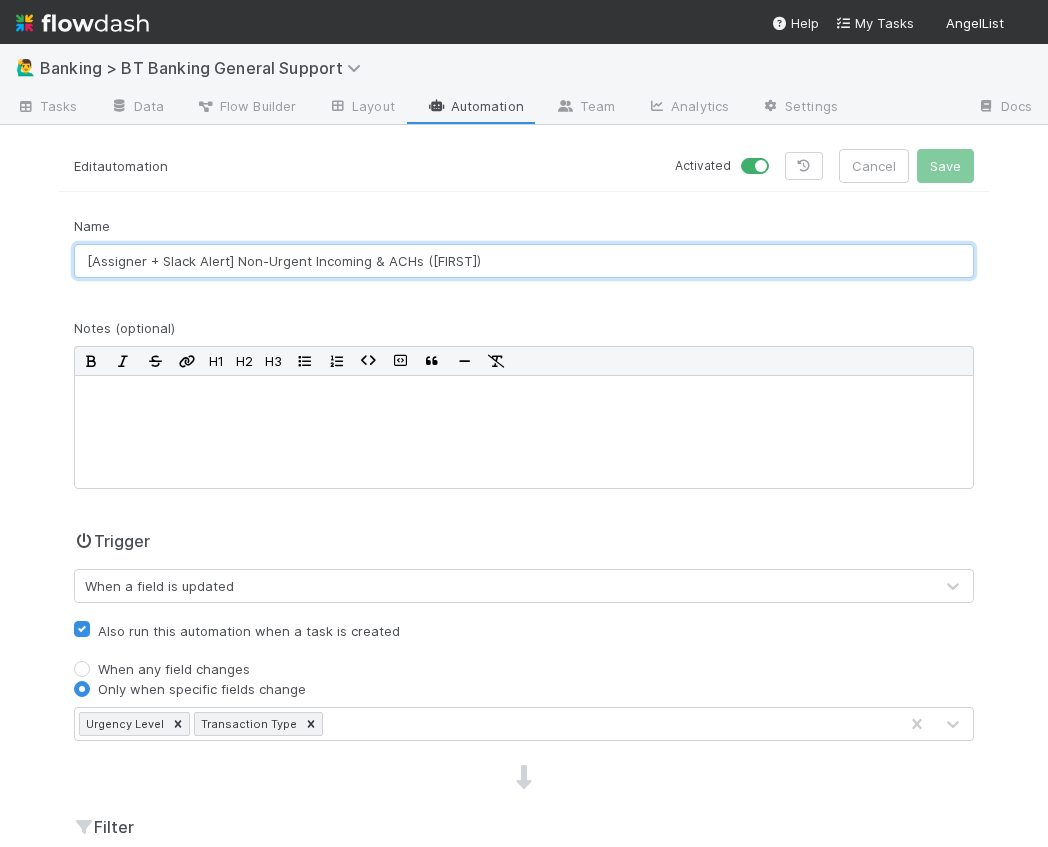 click on "[Assigner + Slack Alert] Non-Urgent Incoming & ACHs ([FIRST])" at bounding box center [524, 261] 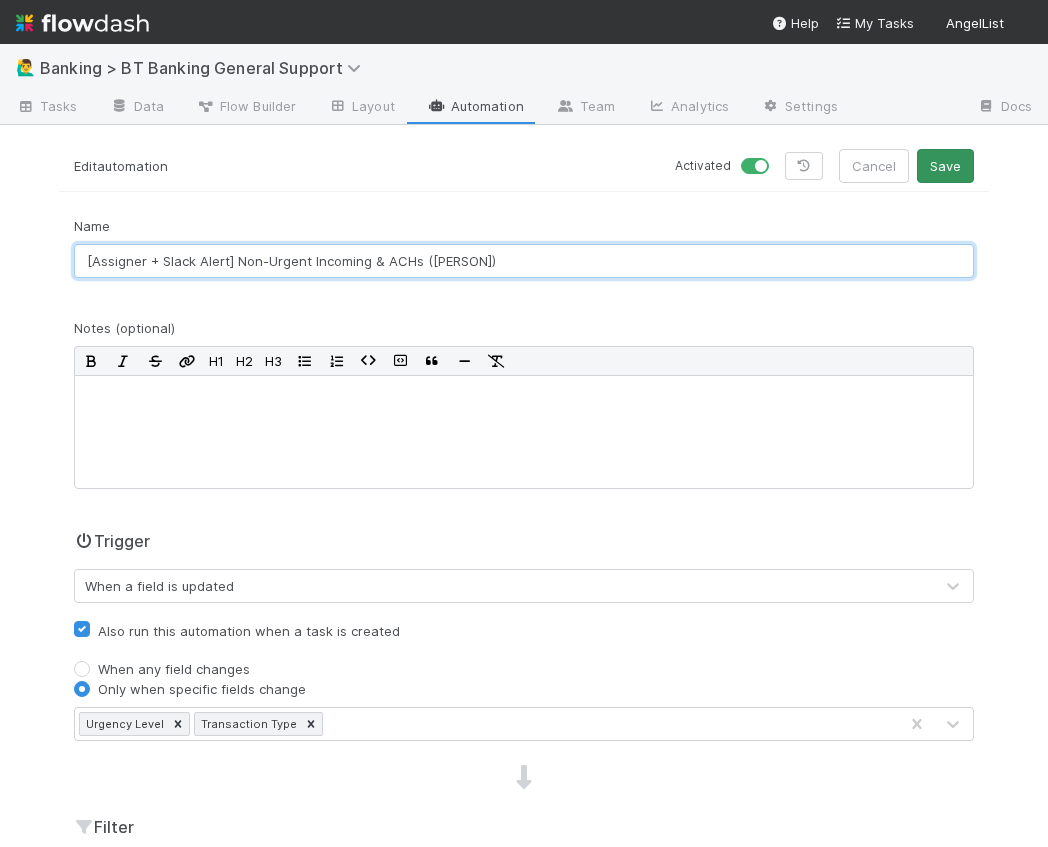 type on "[Assigner + Slack Alert] Non-Urgent Incoming & ACHs ([PERSON])" 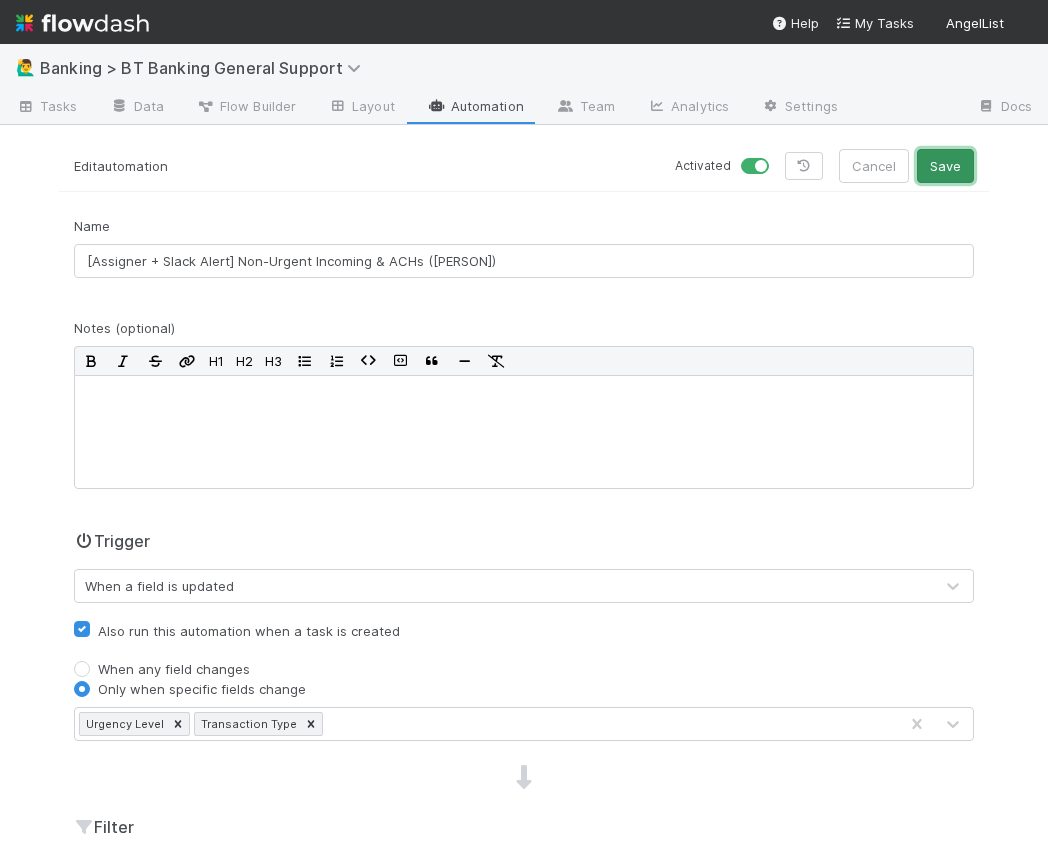 click on "Save" at bounding box center (945, 166) 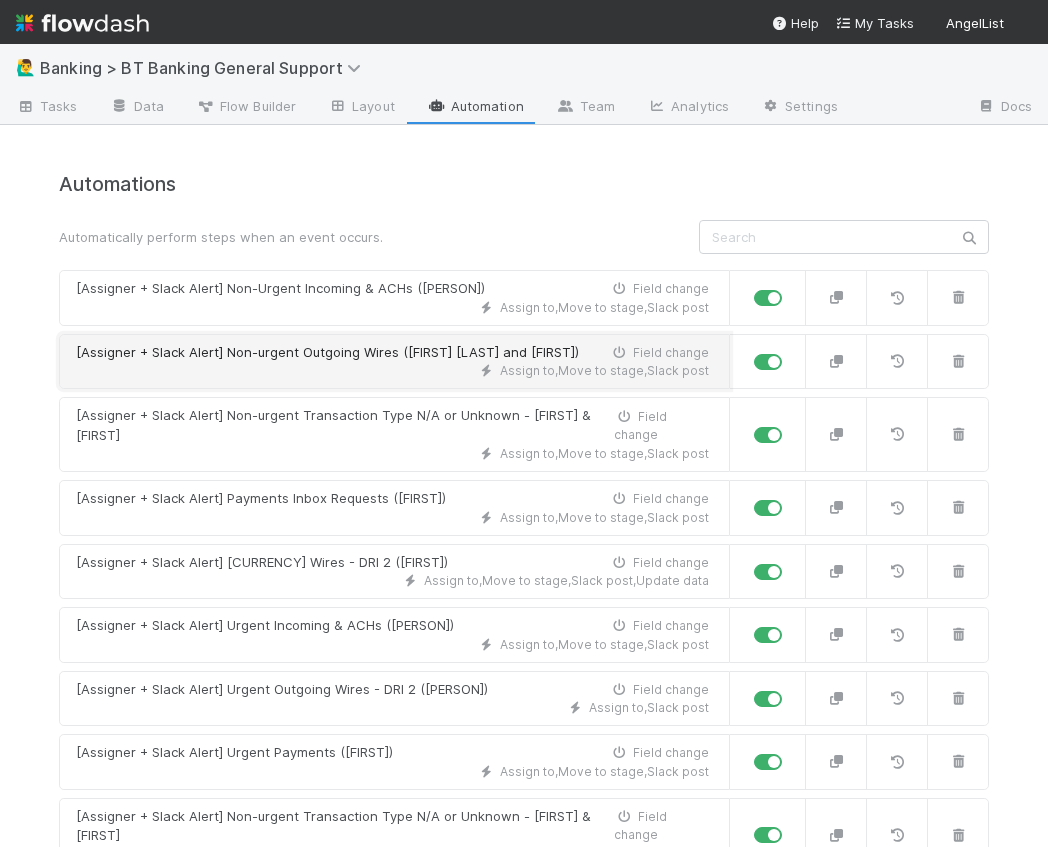 click on "Assign to ,  Move to stage ,  Slack post" at bounding box center (392, 371) 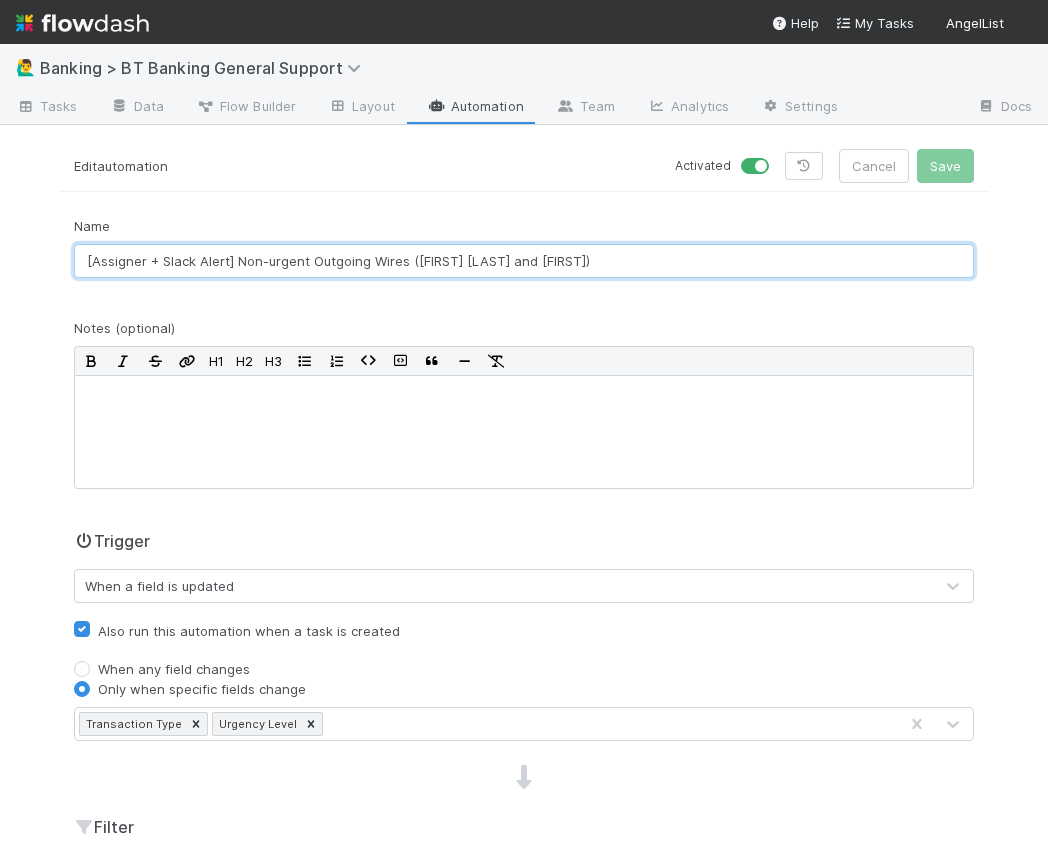 drag, startPoint x: 415, startPoint y: 264, endPoint x: 472, endPoint y: 264, distance: 57 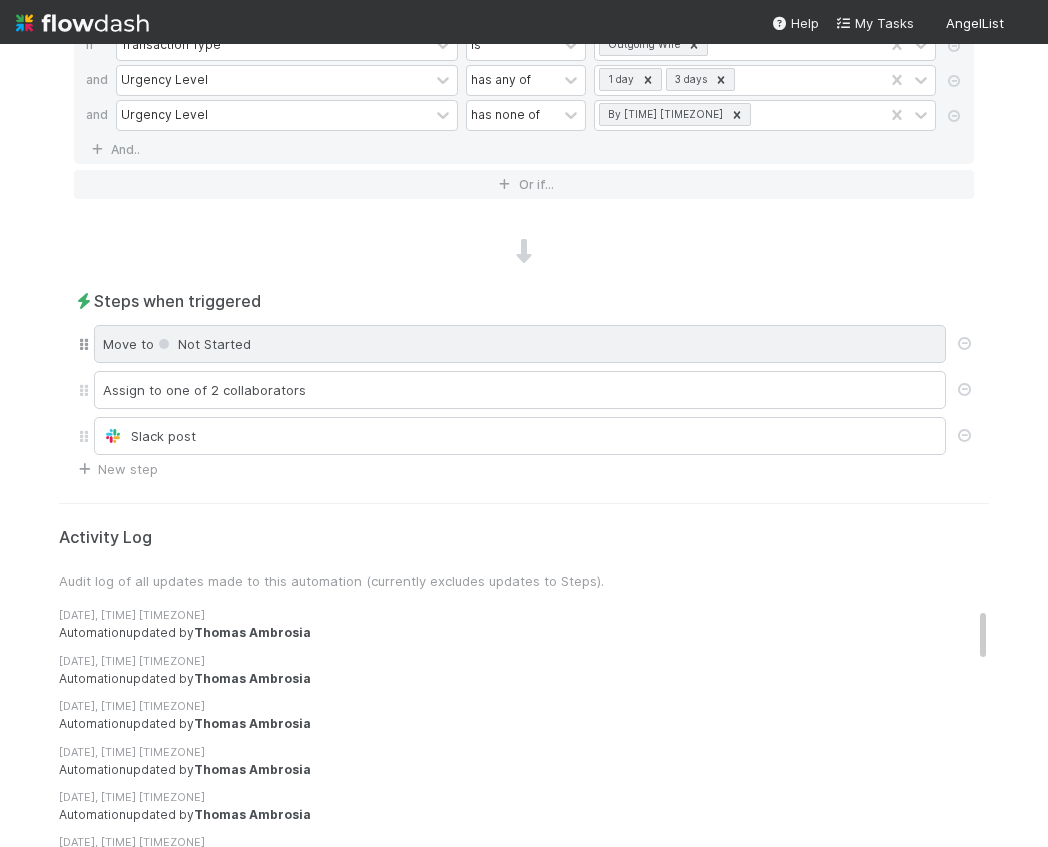 scroll, scrollTop: 973, scrollLeft: 0, axis: vertical 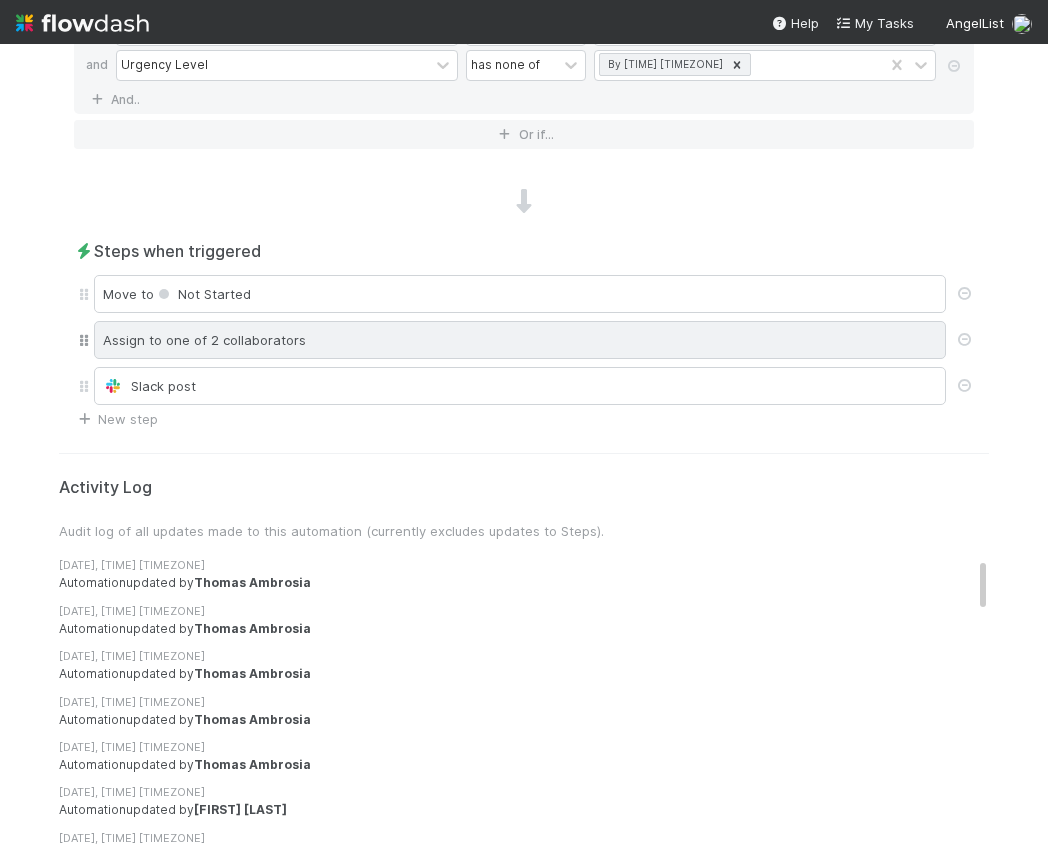 type on "[Assigner + Slack Alert] Non-urgent Outgoing Wires ([FIRST] and [FIRST])" 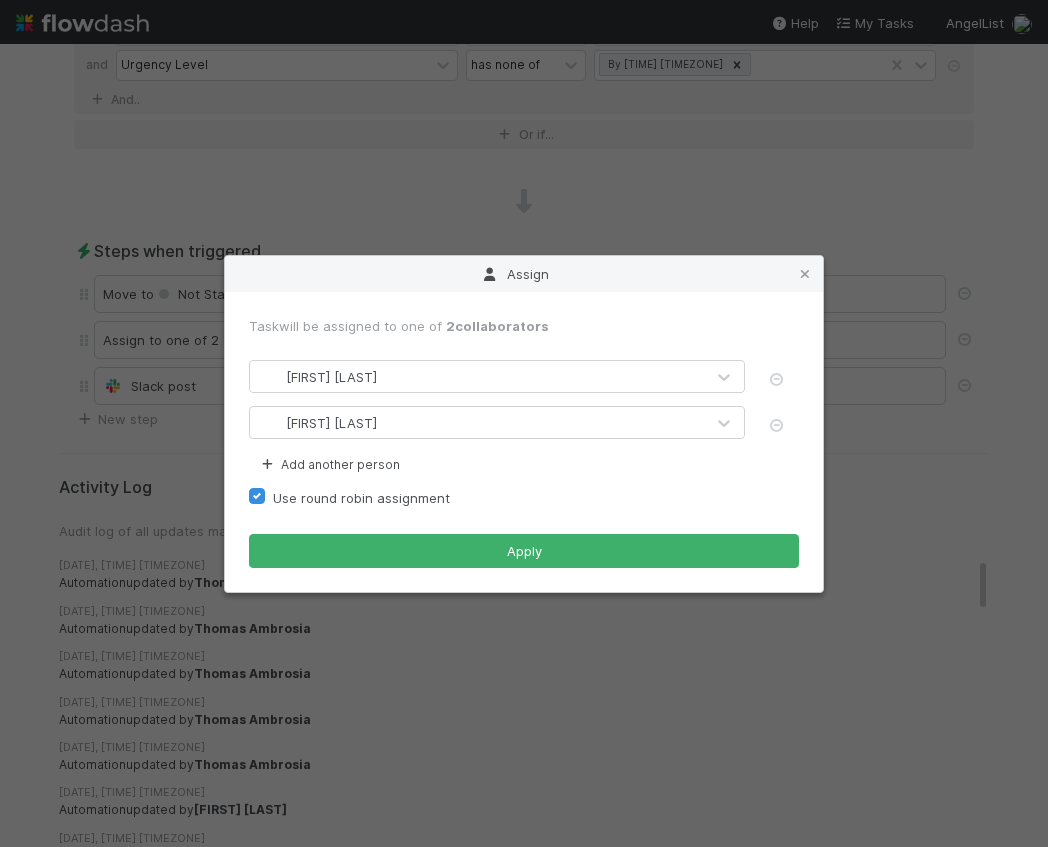 click on "[FIRST]  [LAST]" at bounding box center [477, 423] 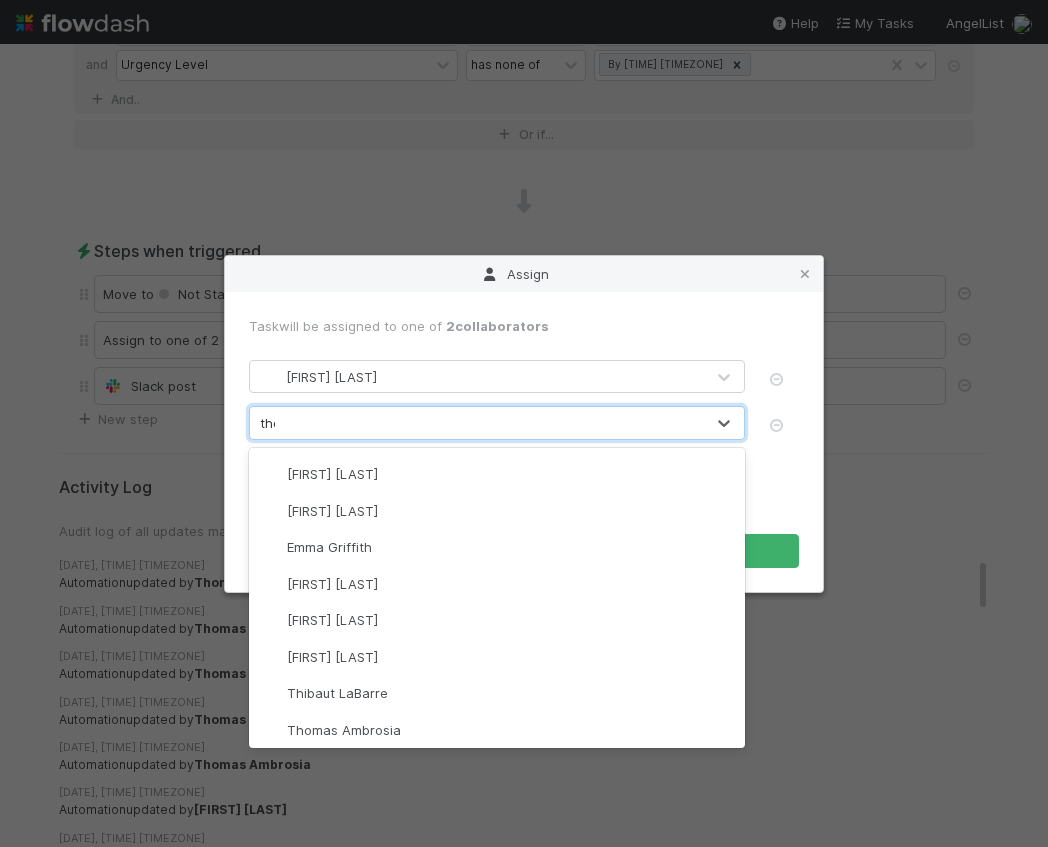 scroll, scrollTop: 0, scrollLeft: 0, axis: both 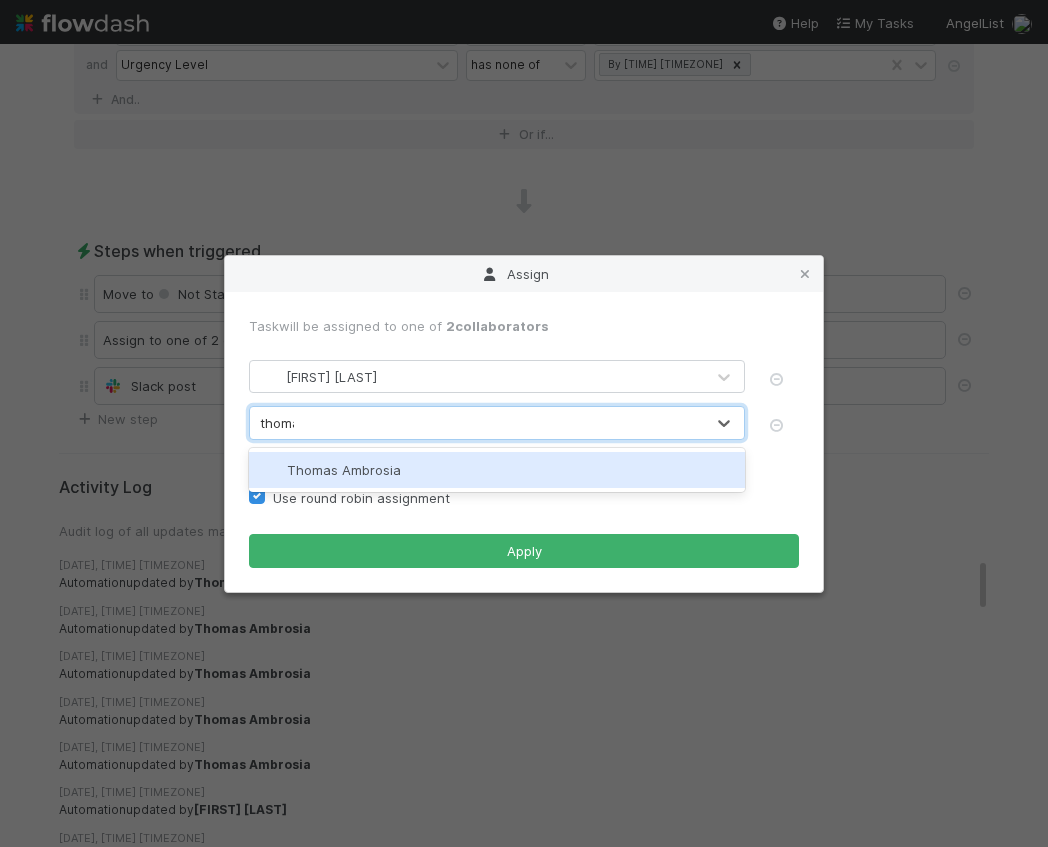 type on "[FIRST]" 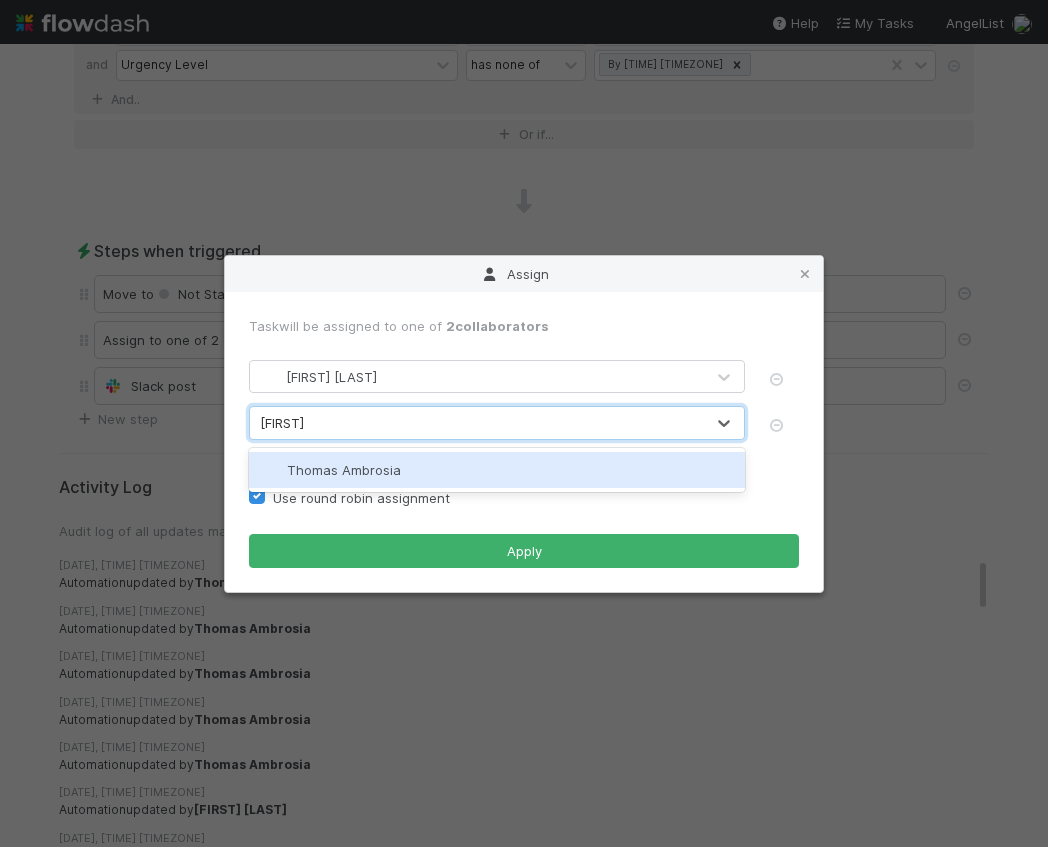 type 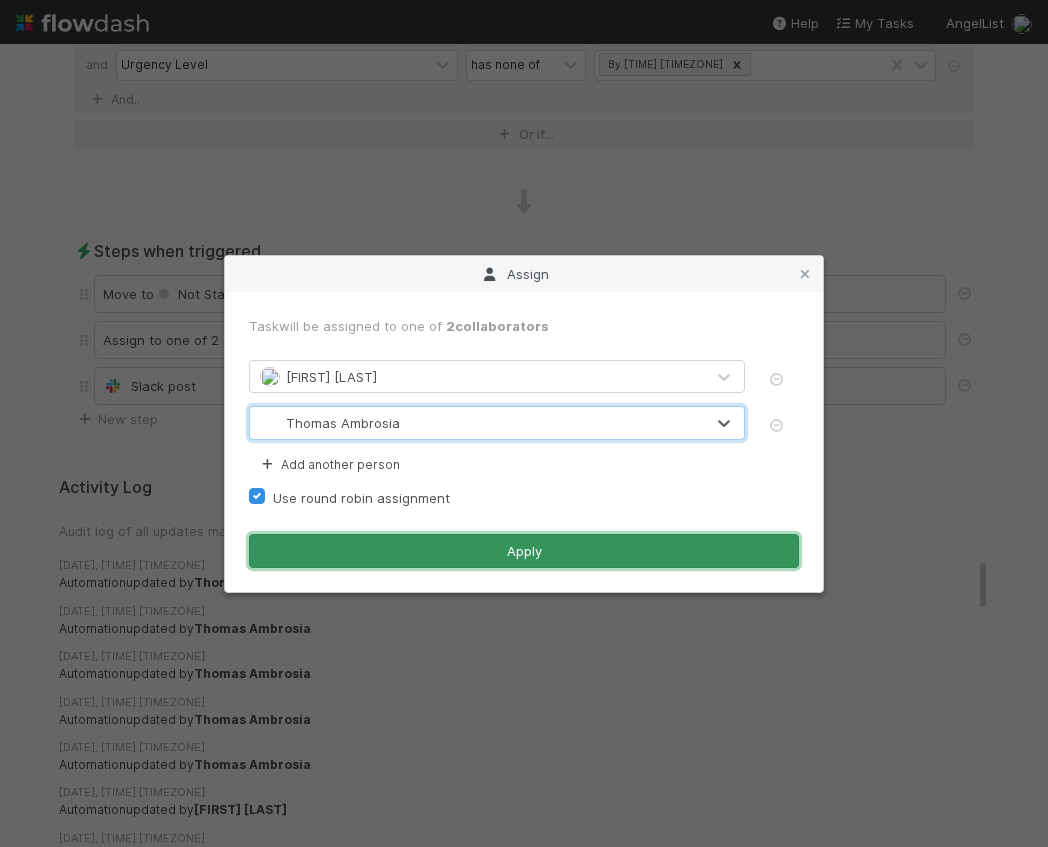 click on "Apply" at bounding box center [524, 551] 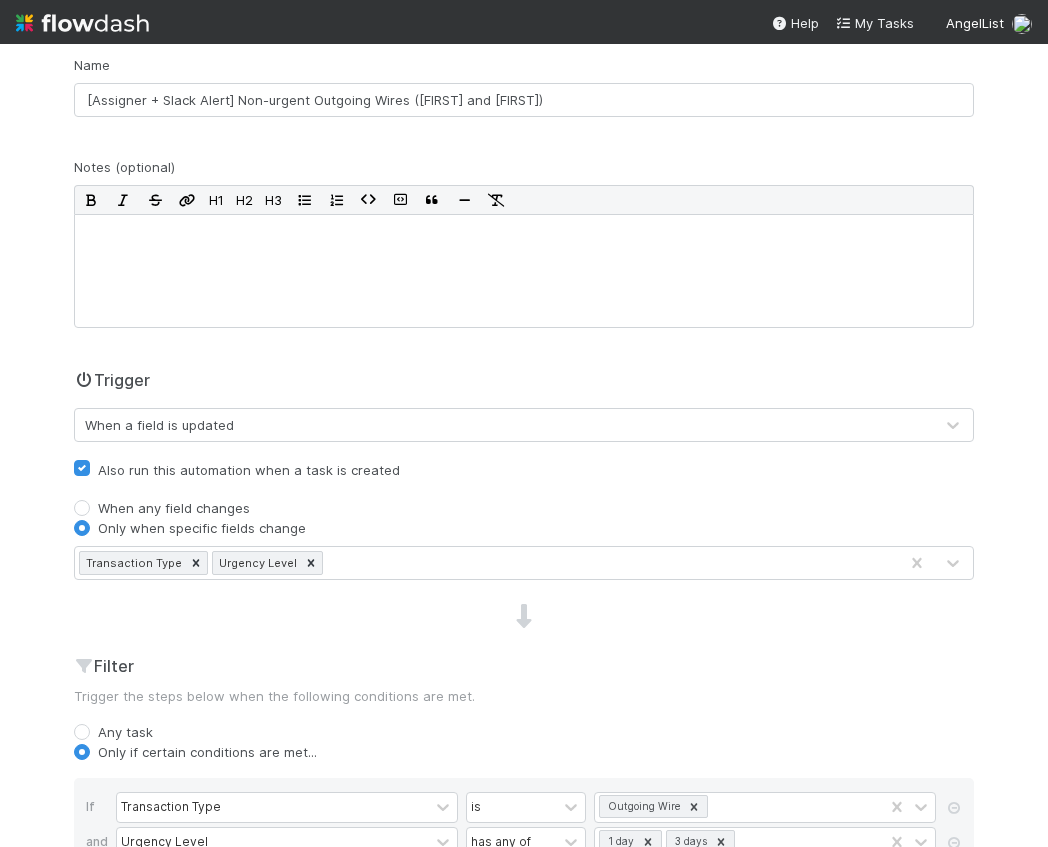 scroll, scrollTop: 39, scrollLeft: 0, axis: vertical 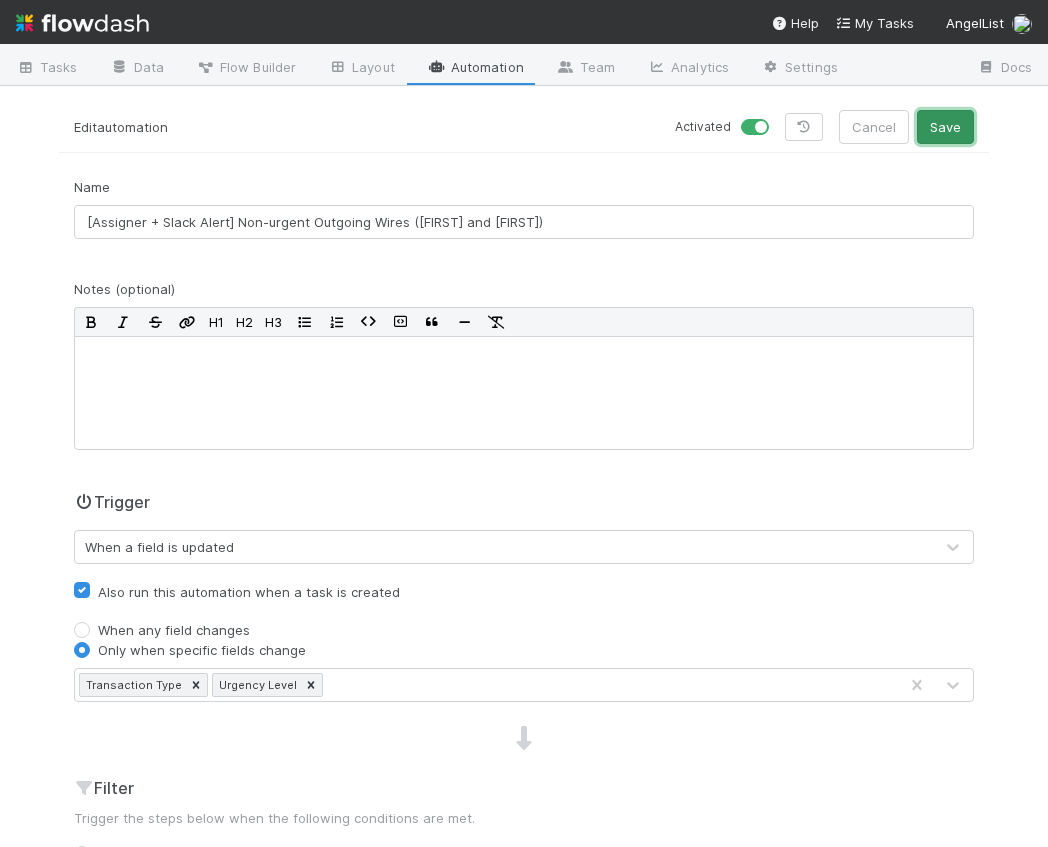 click on "Save" at bounding box center (945, 127) 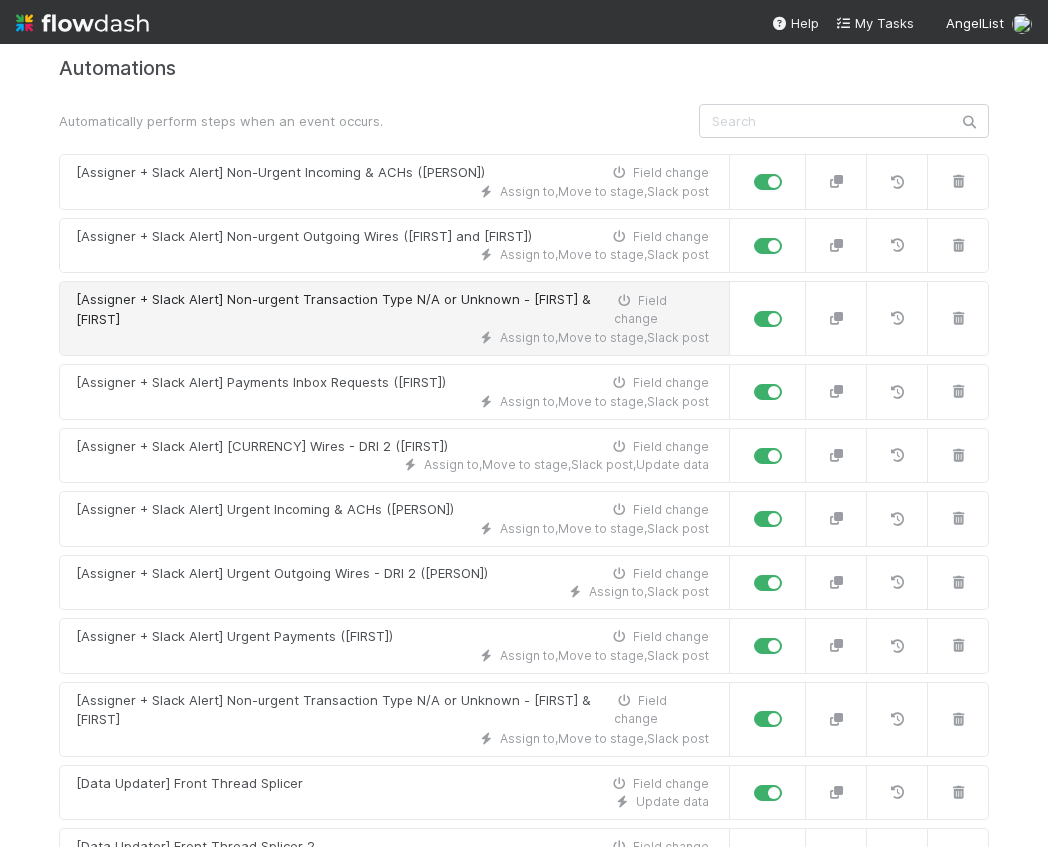 scroll, scrollTop: 117, scrollLeft: 0, axis: vertical 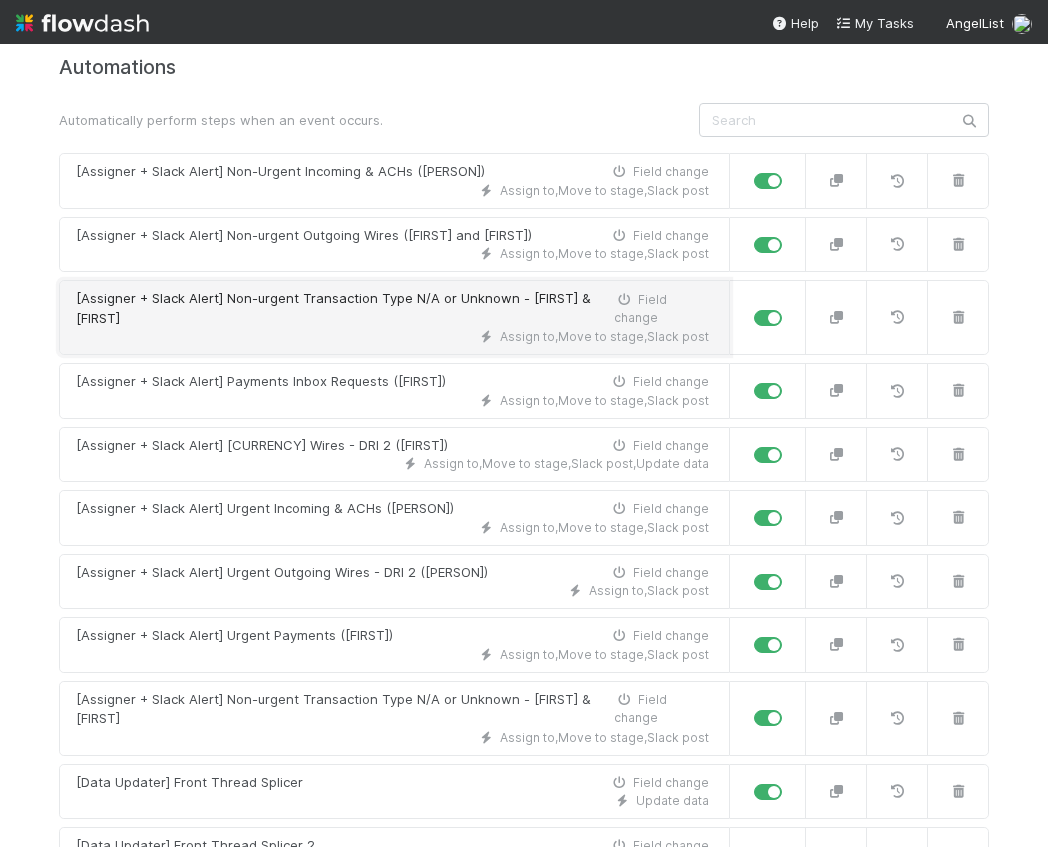 click on "[Assigner + Slack Alert] Non-urgent Transaction Type N/A or Unknown - Grace & Michael S" at bounding box center (345, 308) 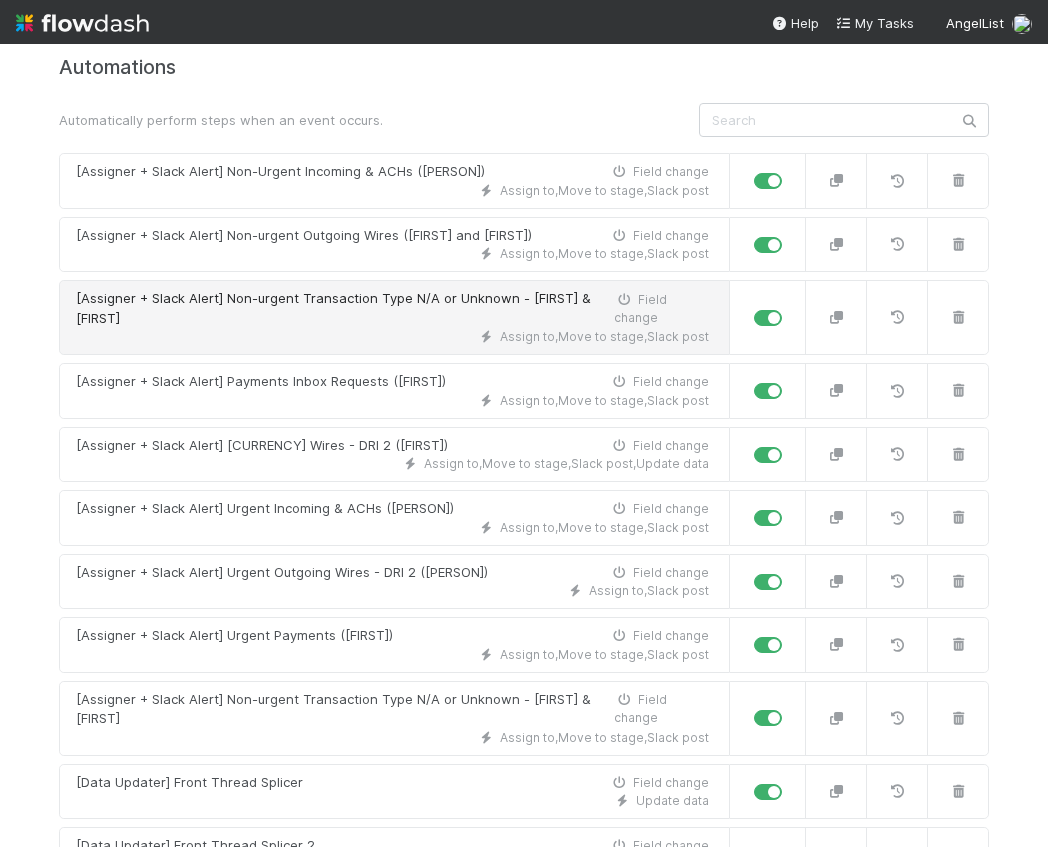 scroll, scrollTop: 0, scrollLeft: 0, axis: both 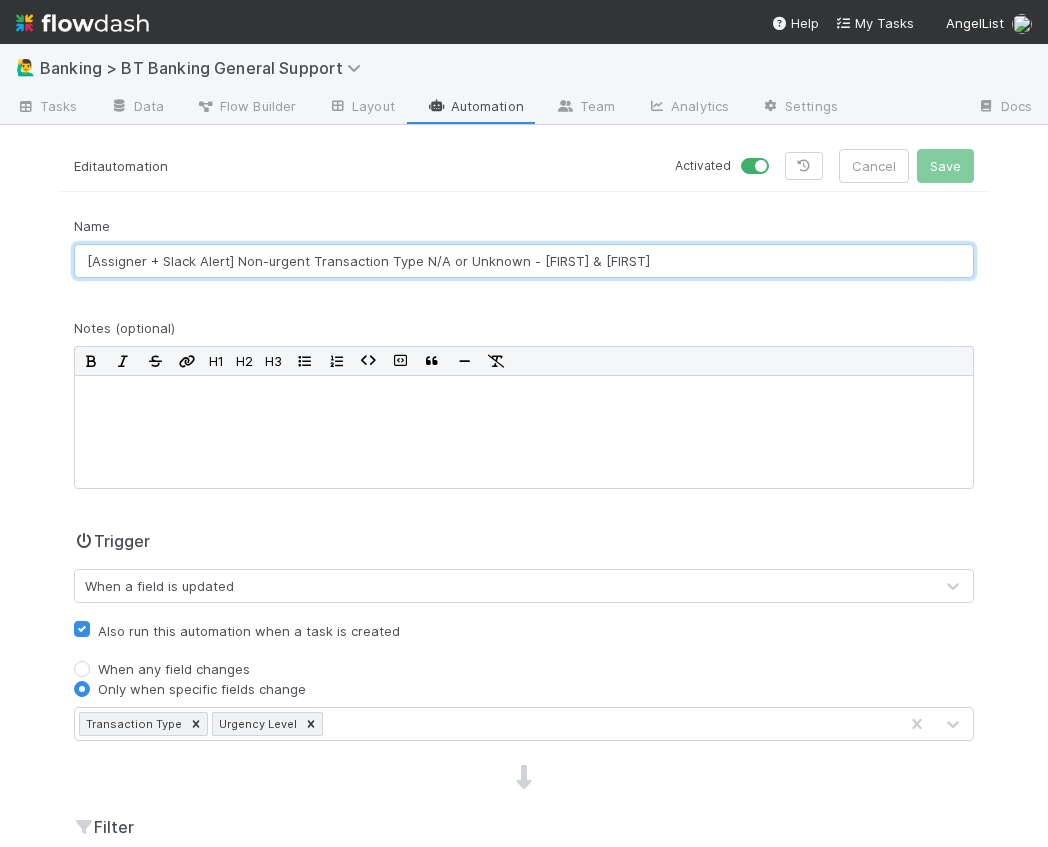 drag, startPoint x: 586, startPoint y: 260, endPoint x: 755, endPoint y: 285, distance: 170.83911 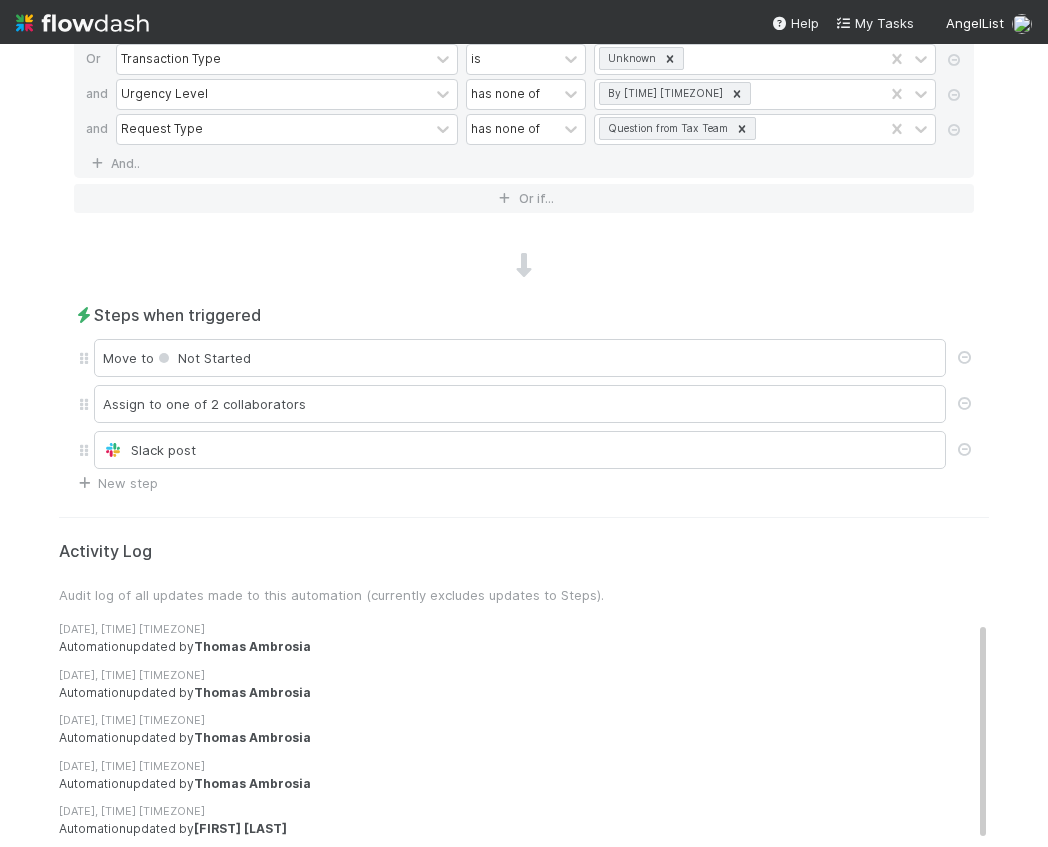 scroll, scrollTop: 1238, scrollLeft: 0, axis: vertical 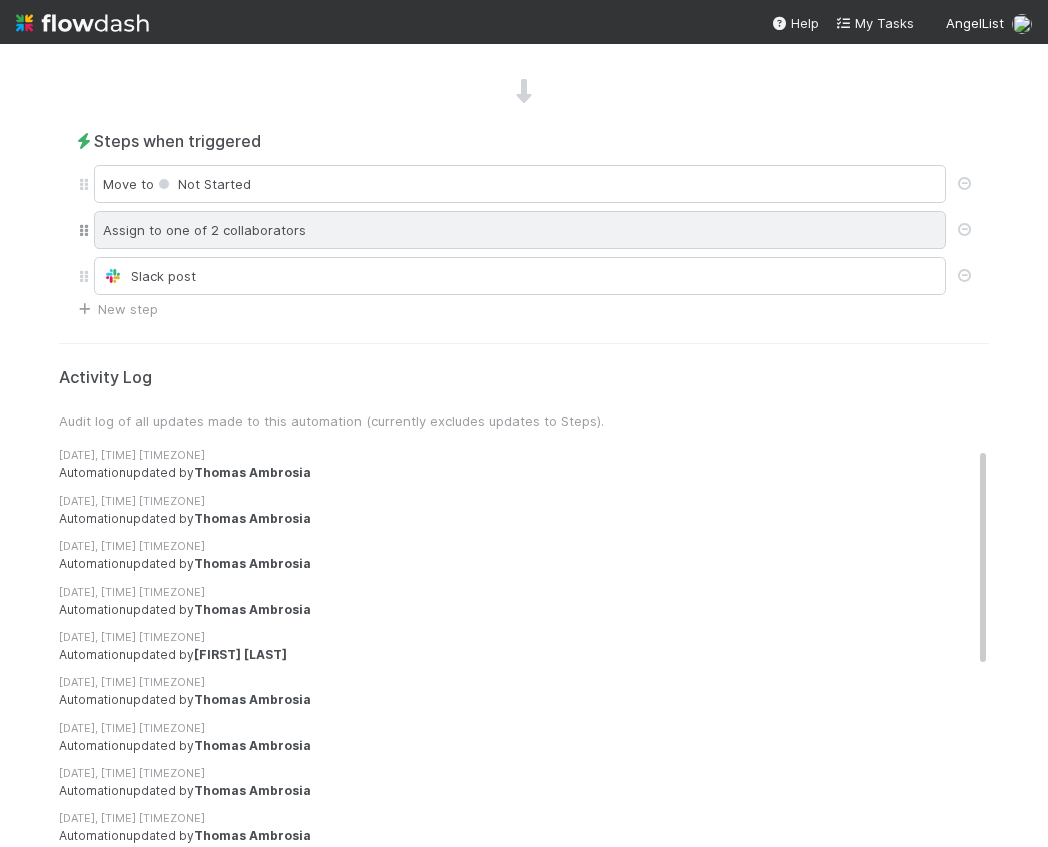 type on "[Assigner + Slack Alert] Non-urgent Transaction Type N/A or Unknown - Grace & Thomas" 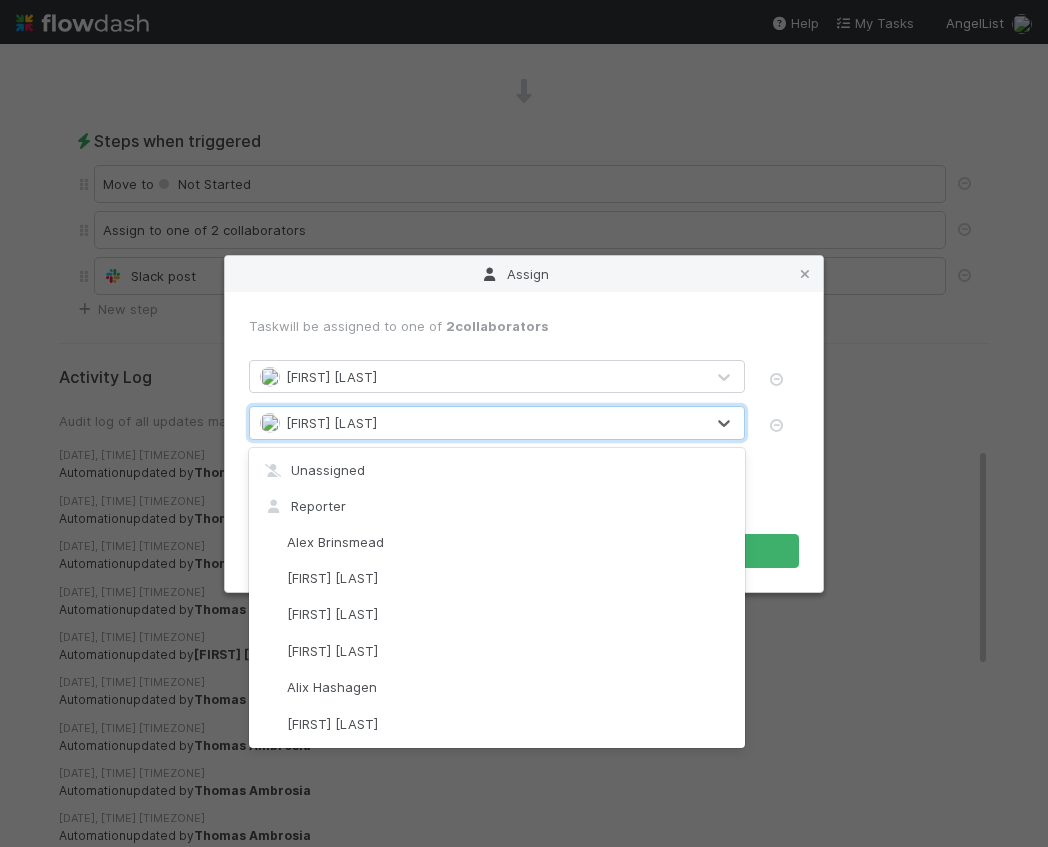 click on "Michael  Simon" at bounding box center (477, 423) 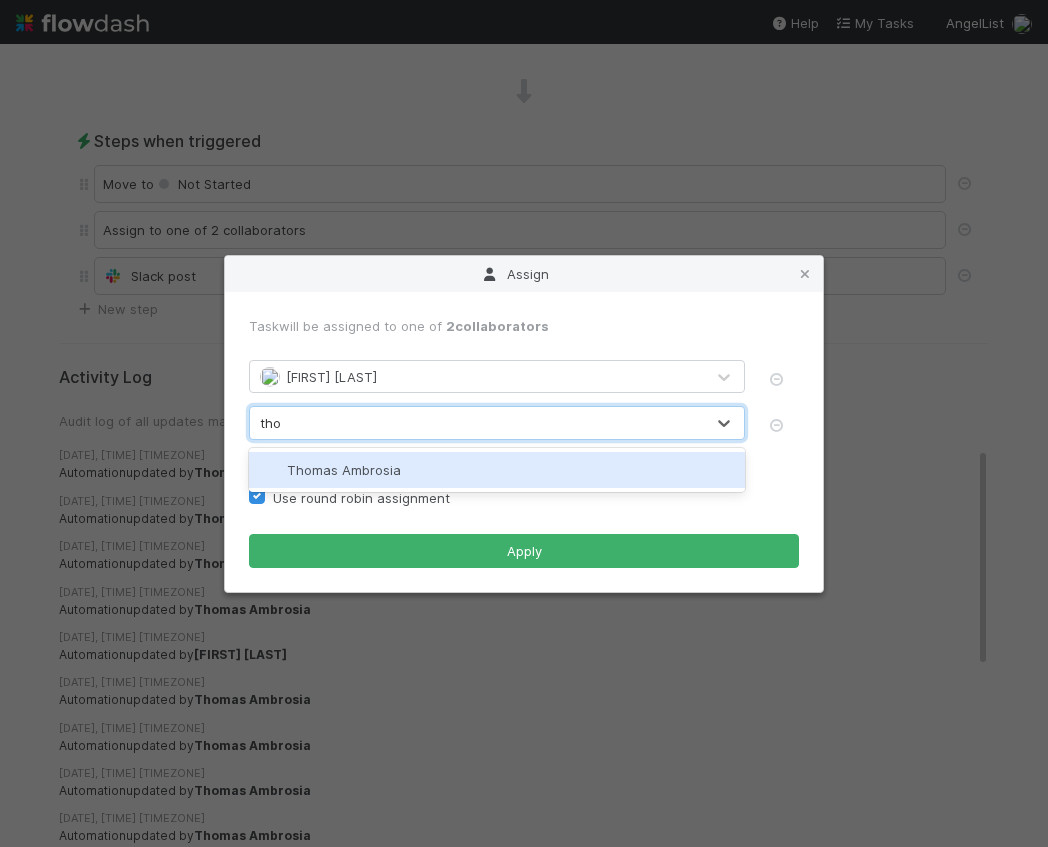 scroll, scrollTop: 0, scrollLeft: 0, axis: both 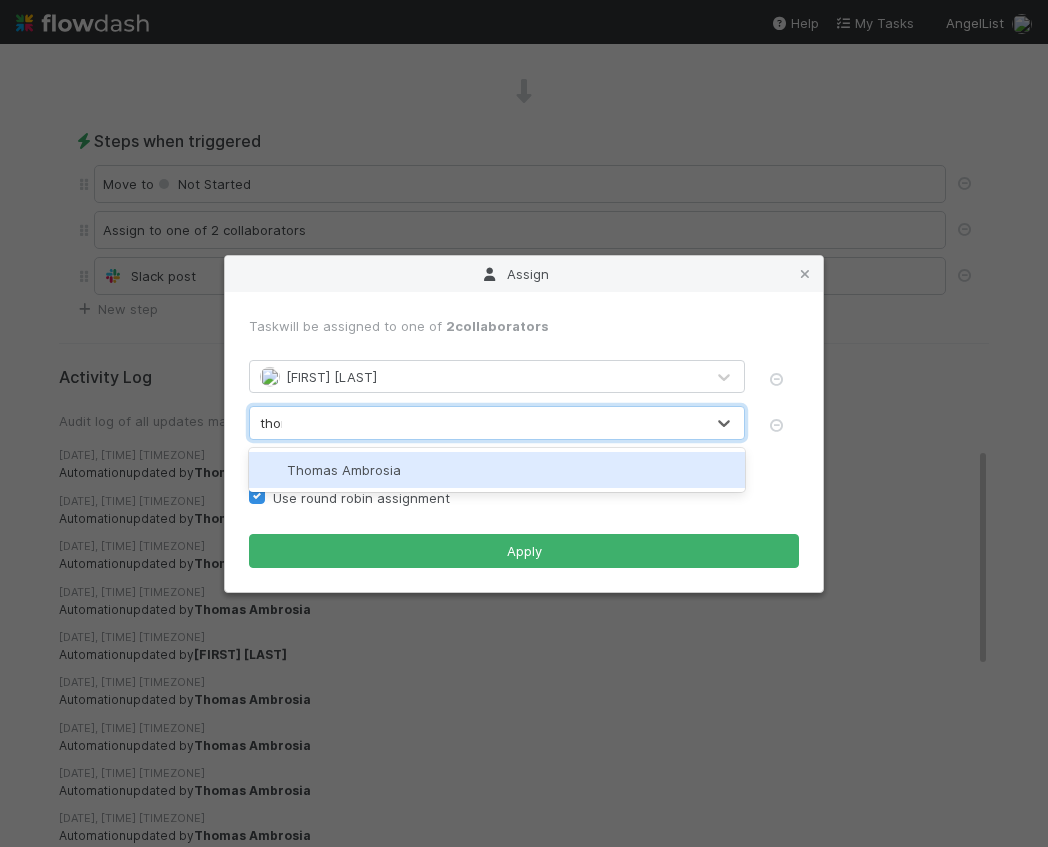 type on "thomas" 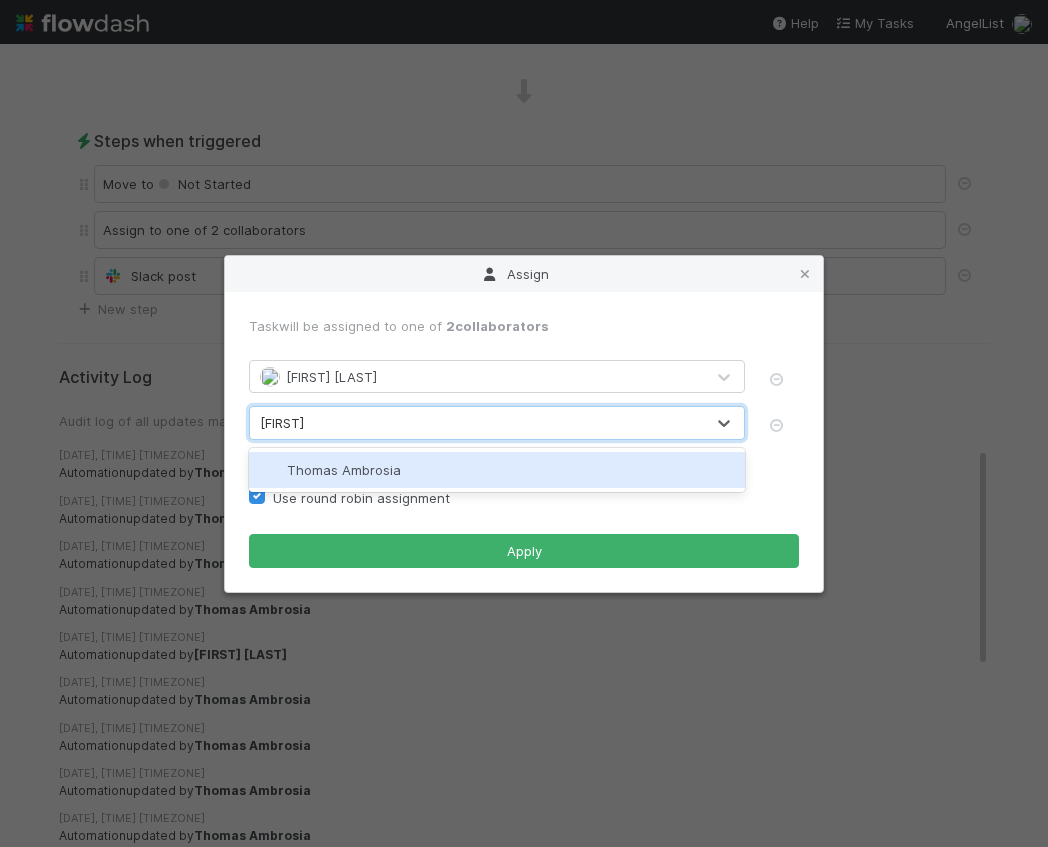 type 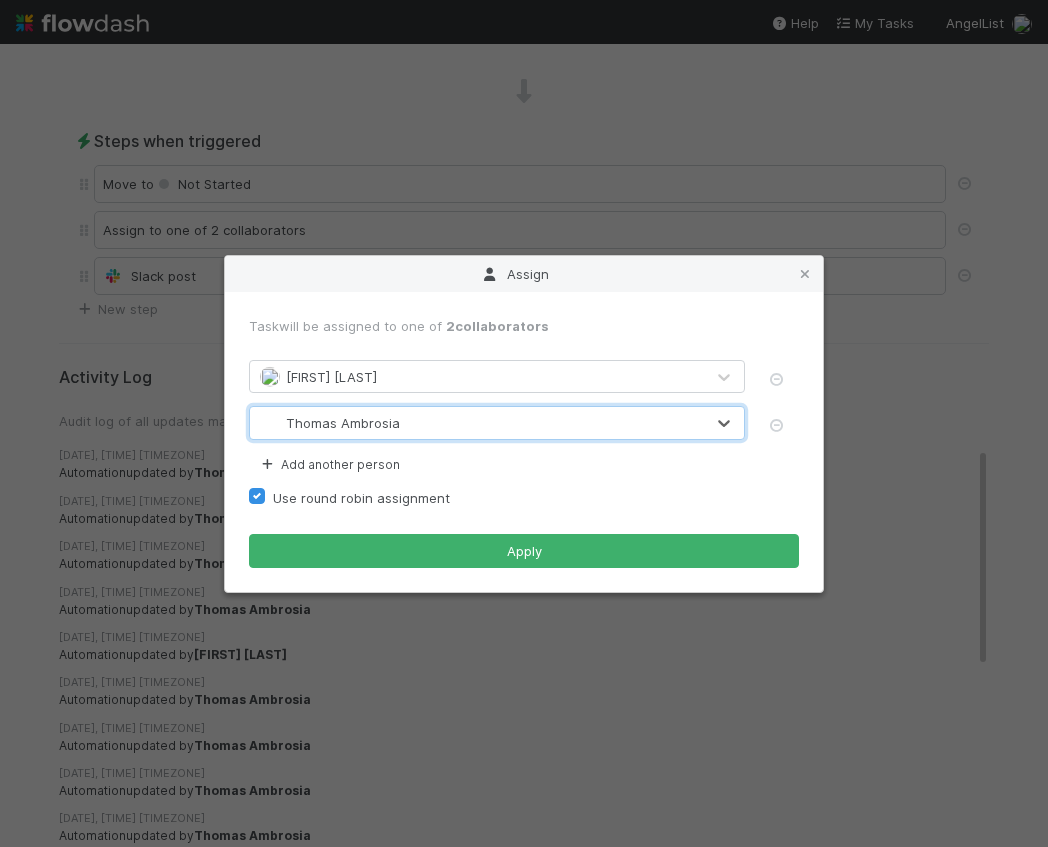 click on "Task  will be assigned to one of   2  collaborators Grace Cunnie   option Thomas Ambrosia, selected.     0 results available. Select is focused ,type to refine list, press Down to open the menu,  Thomas Ambrosia Add another person Use round robin assignment Apply" at bounding box center [524, 442] 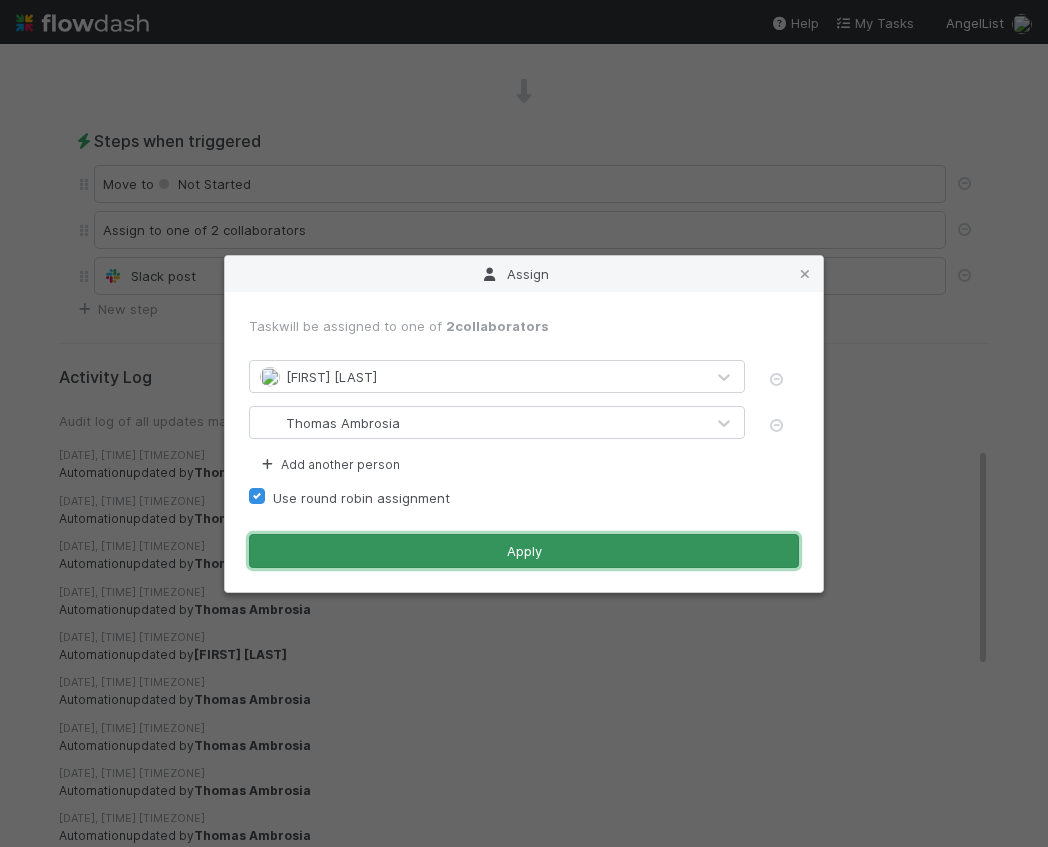 click on "Apply" at bounding box center [524, 551] 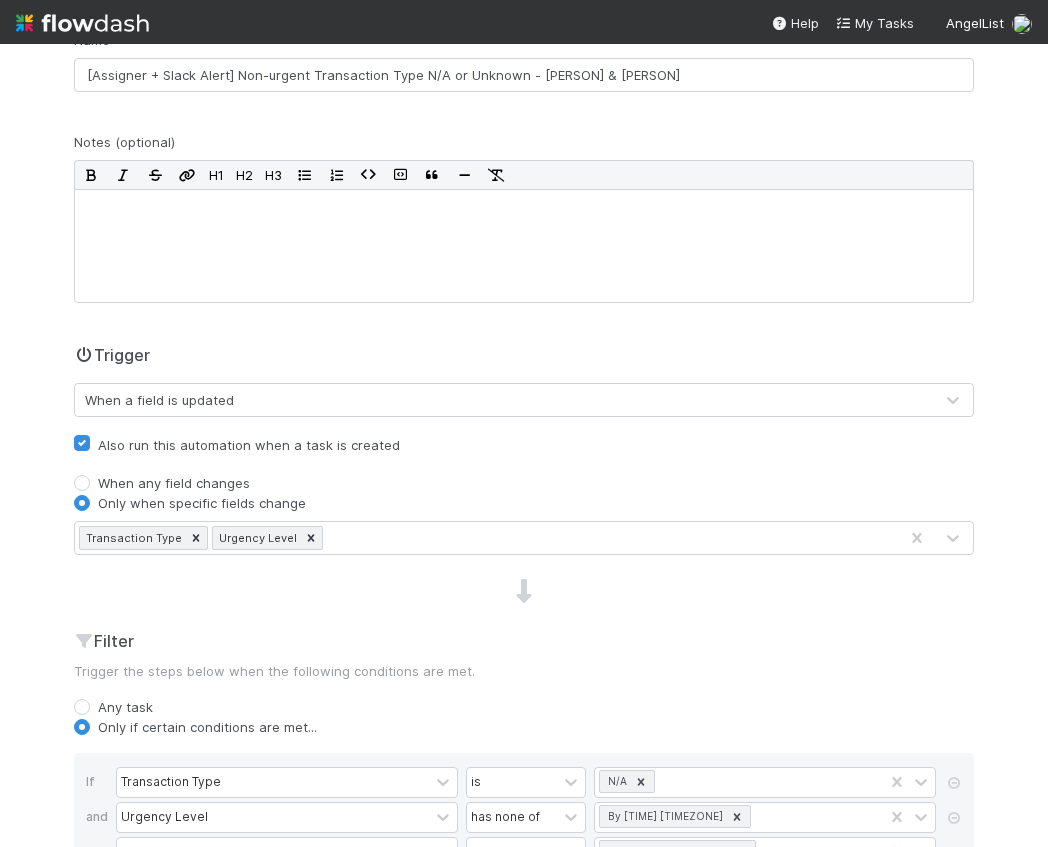 scroll, scrollTop: 0, scrollLeft: 0, axis: both 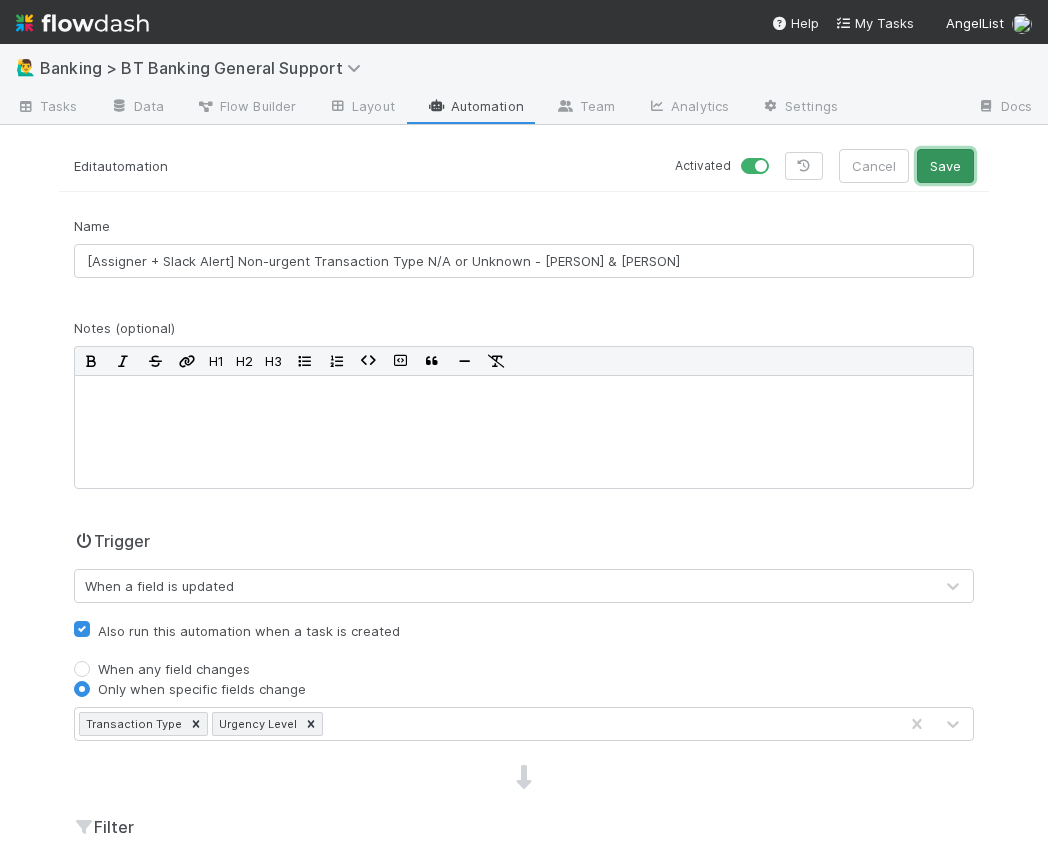 click on "Save" at bounding box center [945, 166] 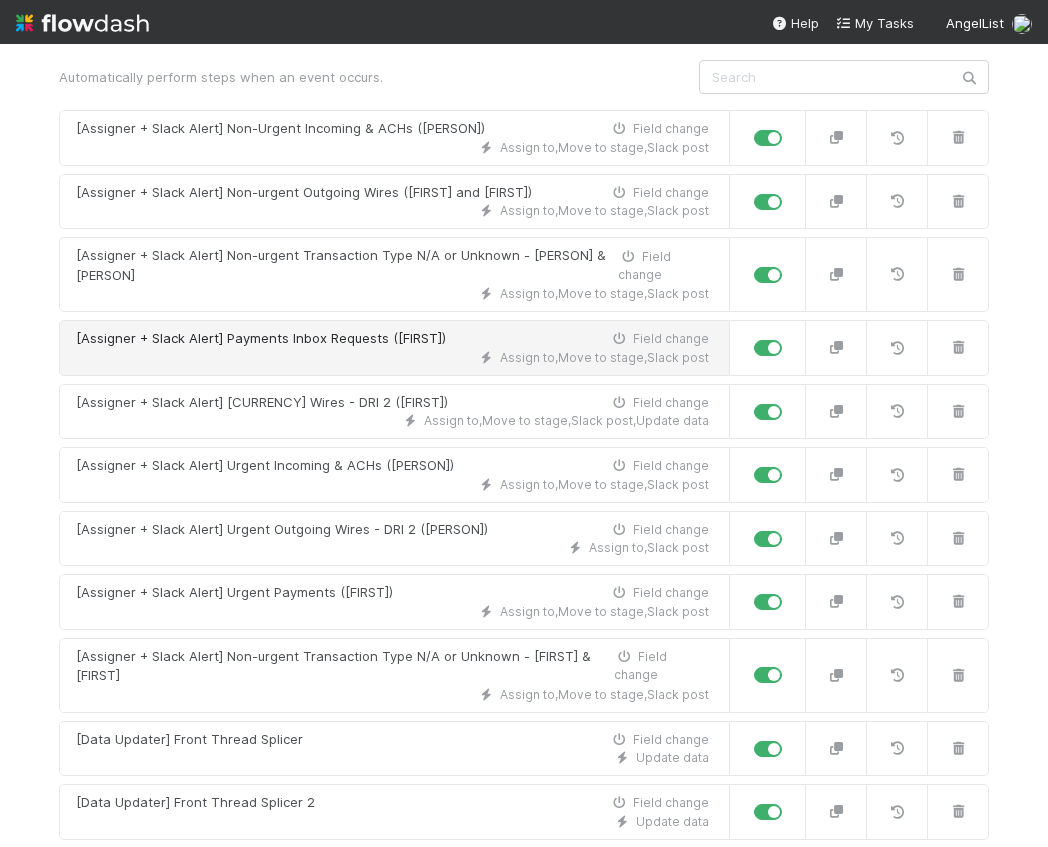 scroll, scrollTop: 164, scrollLeft: 0, axis: vertical 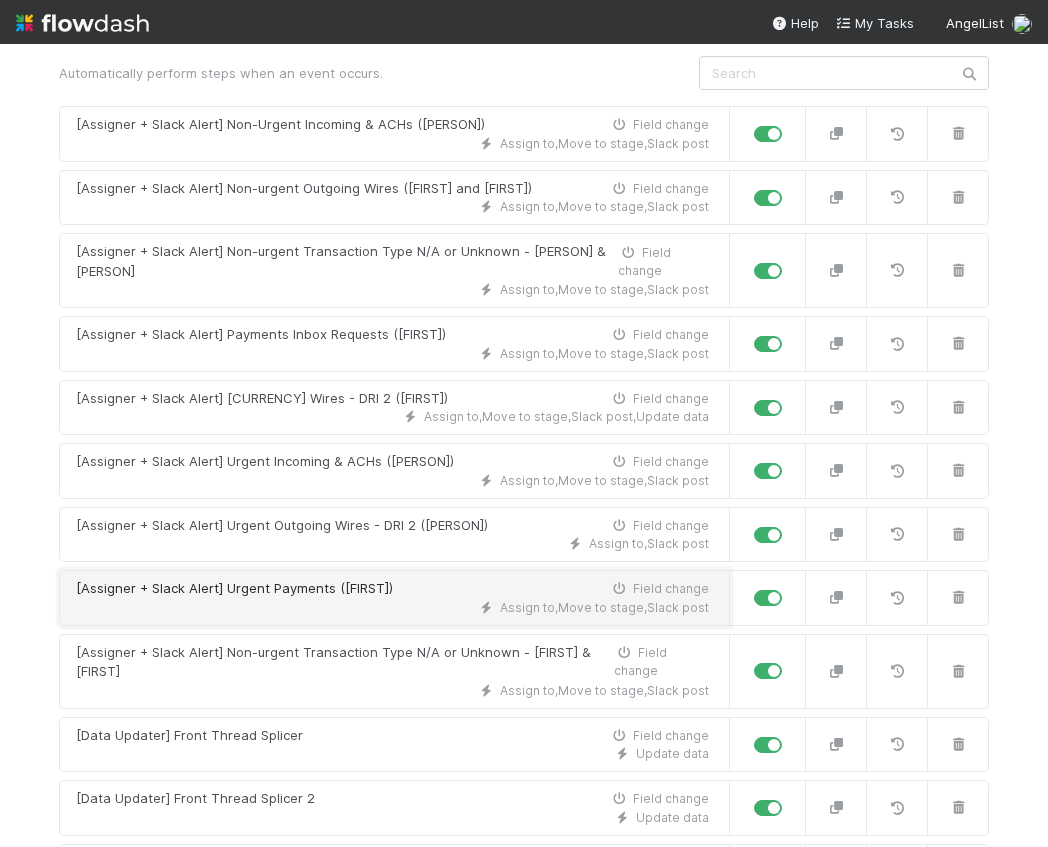 click on "[Assigner + Slack Alert] Urgent Payments (Michael G) Field change" at bounding box center [392, 589] 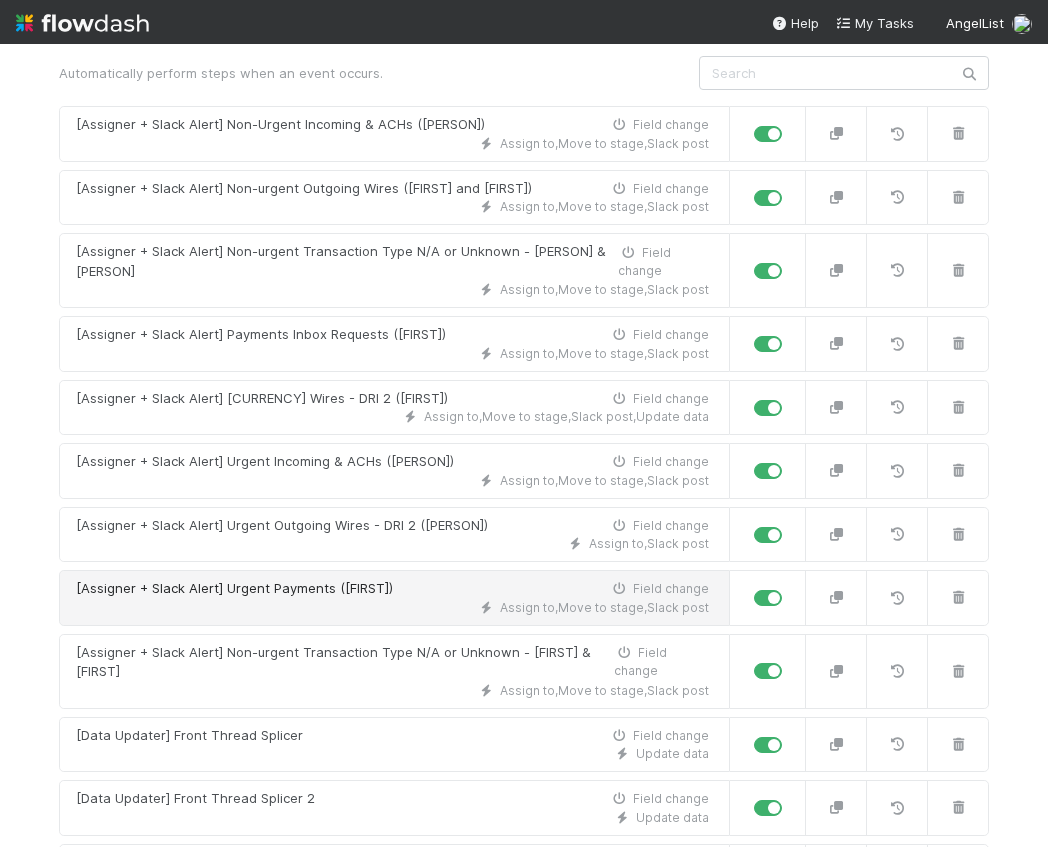 scroll, scrollTop: 0, scrollLeft: 0, axis: both 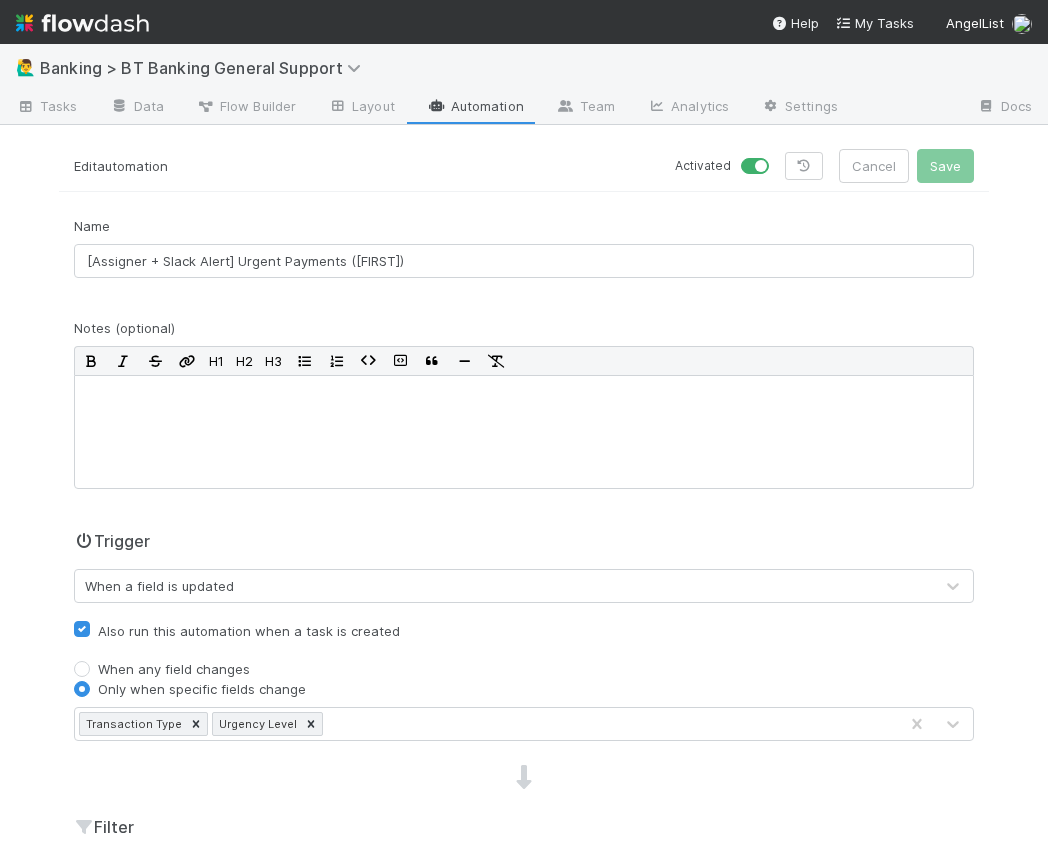 click on "Automation" at bounding box center [475, 108] 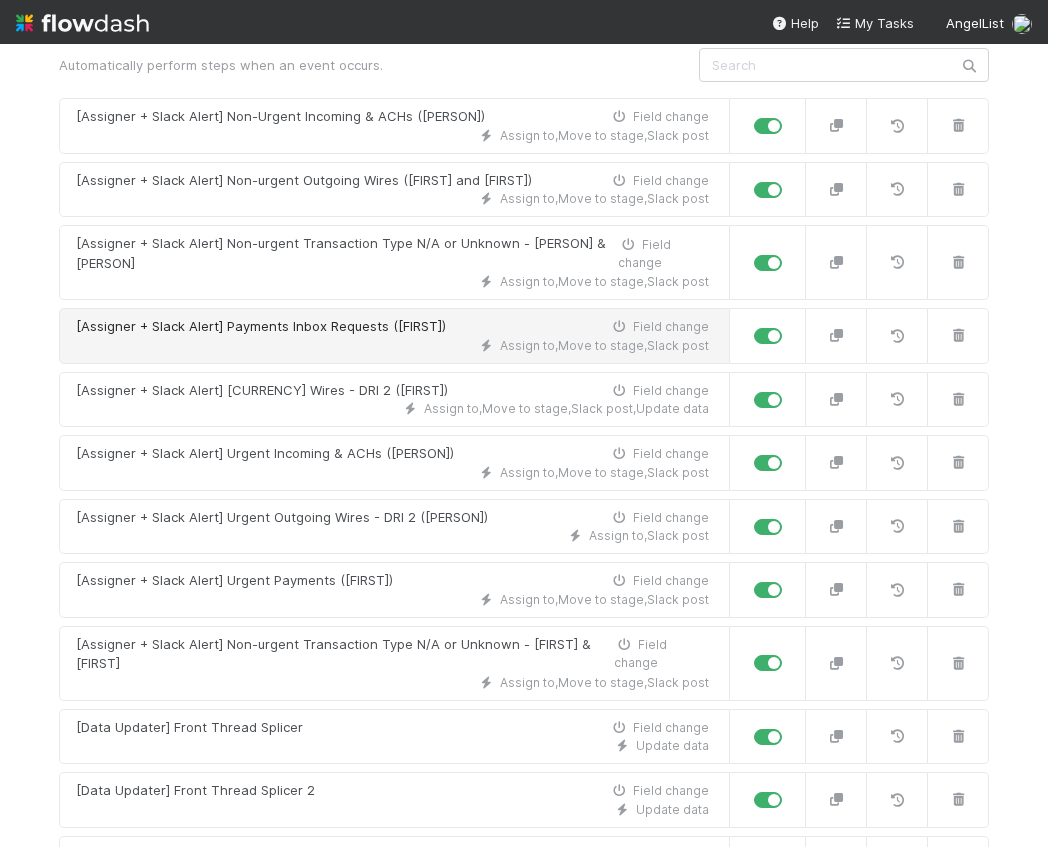scroll, scrollTop: 170, scrollLeft: 0, axis: vertical 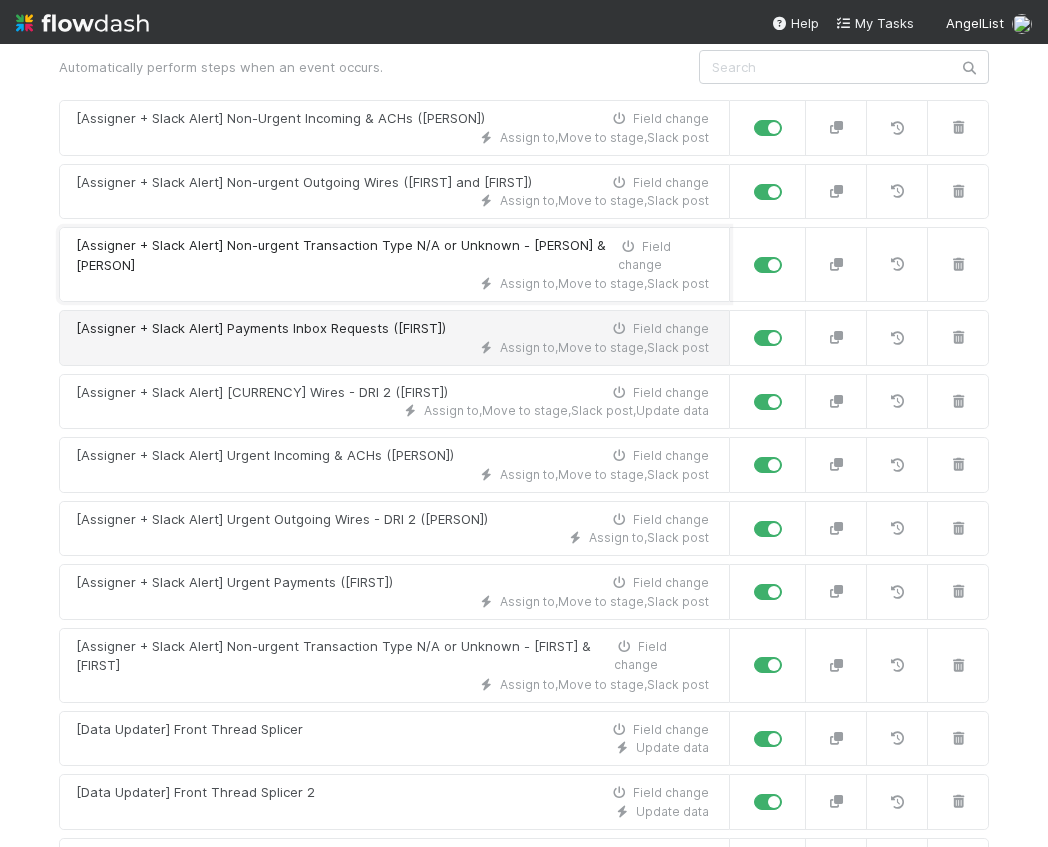 click on "[Assigner + Slack Alert] Non-urgent Transaction Type N/A or Unknown - Grace & Thomas" at bounding box center (347, 255) 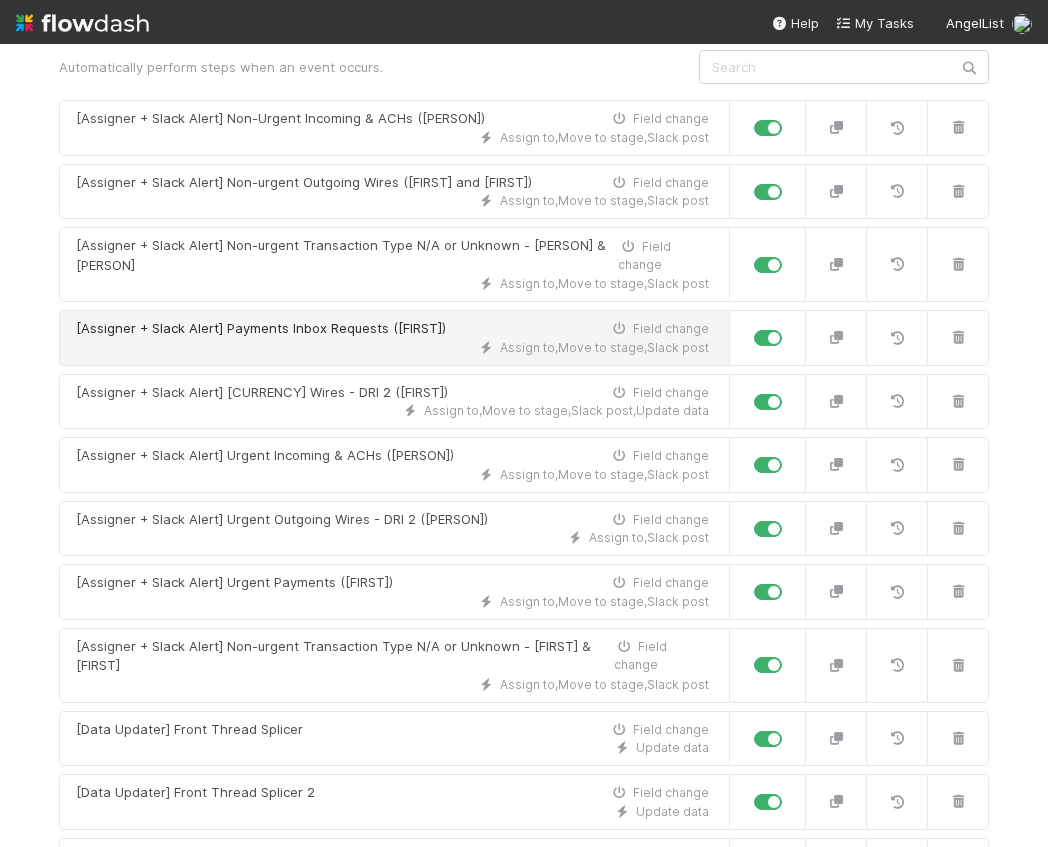 scroll, scrollTop: 0, scrollLeft: 0, axis: both 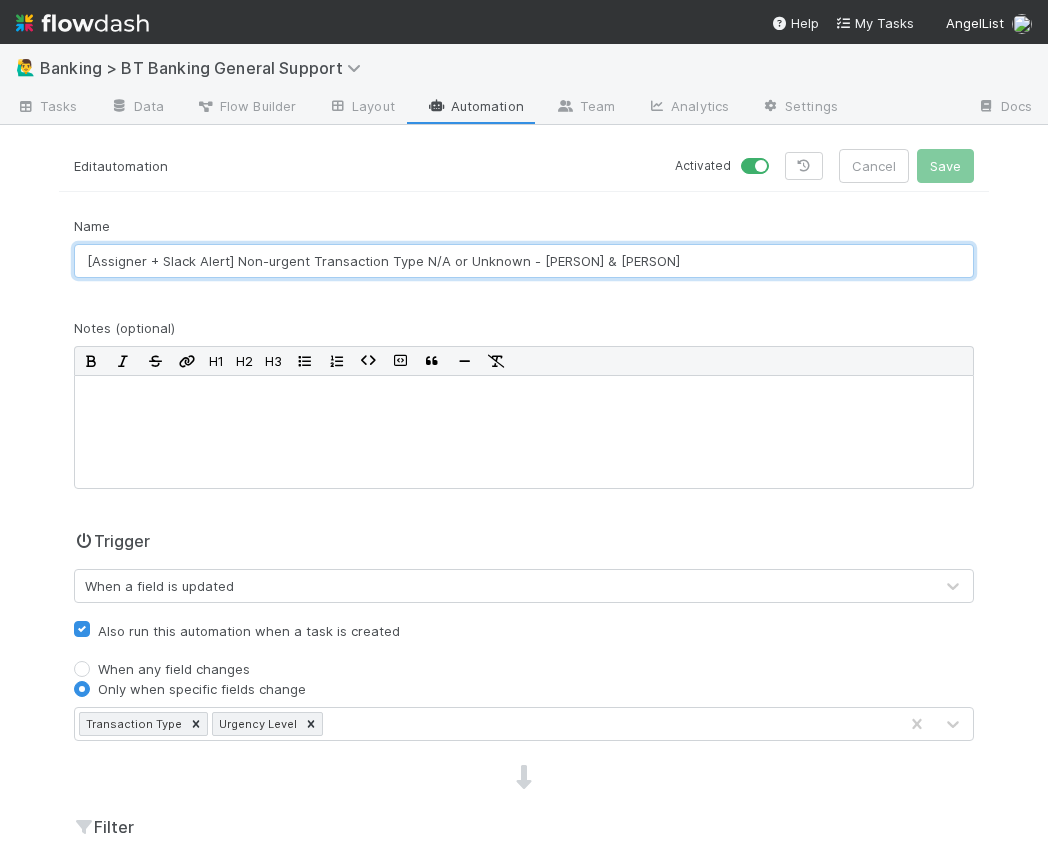 click on "[Assigner + Slack Alert] Non-urgent Transaction Type N/A or Unknown - Grace & Thomas" at bounding box center (524, 261) 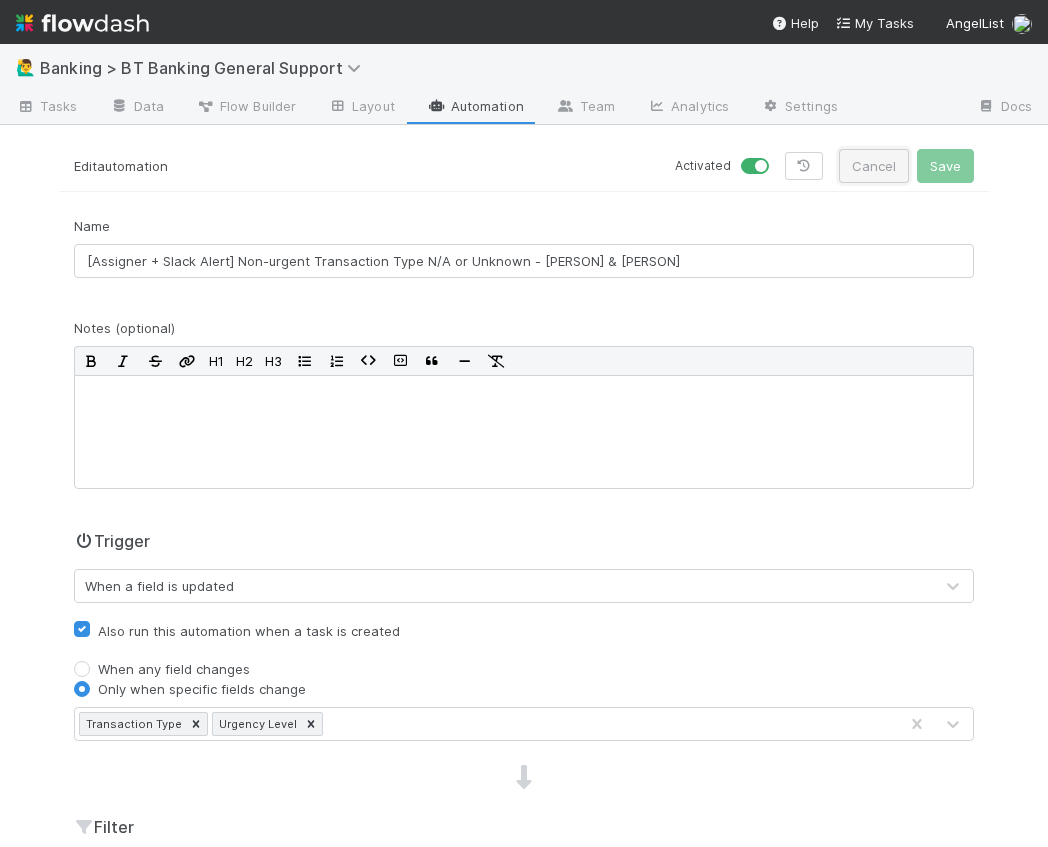 click on "Cancel" at bounding box center [874, 166] 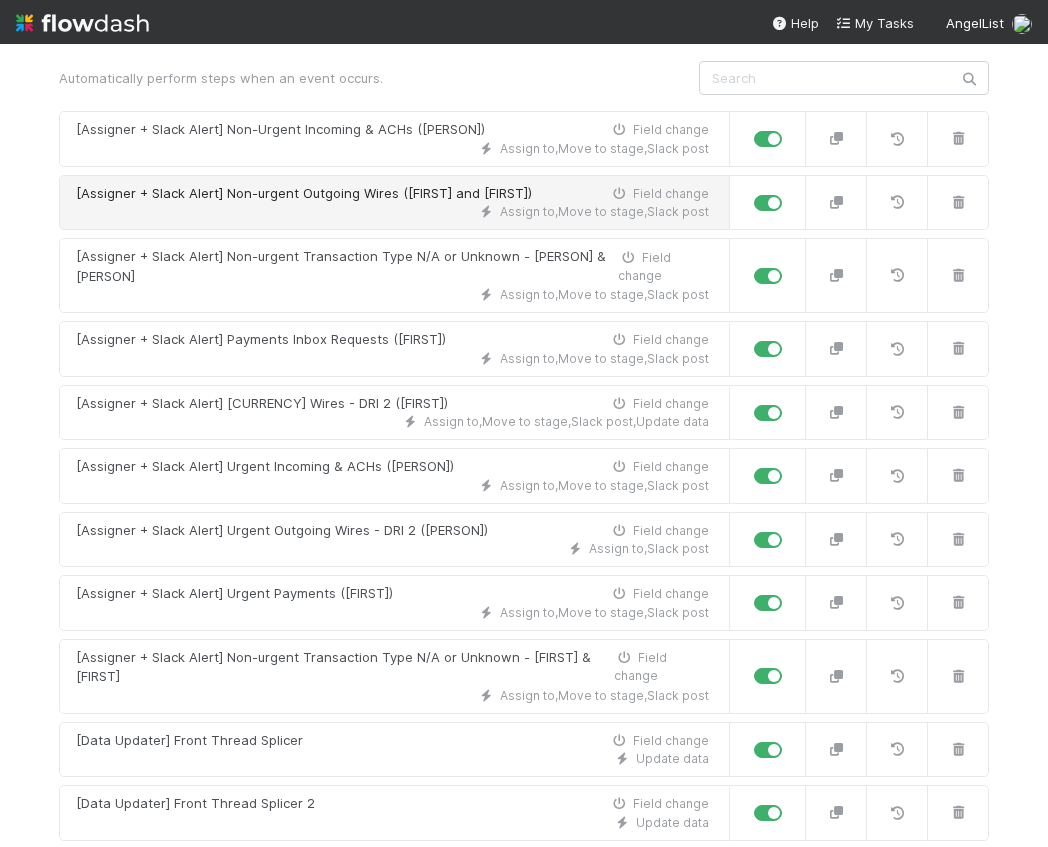 scroll, scrollTop: 208, scrollLeft: 0, axis: vertical 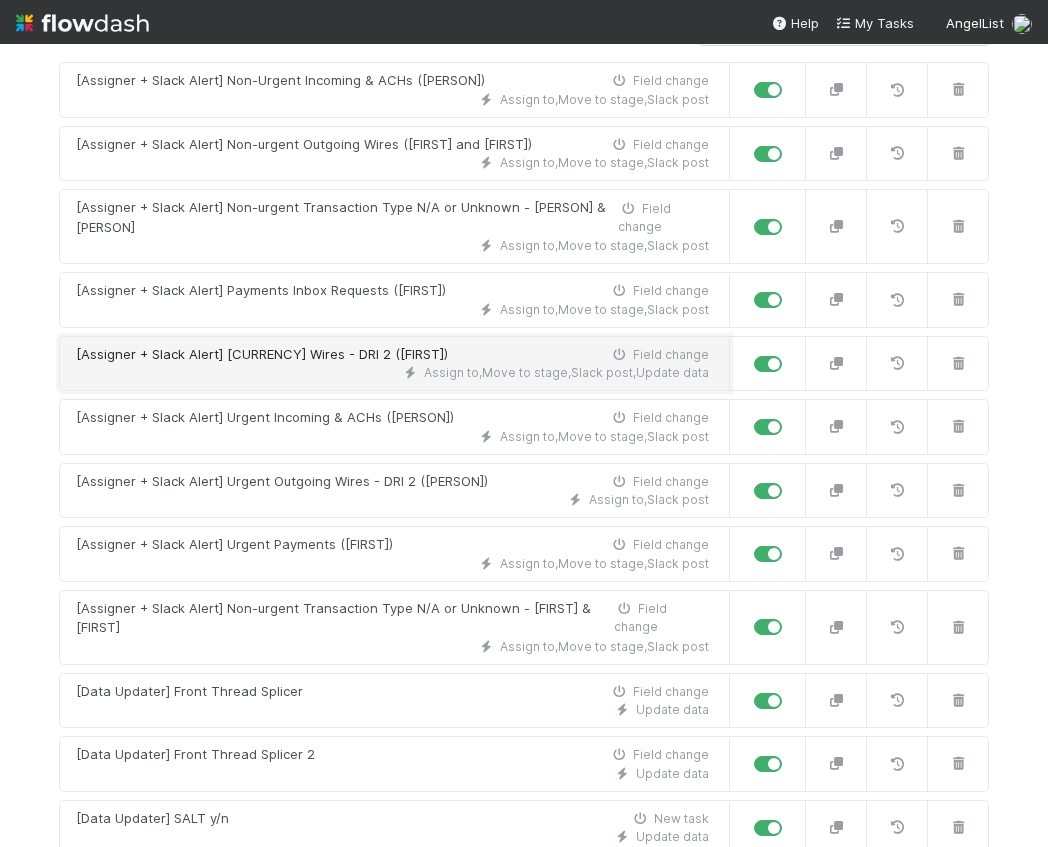 click on "Assign to ,  Move to stage ,  Slack post ,  Update data" at bounding box center (392, 373) 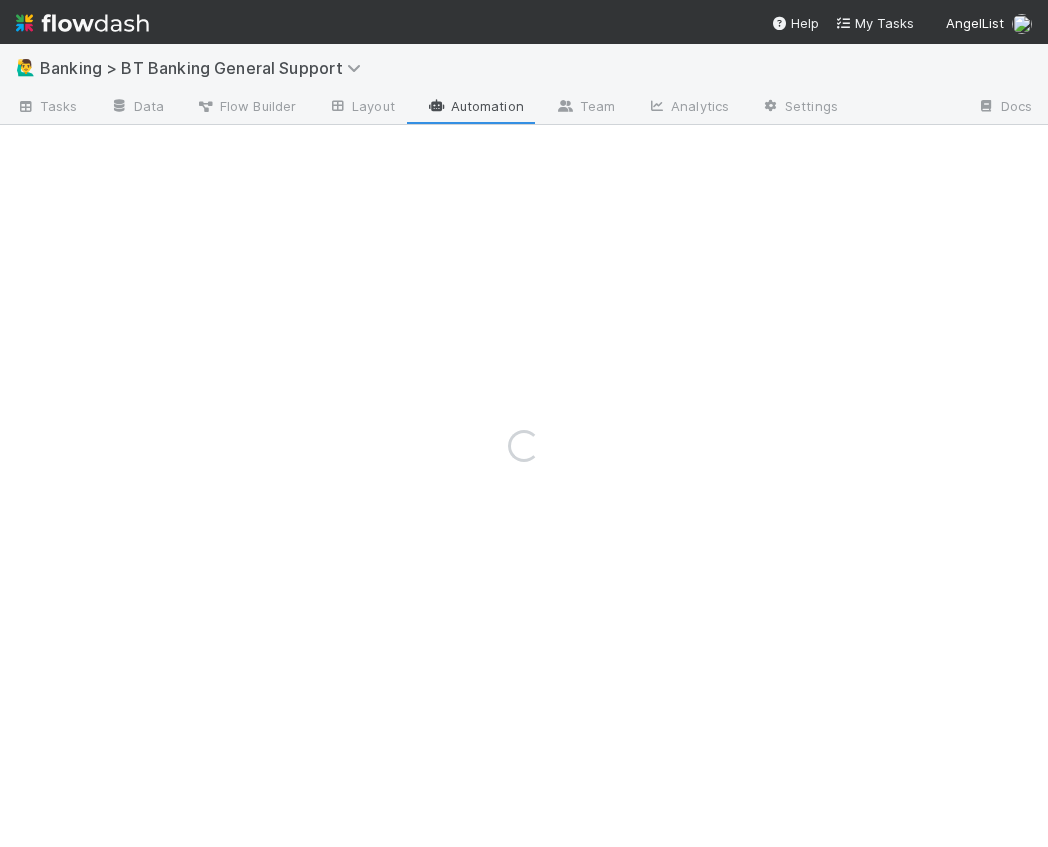 scroll, scrollTop: 0, scrollLeft: 0, axis: both 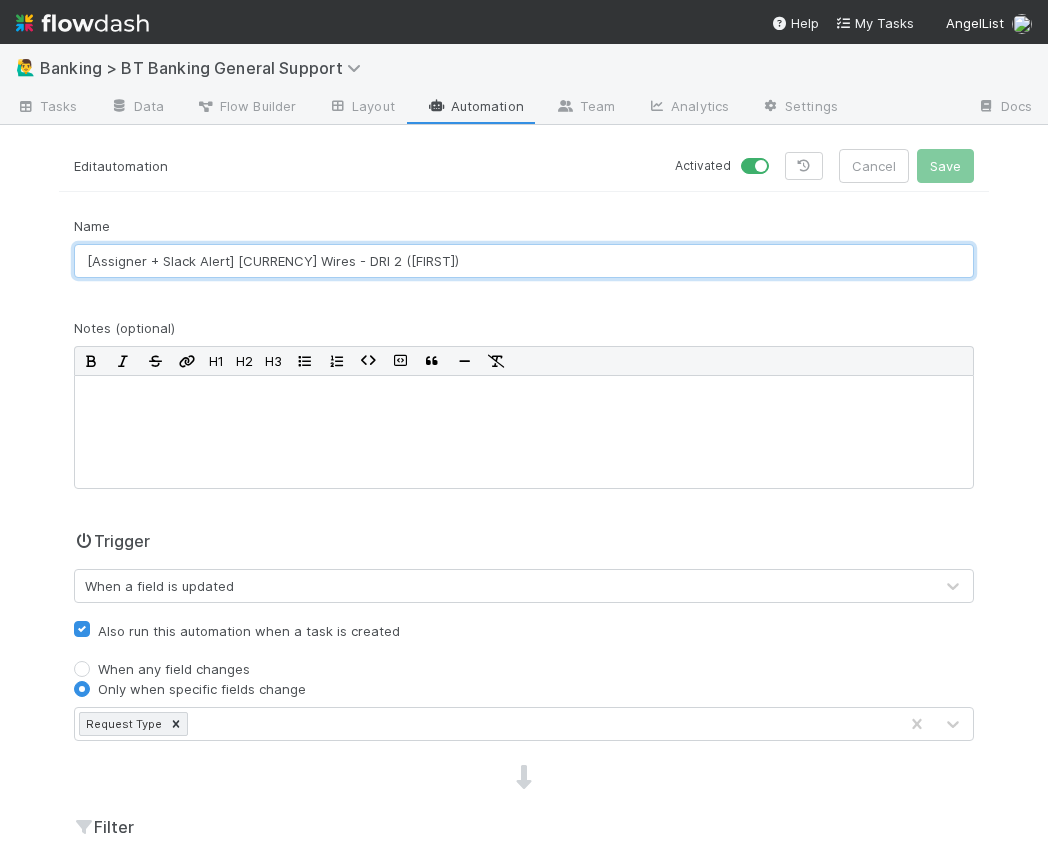click on "[Assigner + Slack Alert] SALT Wires - DRI 2 (Grace)" at bounding box center (524, 261) 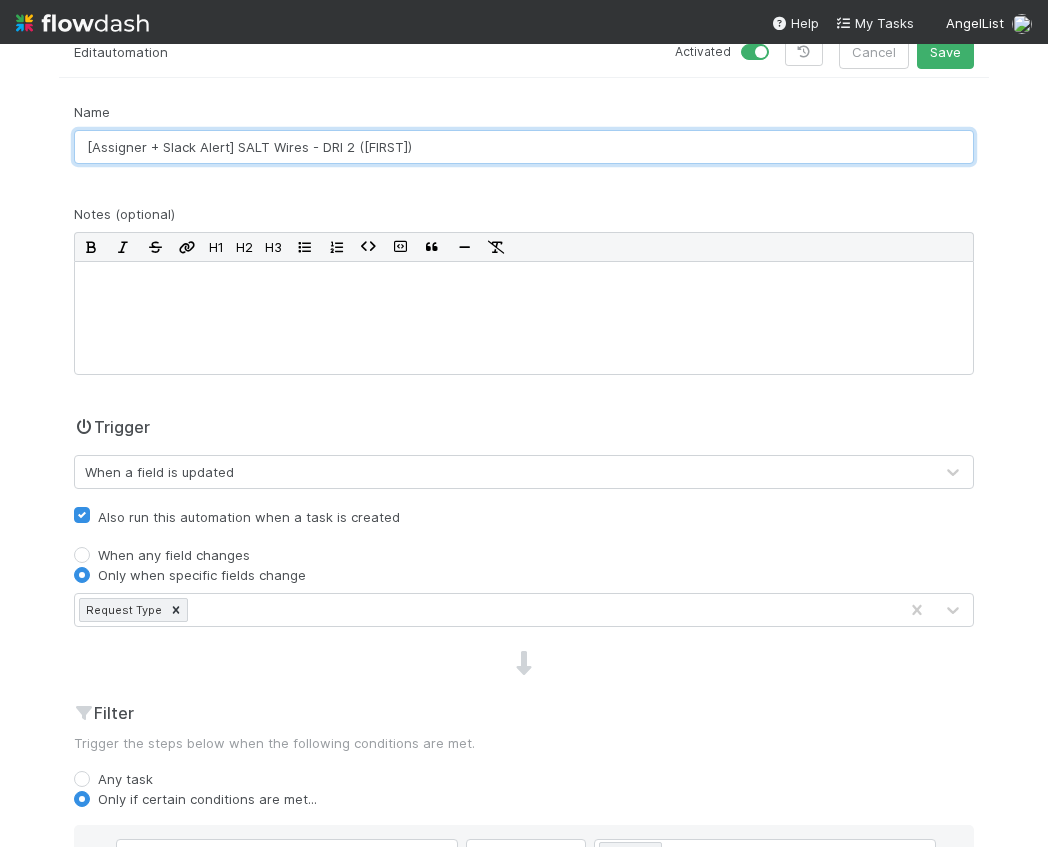 scroll, scrollTop: 0, scrollLeft: 0, axis: both 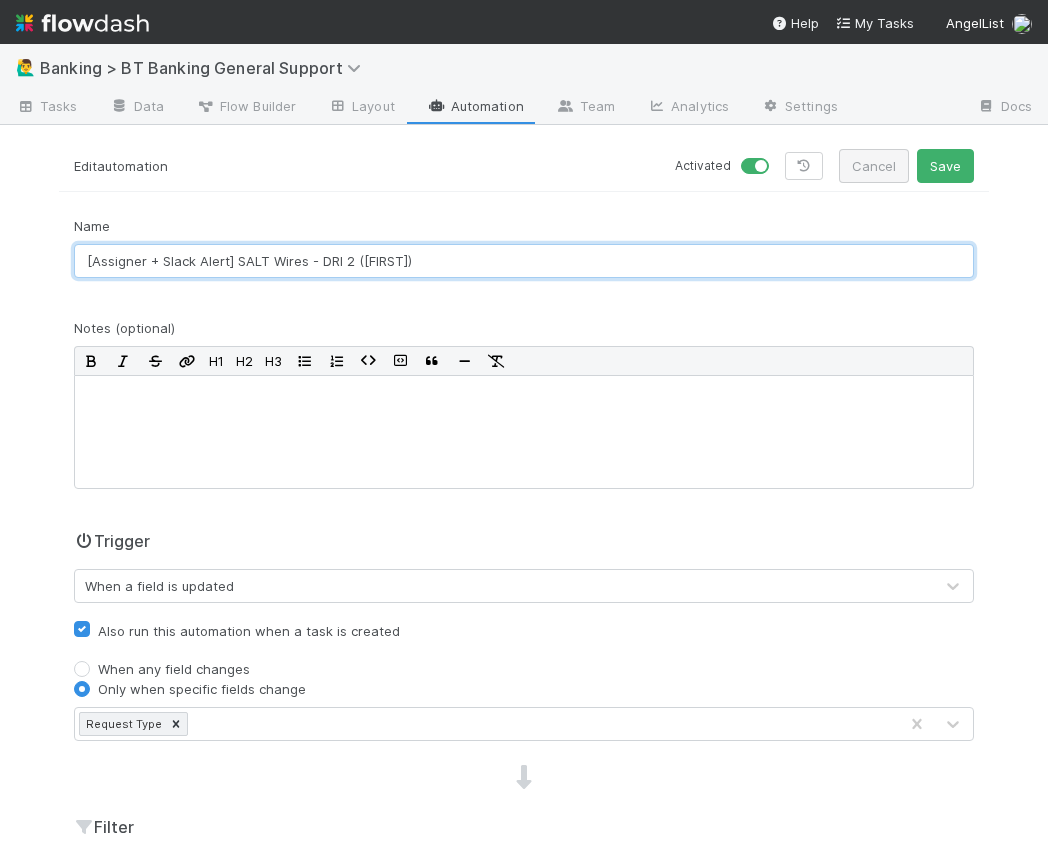 type on "[Assigner + Slack Alert] SALT Wires - DRI 2 (Thomas)" 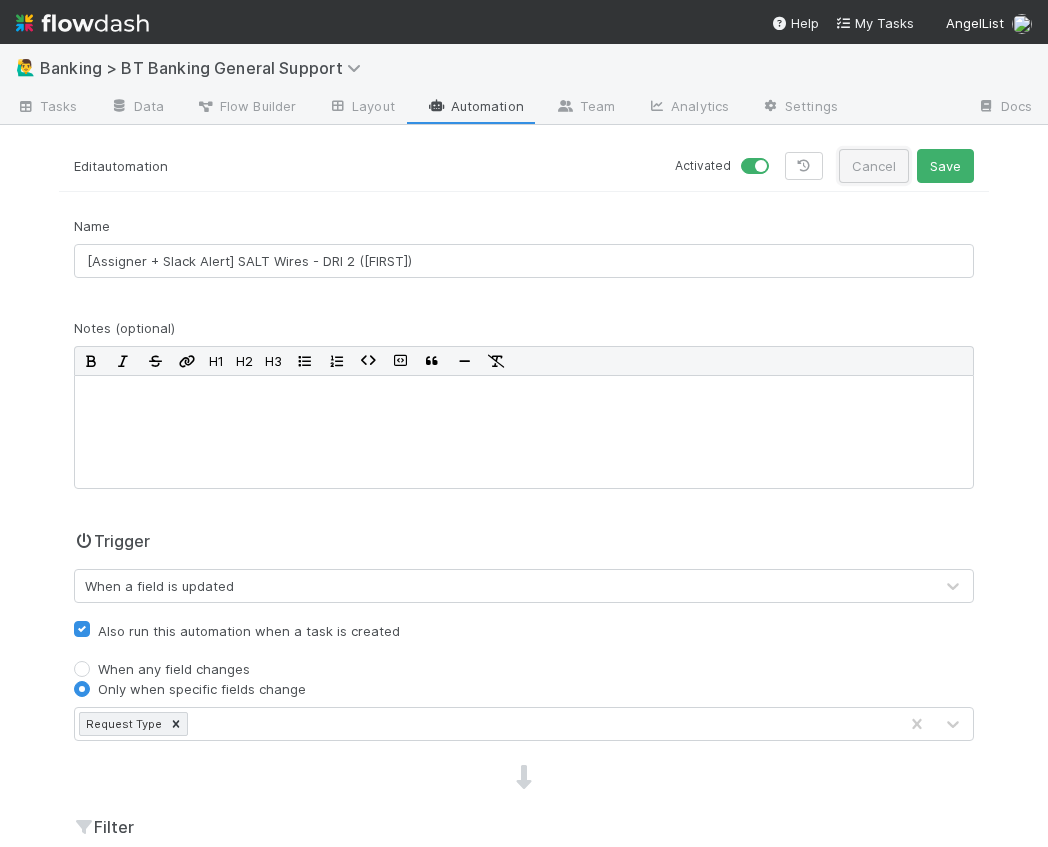 click on "Cancel" at bounding box center (874, 166) 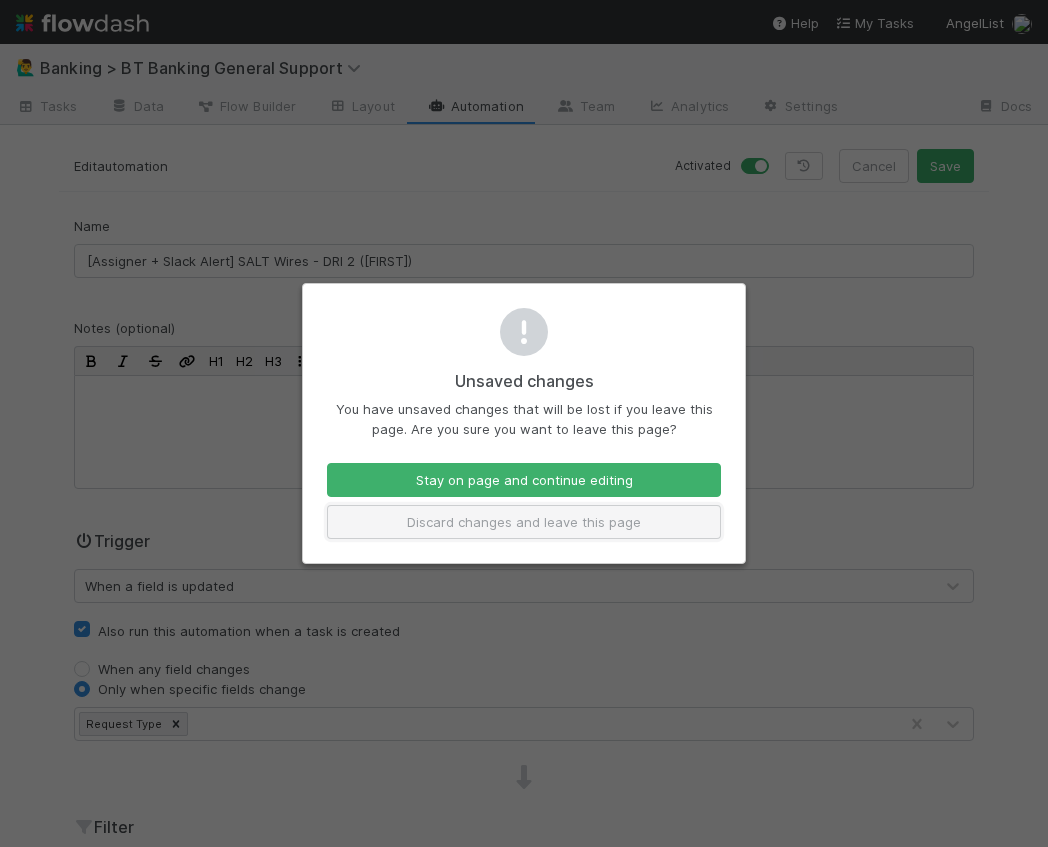 click on "Discard changes and leave this page" at bounding box center [524, 522] 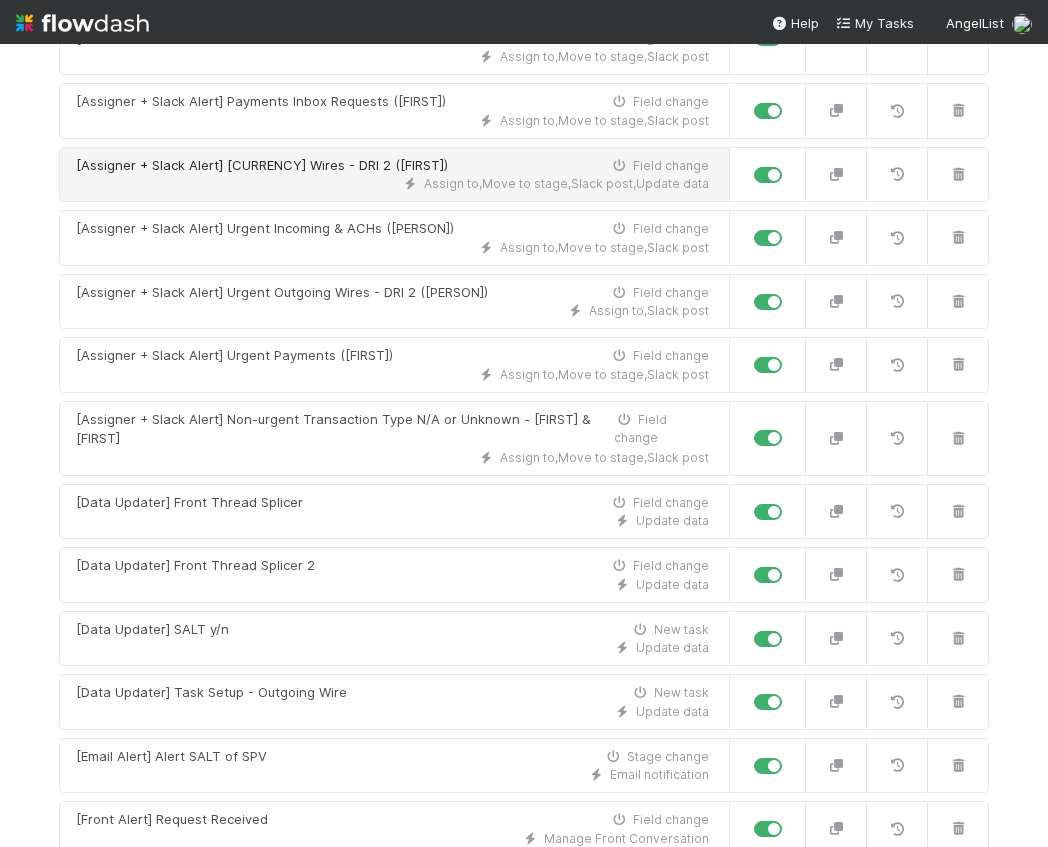 scroll, scrollTop: 0, scrollLeft: 0, axis: both 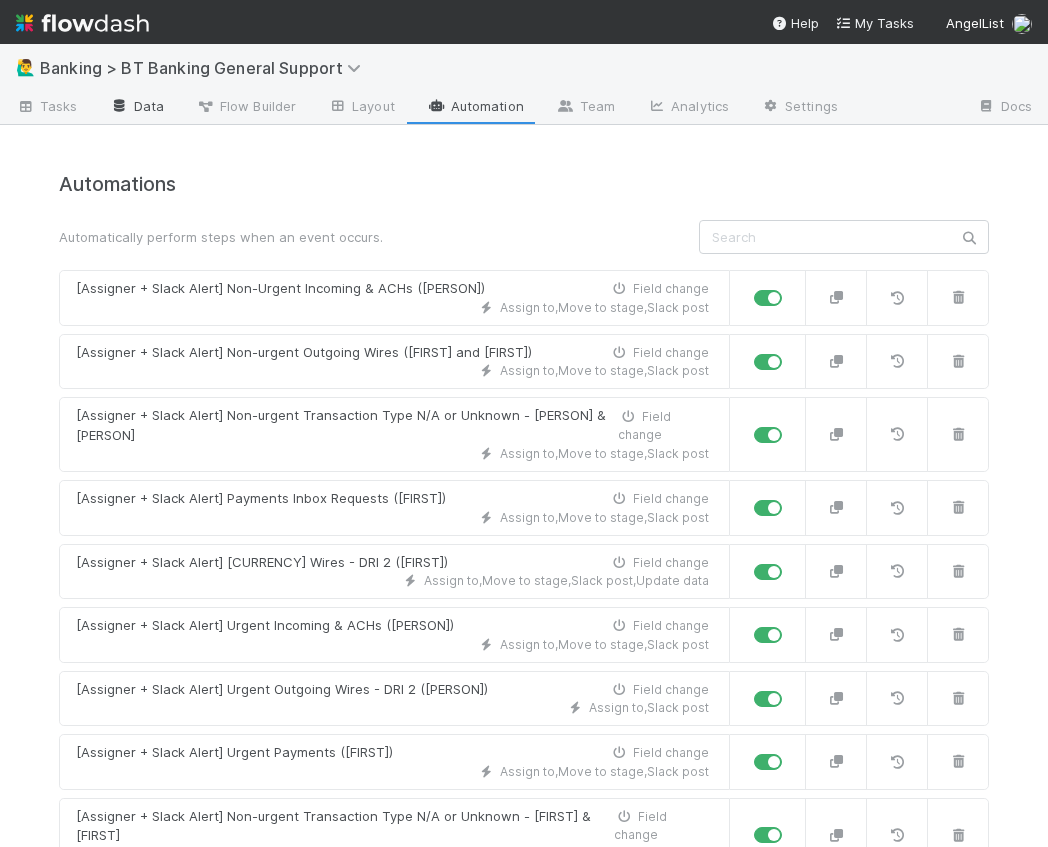 click on "Data" at bounding box center (137, 108) 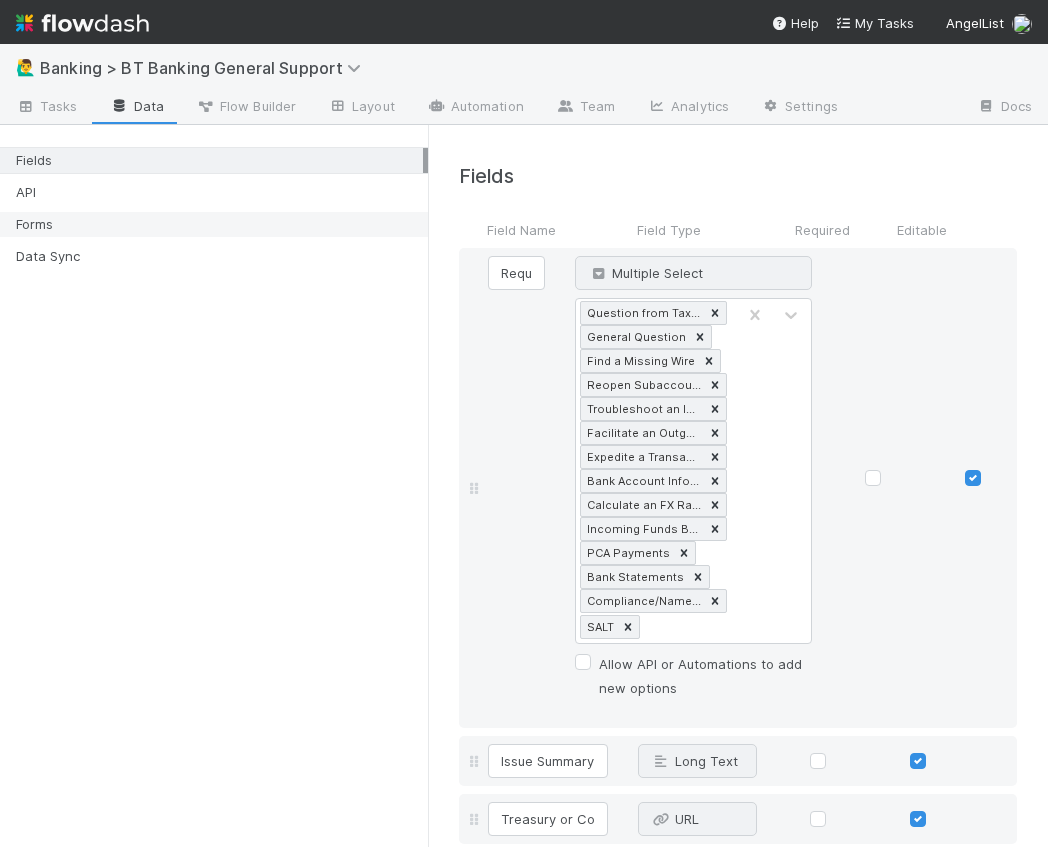 click on "Forms" at bounding box center [219, 224] 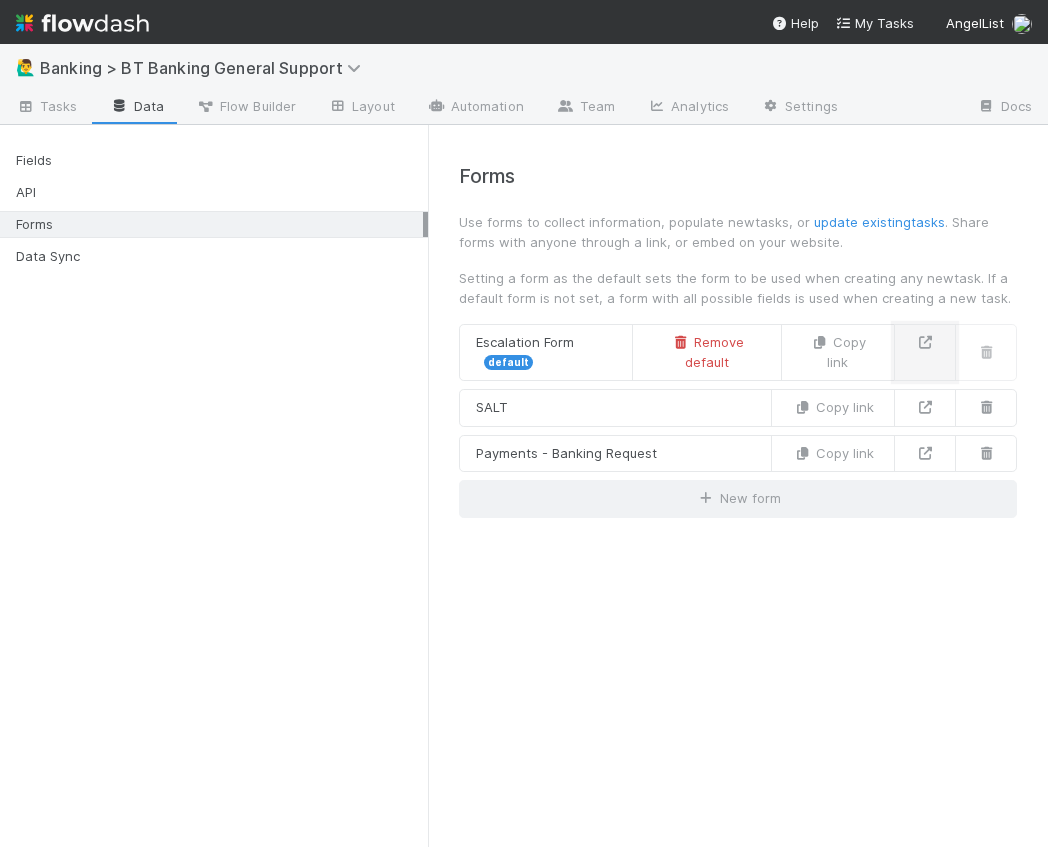 click at bounding box center [925, 342] 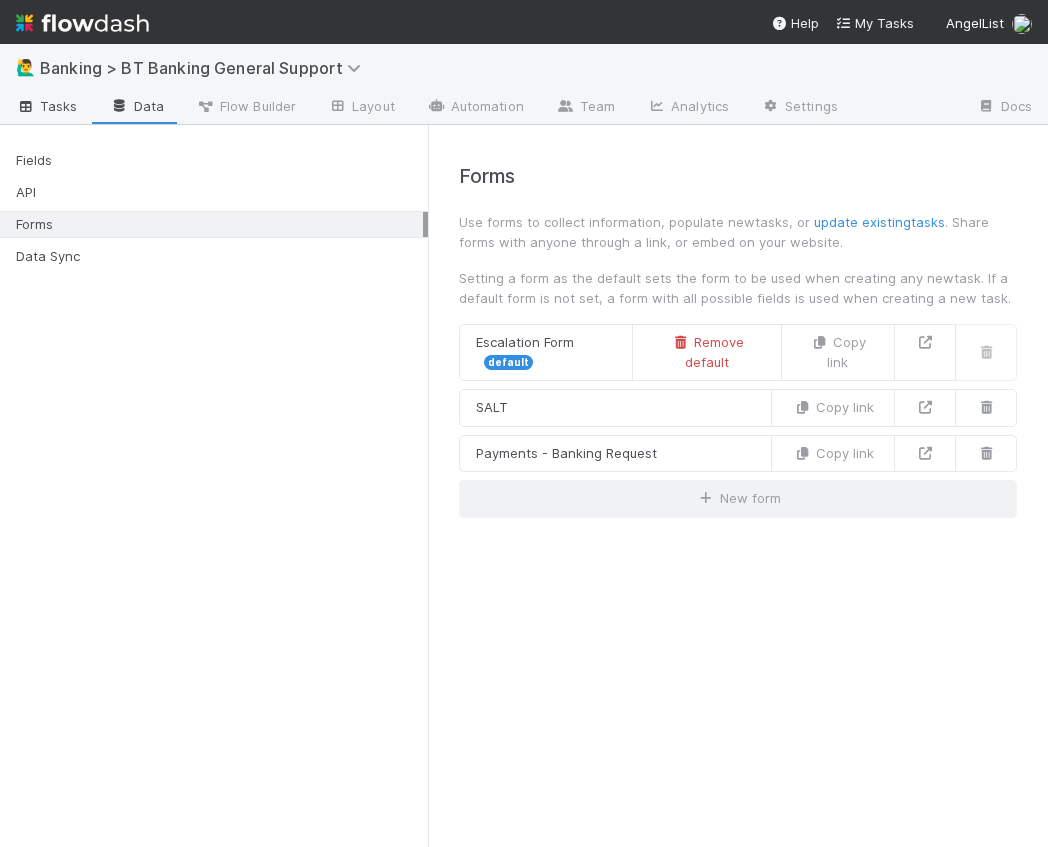 click on "Tasks" at bounding box center [47, 108] 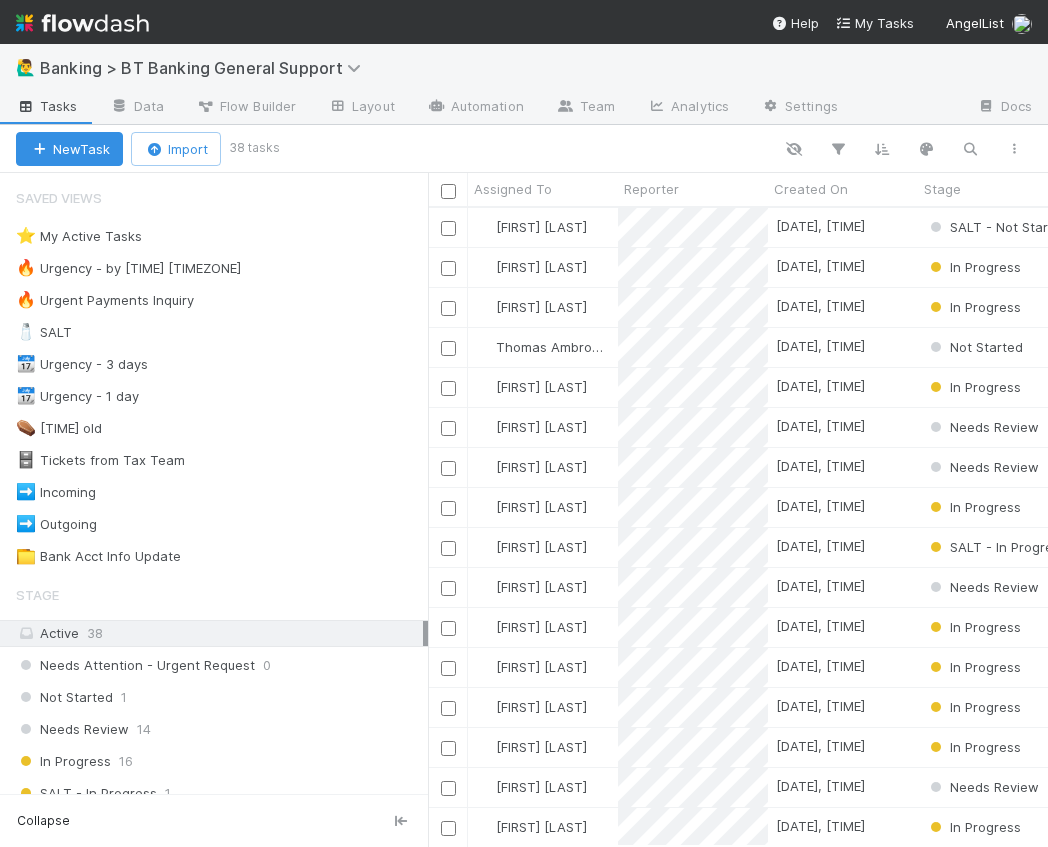 scroll, scrollTop: 0, scrollLeft: 1, axis: horizontal 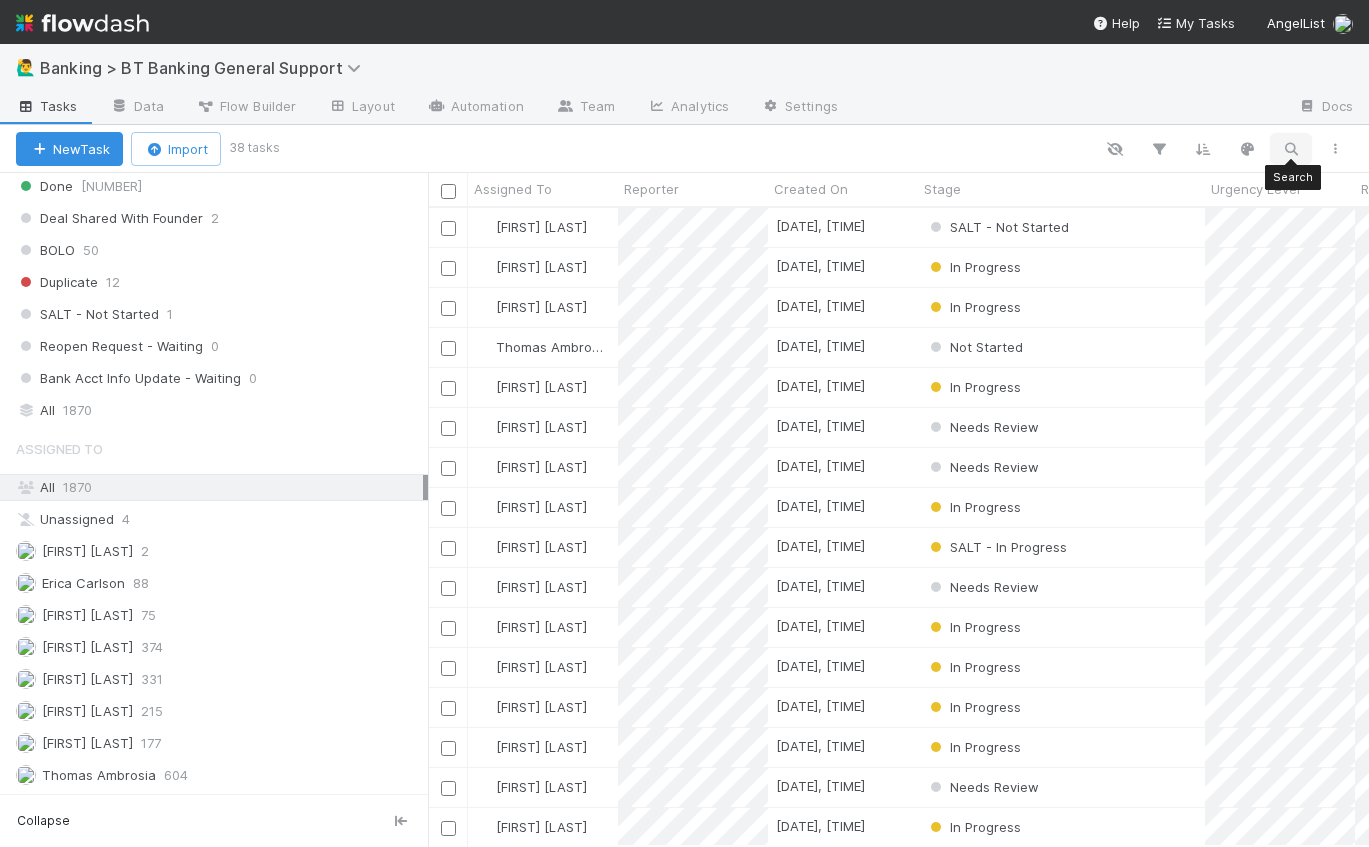 click at bounding box center [1291, 149] 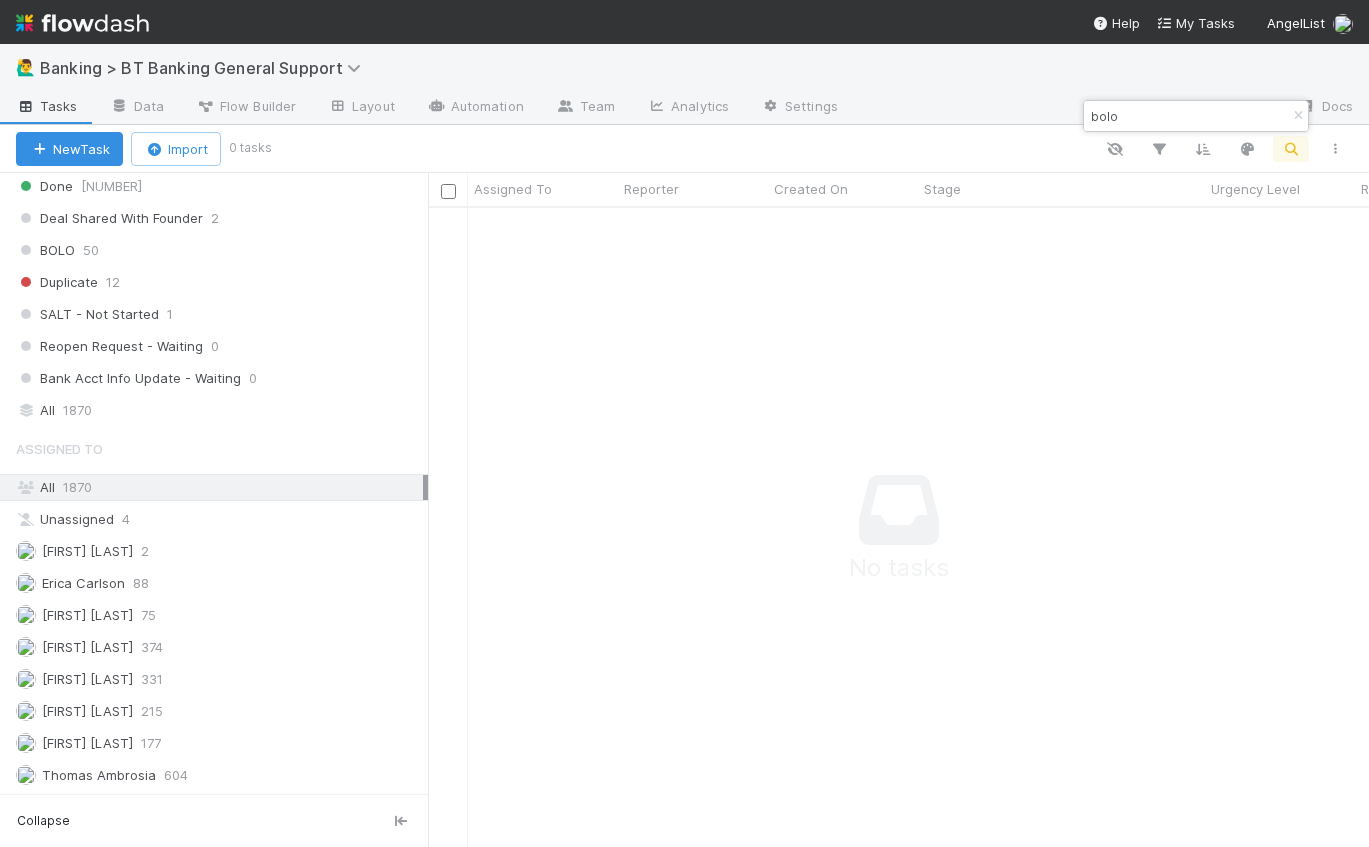 scroll, scrollTop: 0, scrollLeft: 1, axis: horizontal 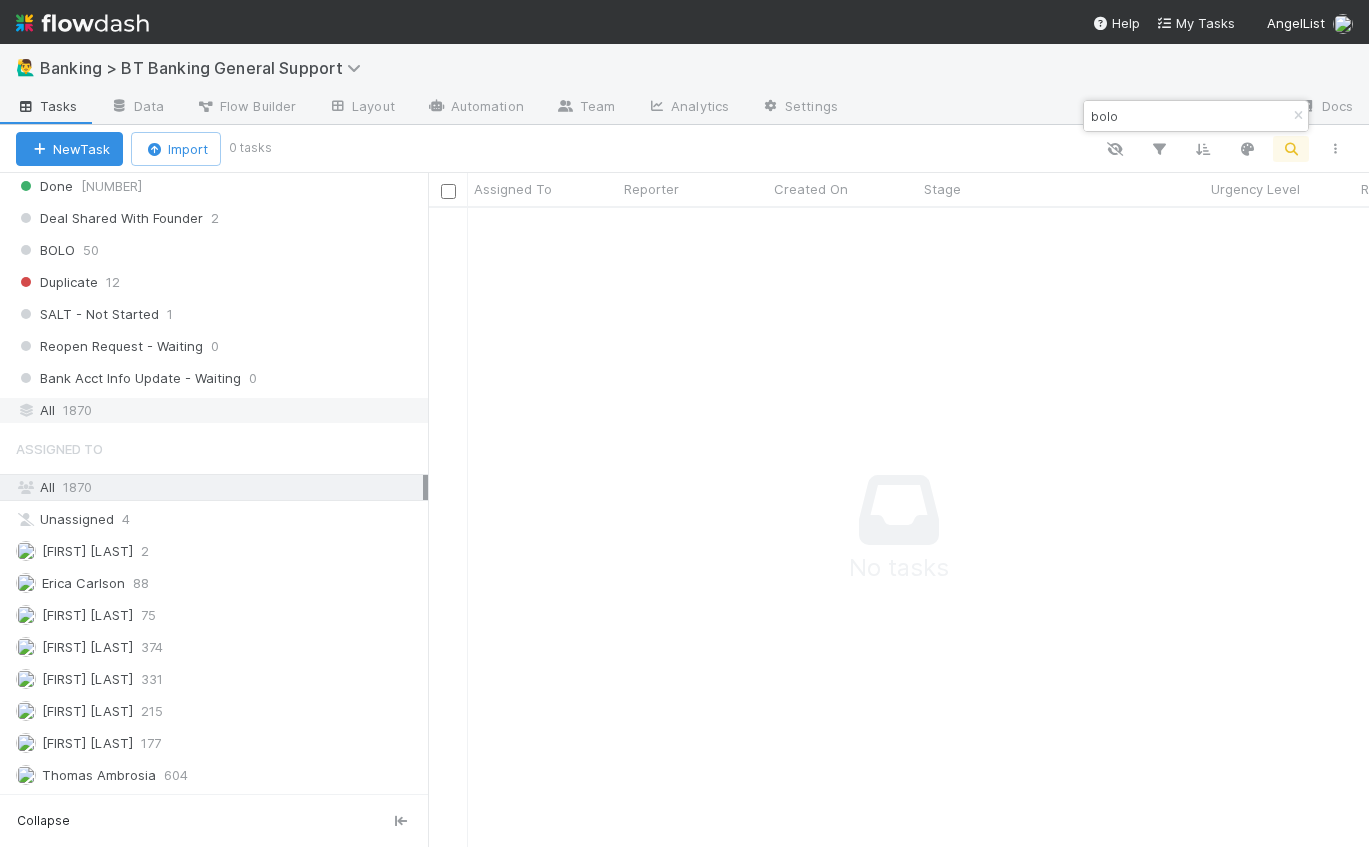 type on "bolo" 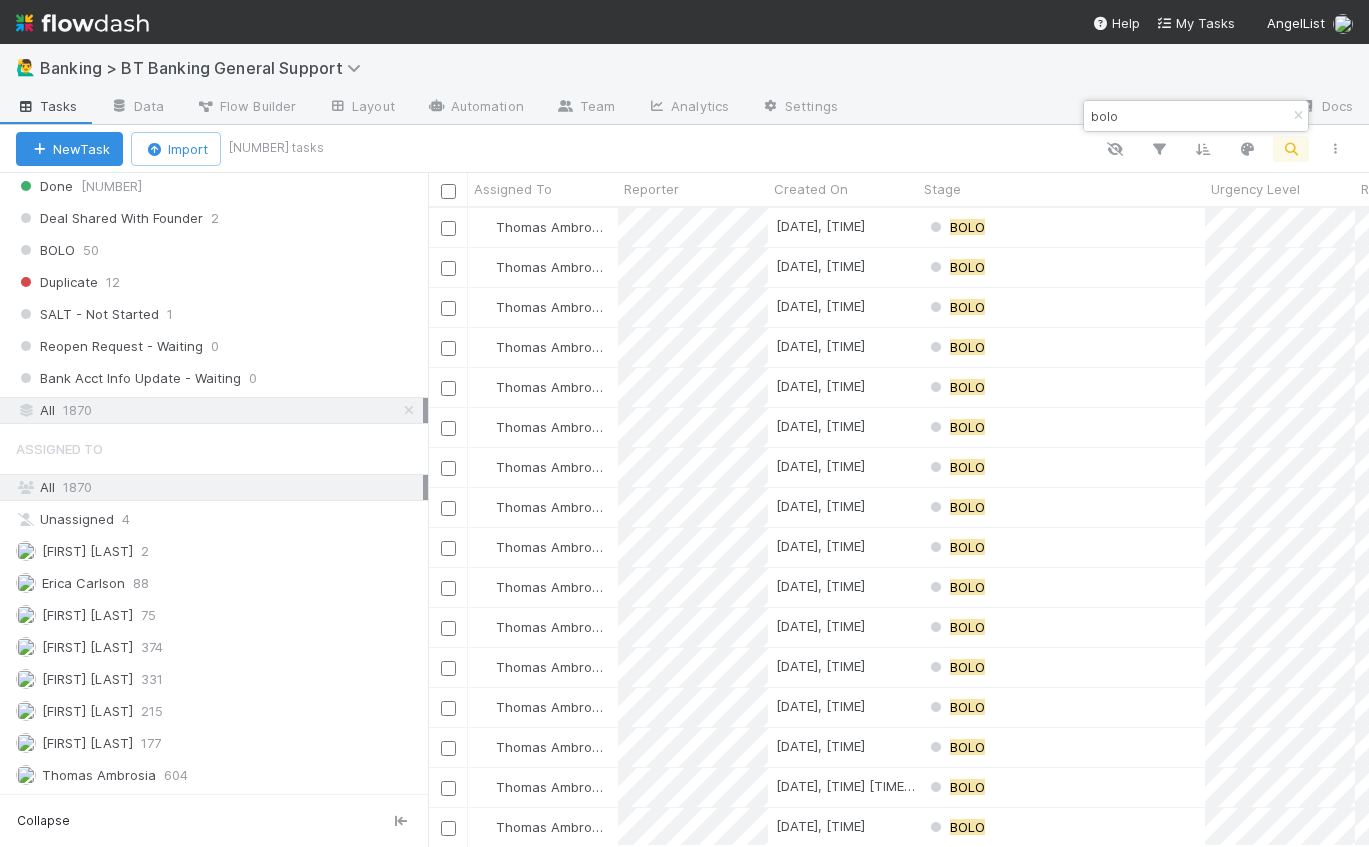 scroll, scrollTop: 0, scrollLeft: 1, axis: horizontal 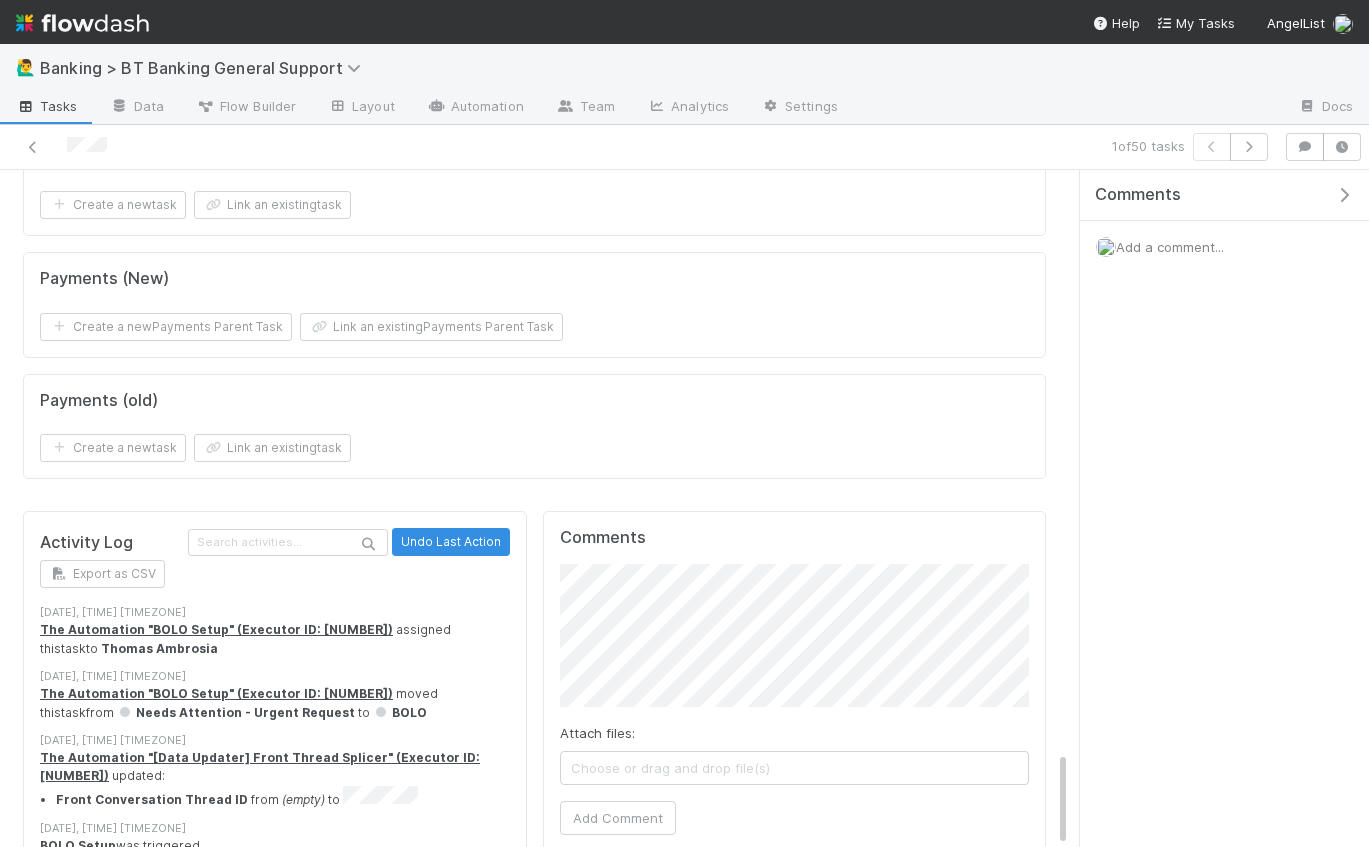 click on "The Automation "BOLO Setup" (Executor ID: 39218)   assigned this  task  to   Thomas Ambrosia" at bounding box center [275, 639] 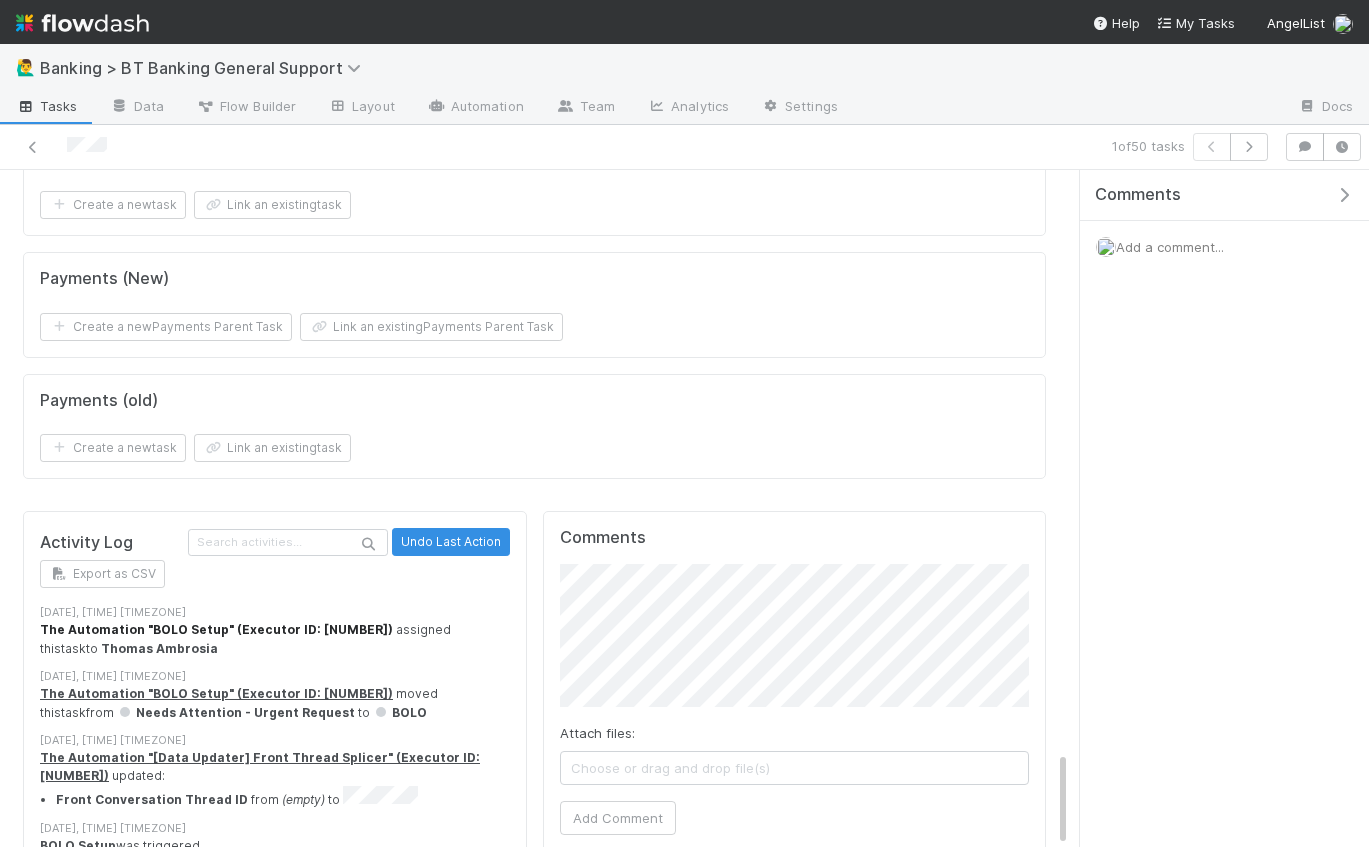 click on "The Automation "BOLO Setup" (Executor ID: 39218)" at bounding box center (216, 629) 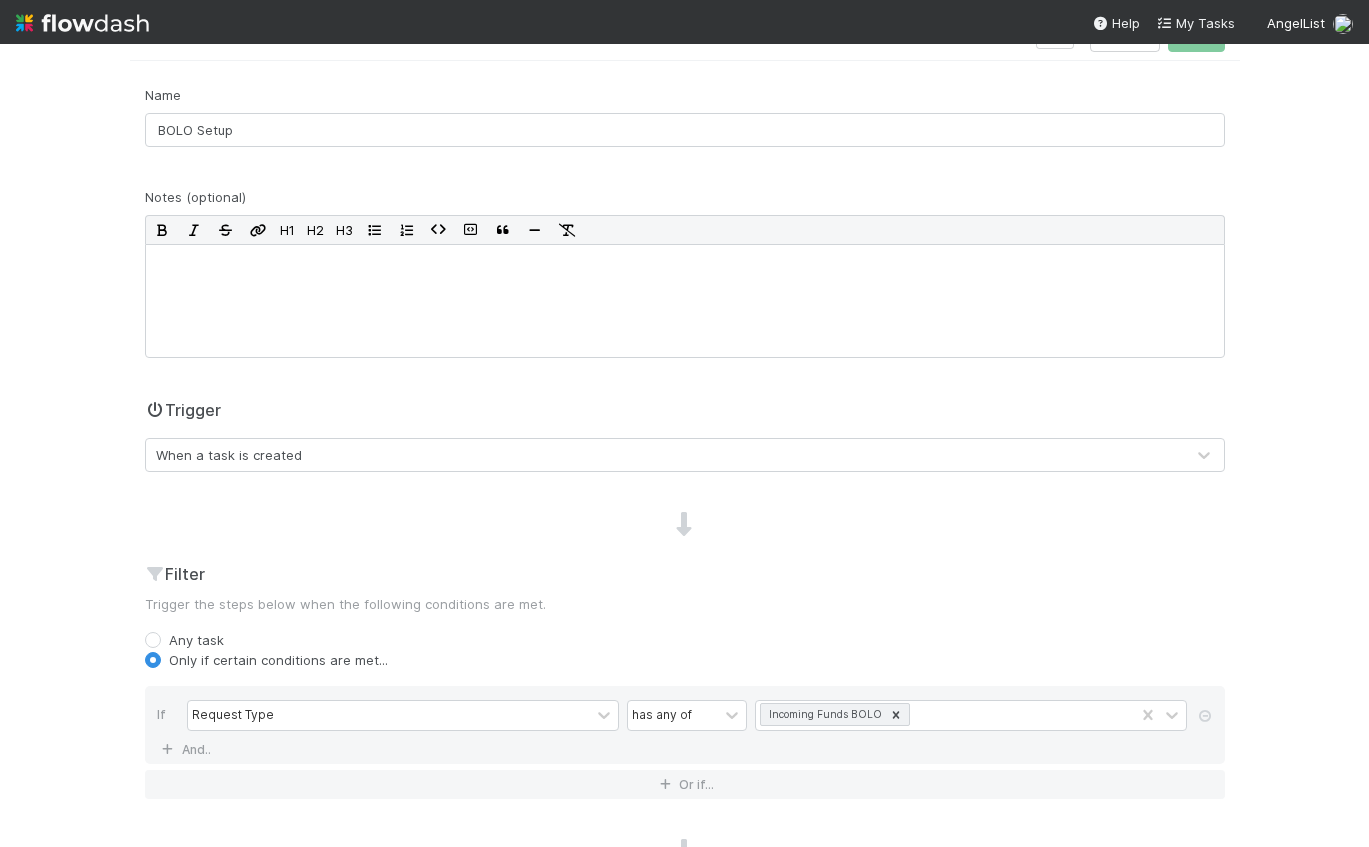 scroll, scrollTop: 492, scrollLeft: 0, axis: vertical 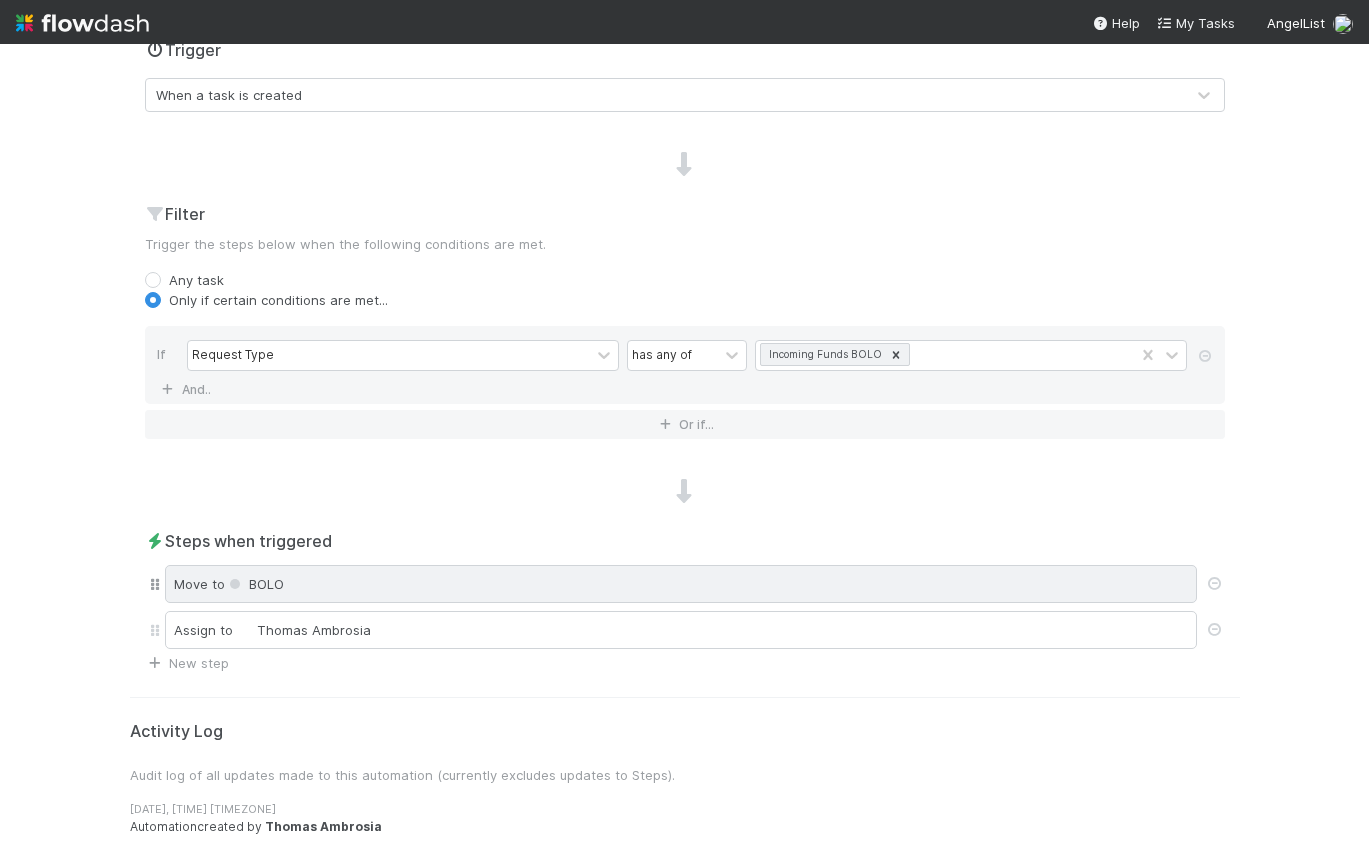 click on "Move to    BOLO" at bounding box center [681, 584] 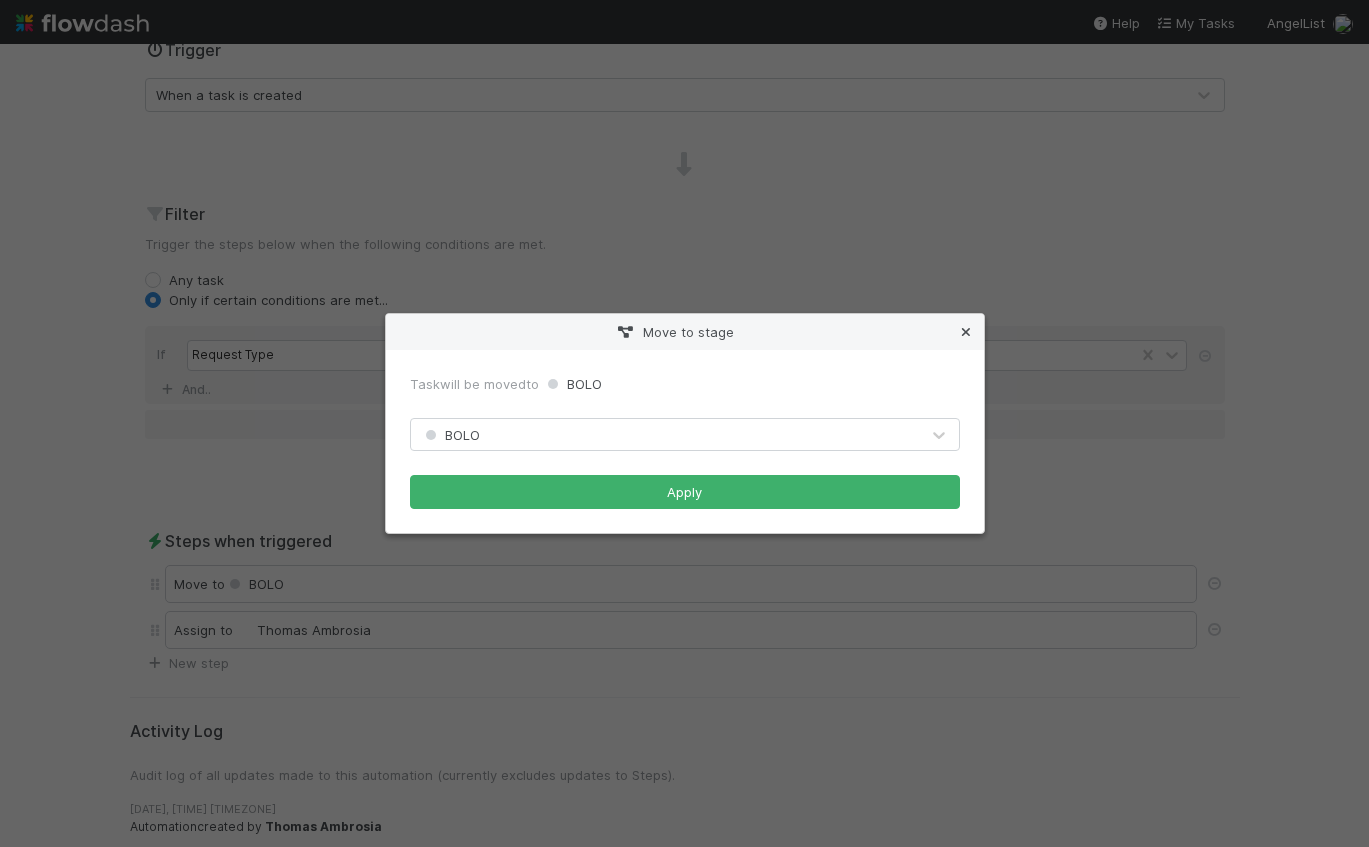 click at bounding box center (966, 332) 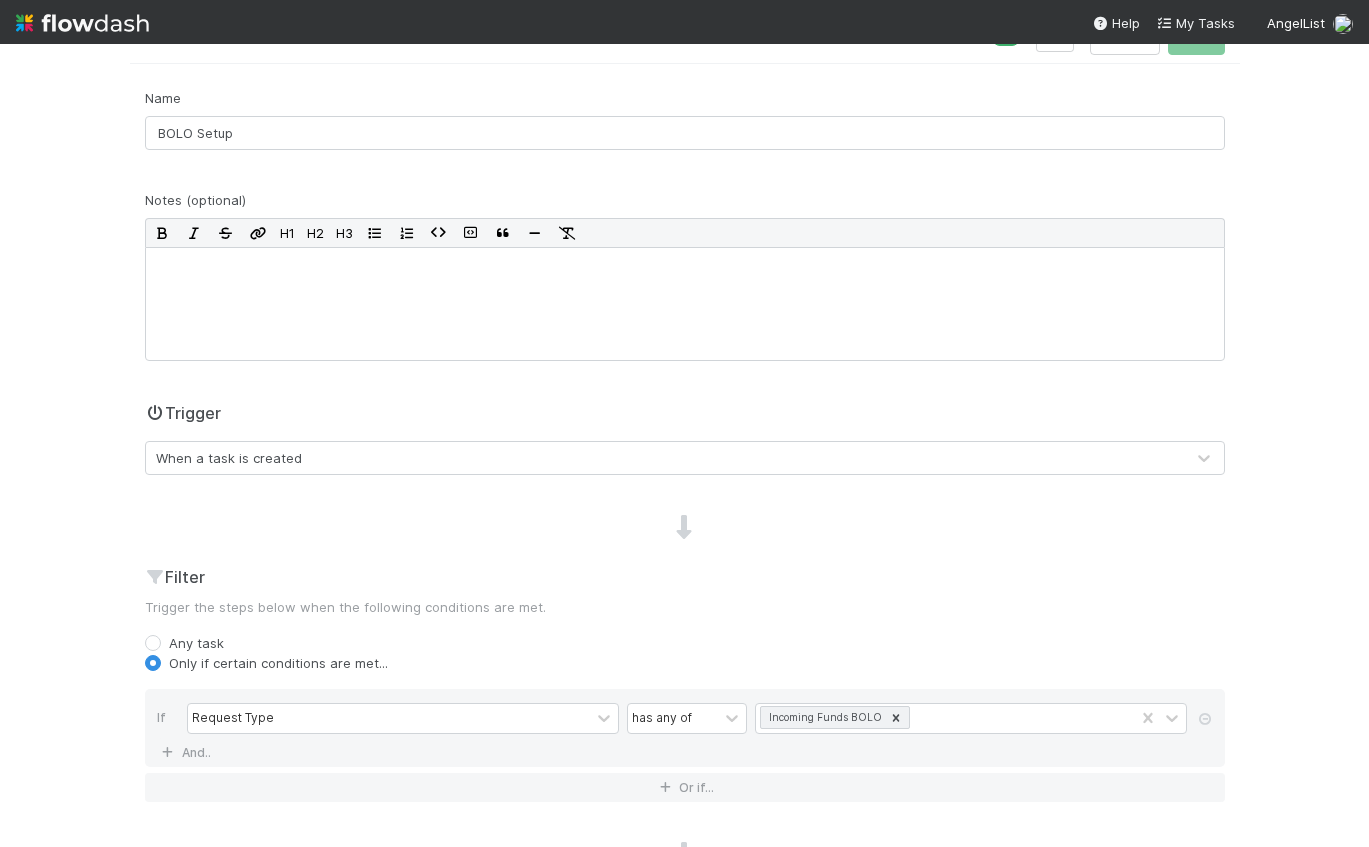 scroll, scrollTop: 492, scrollLeft: 0, axis: vertical 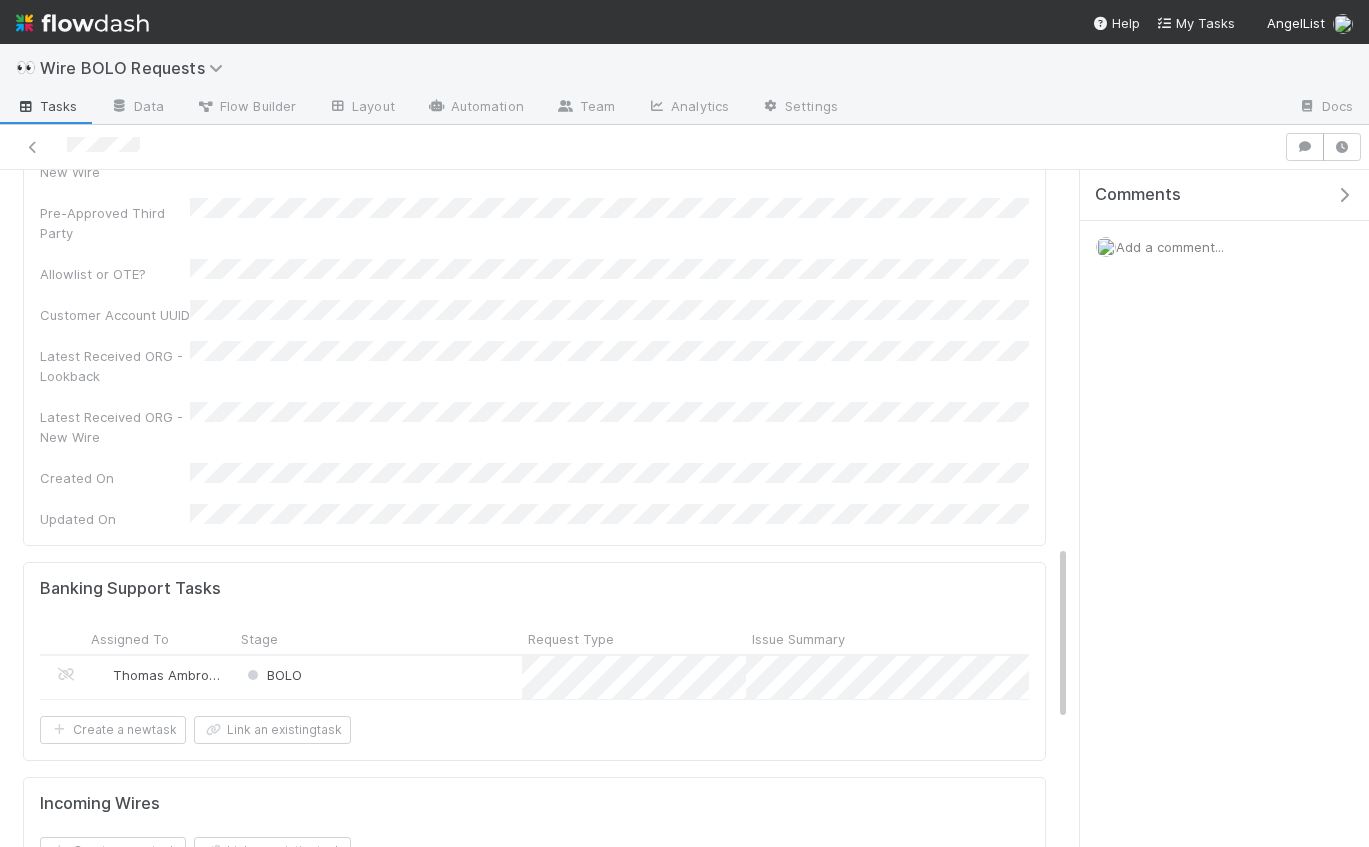 click on "BOLO" at bounding box center [378, 677] 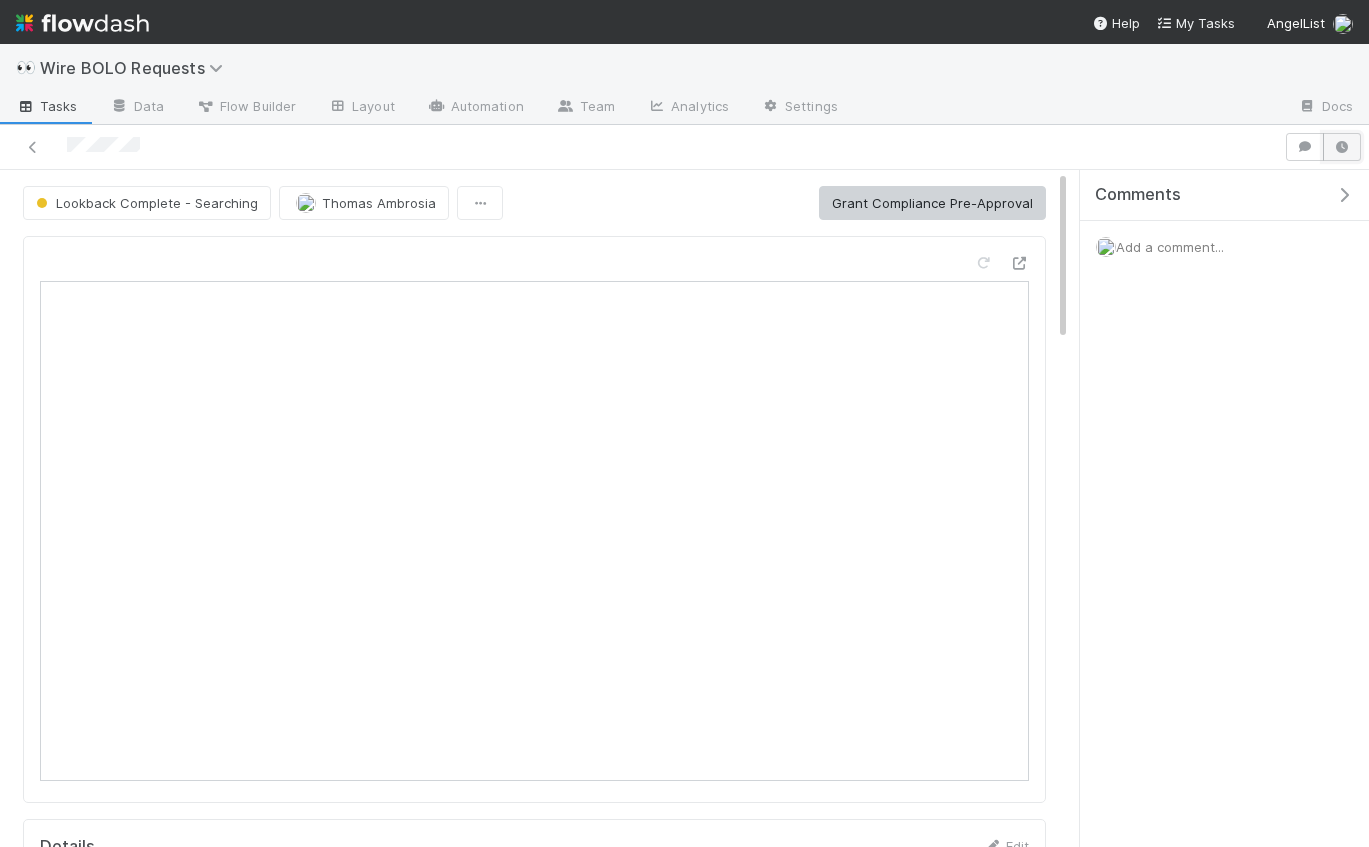 click at bounding box center (1342, 147) 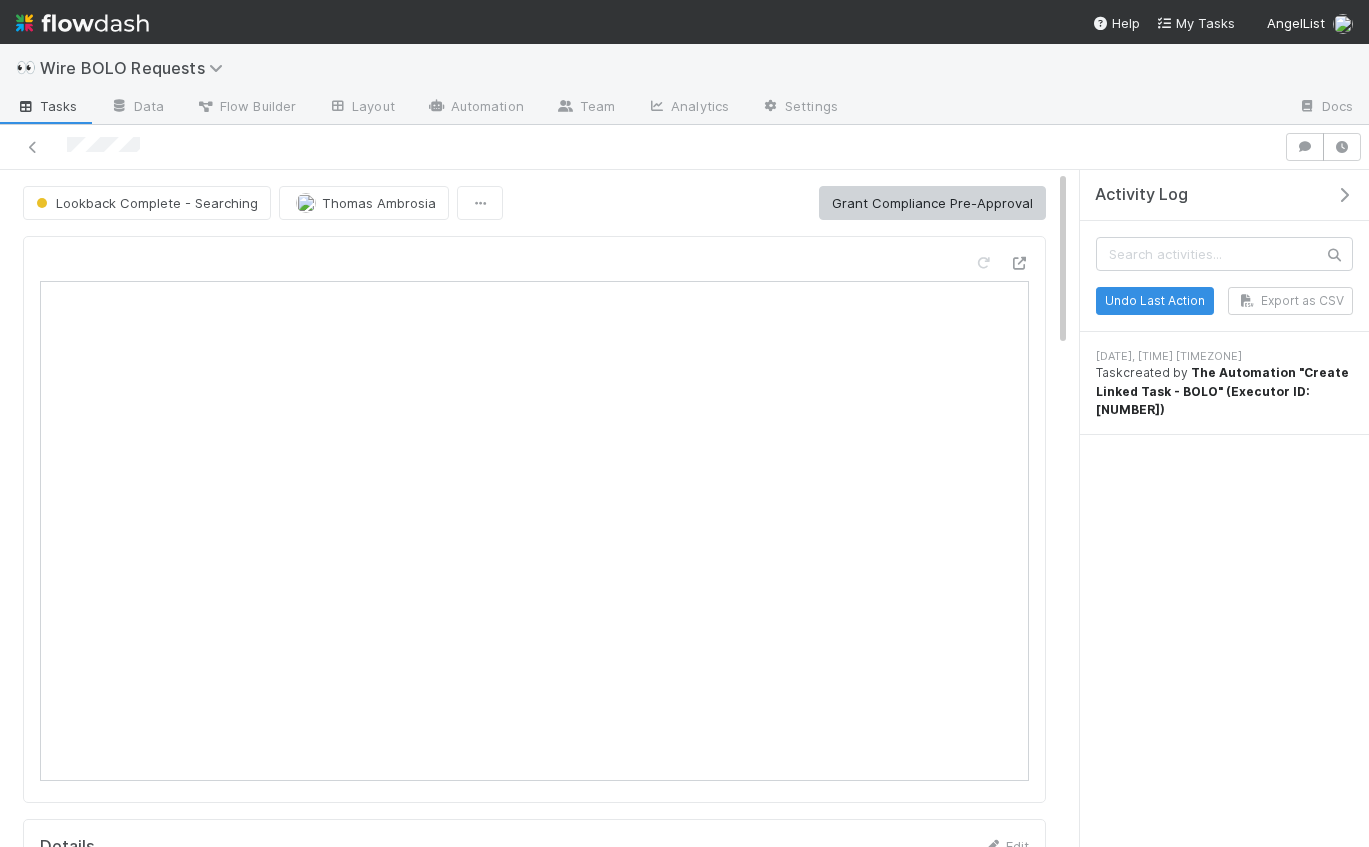 click on "The Automation "Create Linked Task - BOLO" (Executor ID: 38176)" at bounding box center [1222, 391] 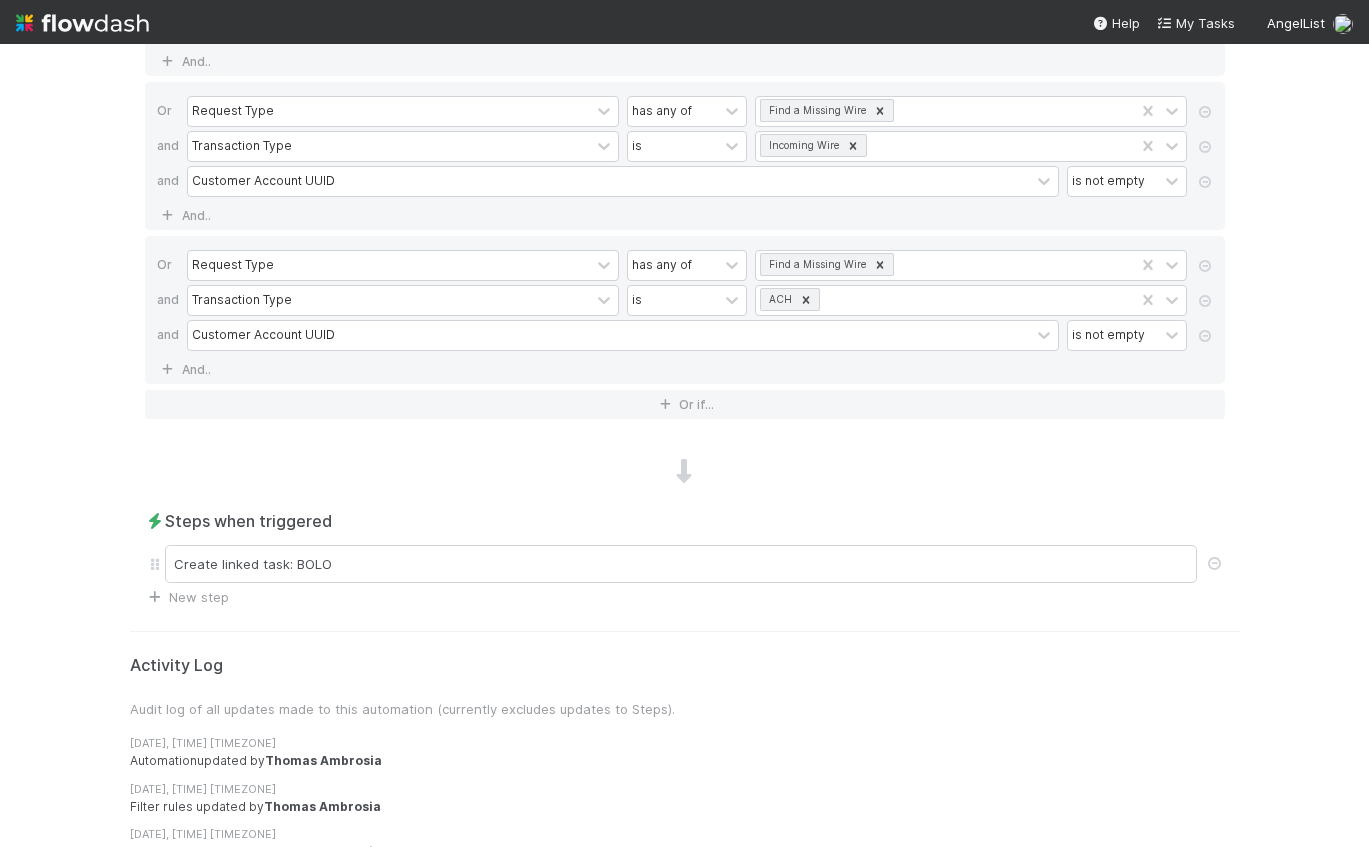 scroll, scrollTop: 978, scrollLeft: 0, axis: vertical 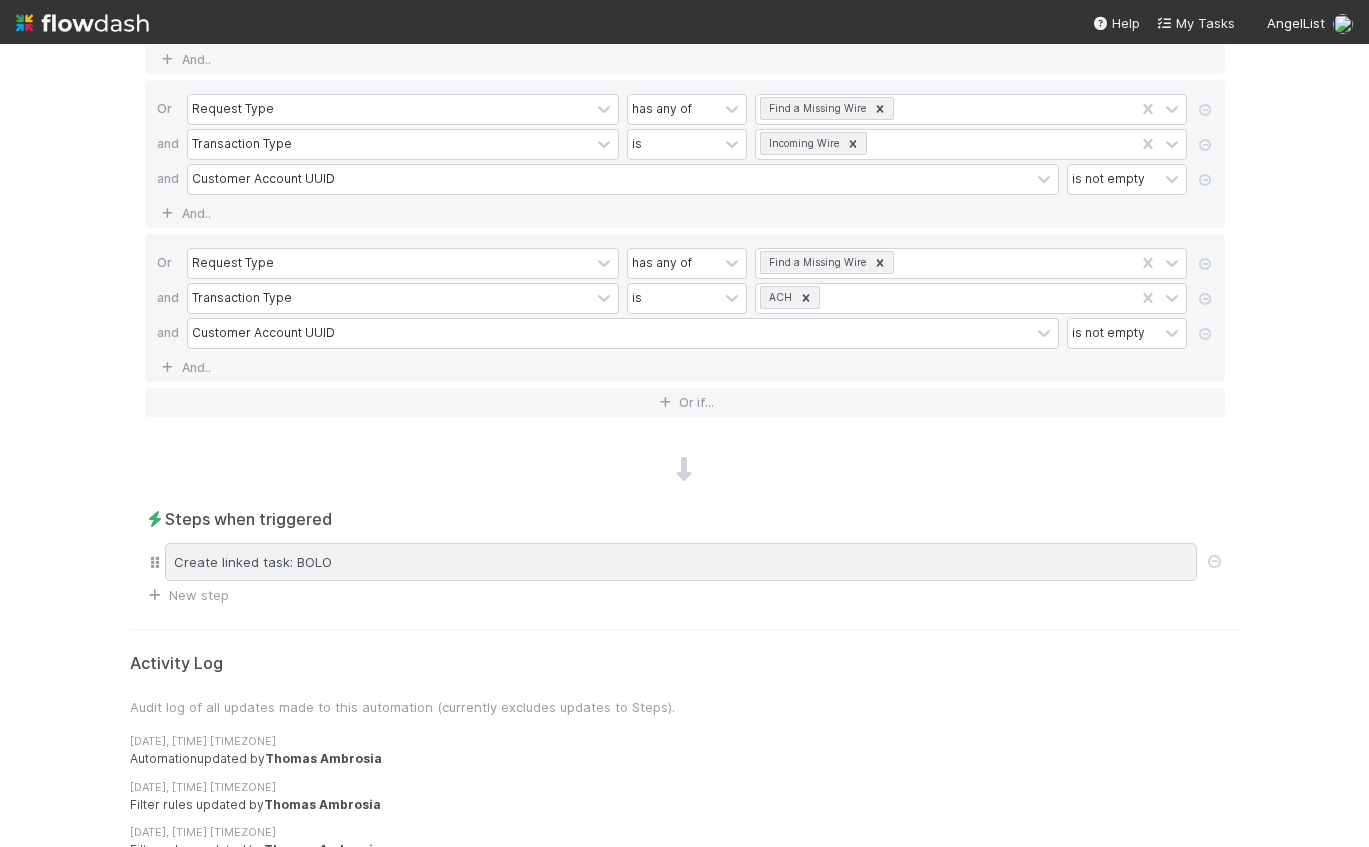 click on "Create linked task: BOLO" at bounding box center [681, 562] 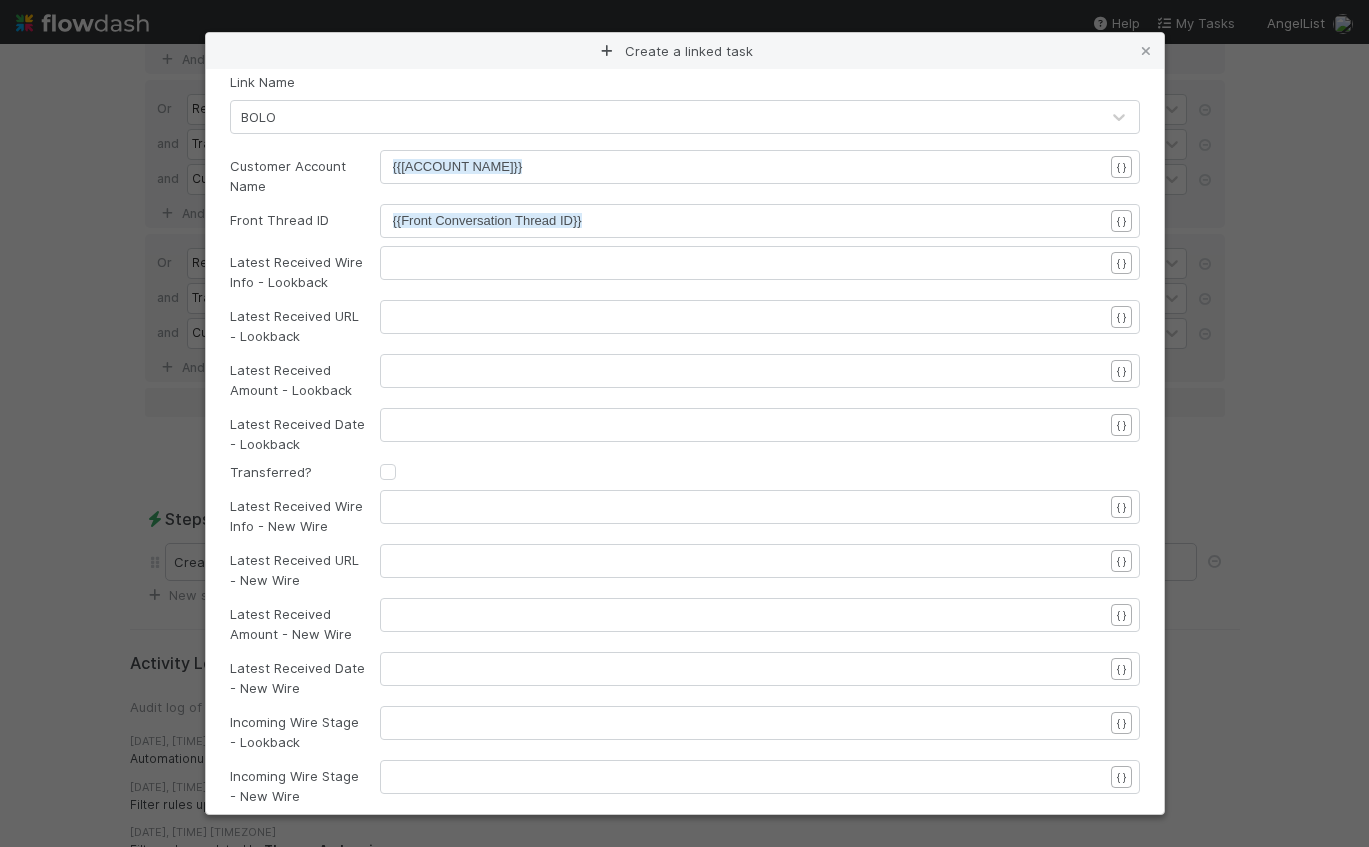 scroll, scrollTop: 0, scrollLeft: 0, axis: both 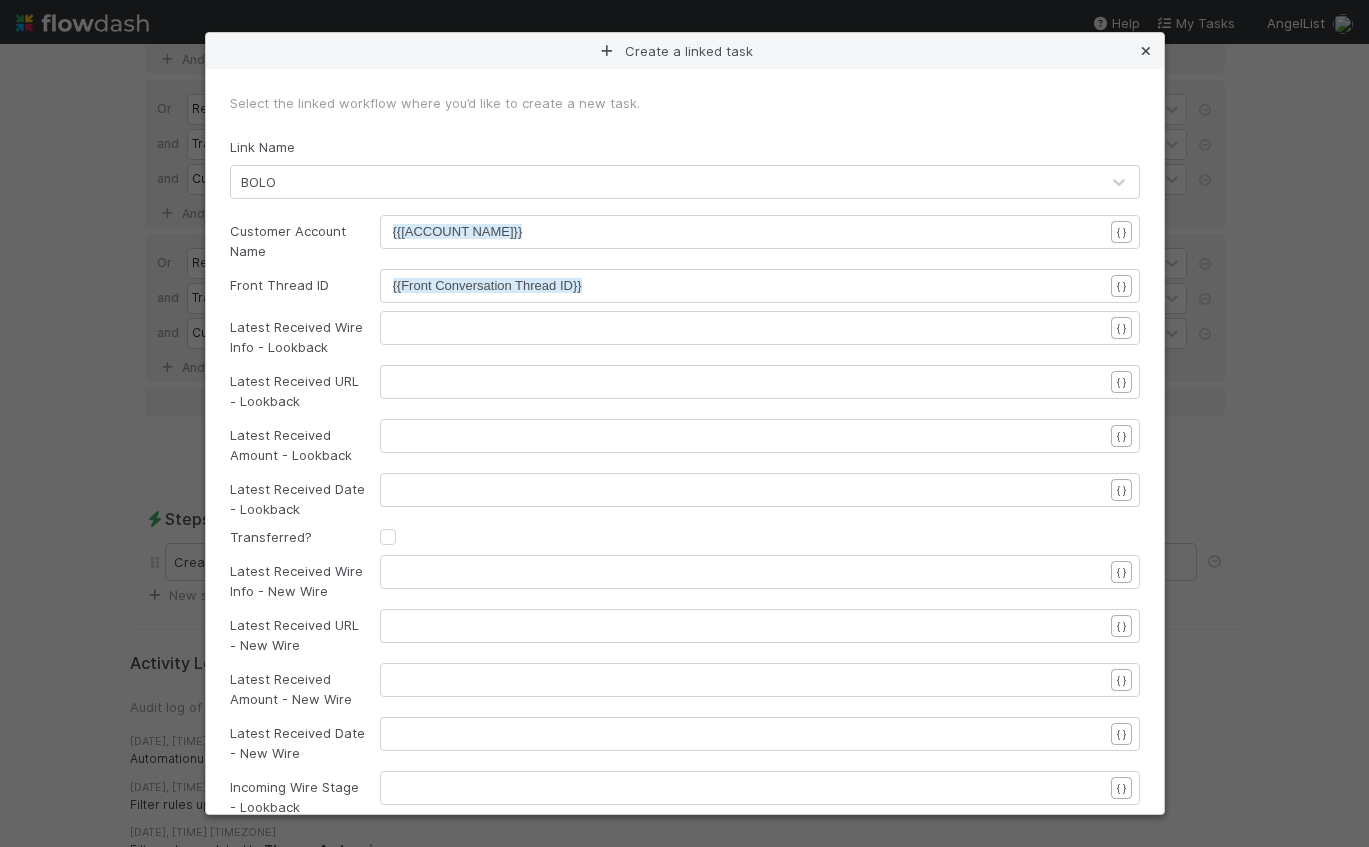 click at bounding box center (1146, 51) 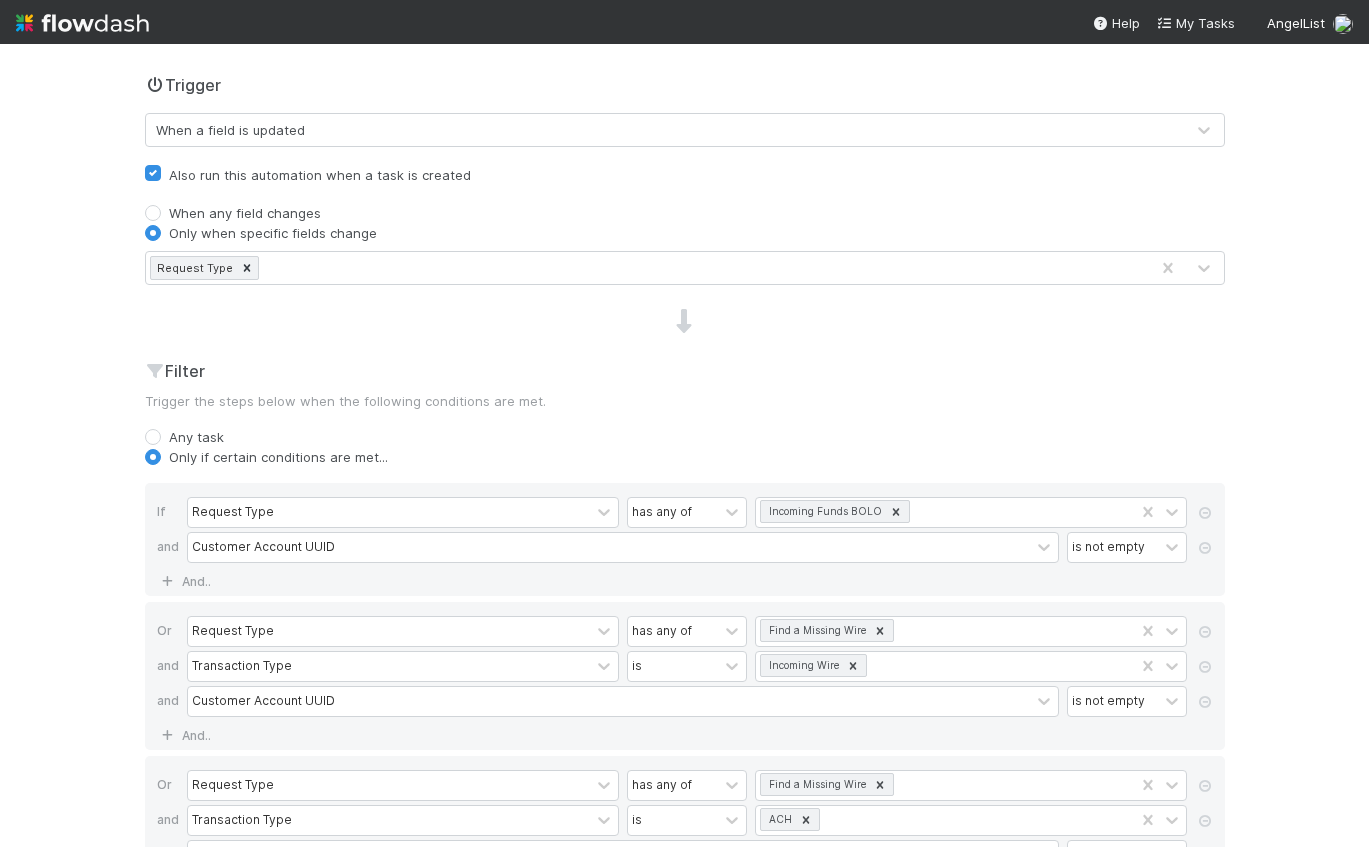 scroll, scrollTop: 357, scrollLeft: 0, axis: vertical 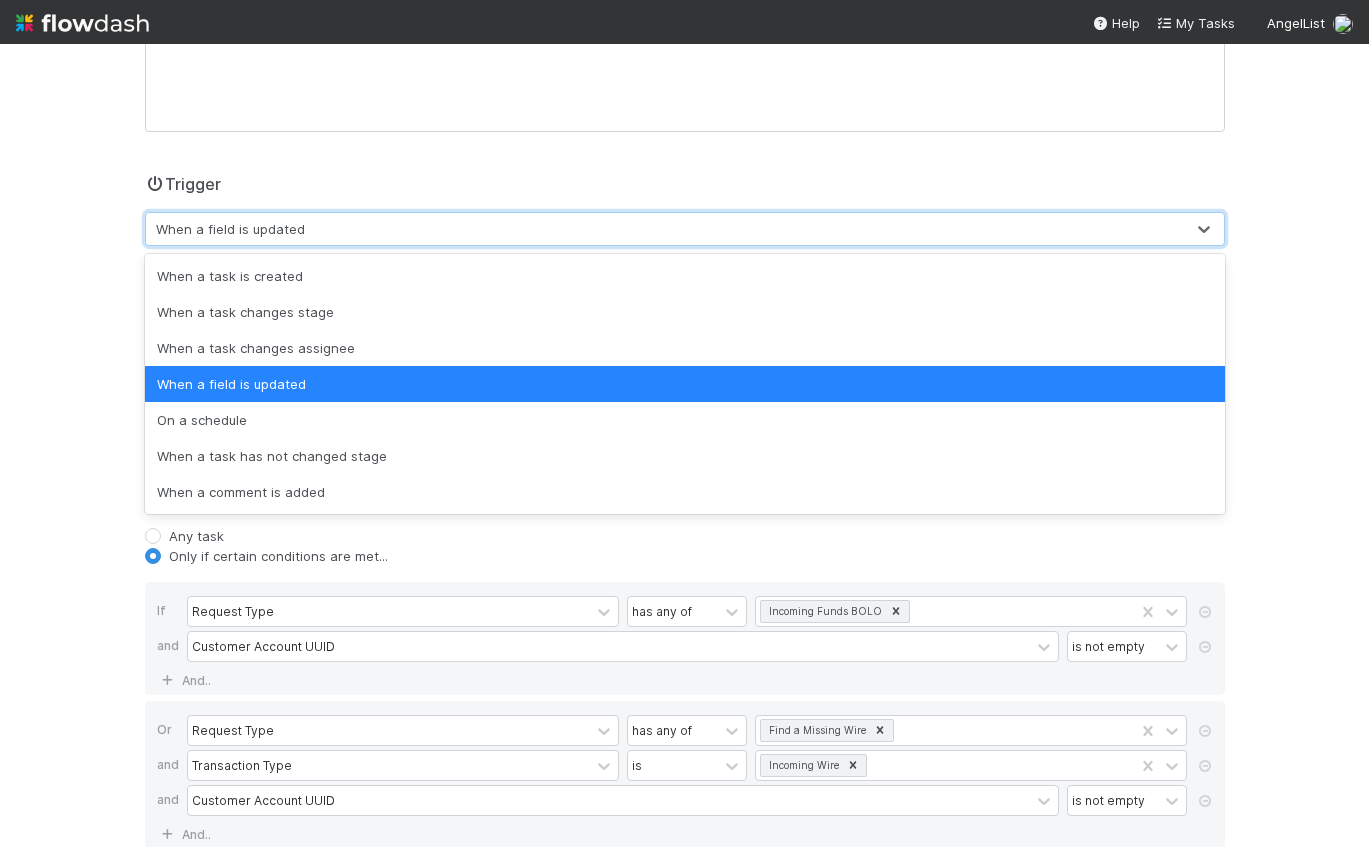 click on "When a field is updated" at bounding box center (230, 229) 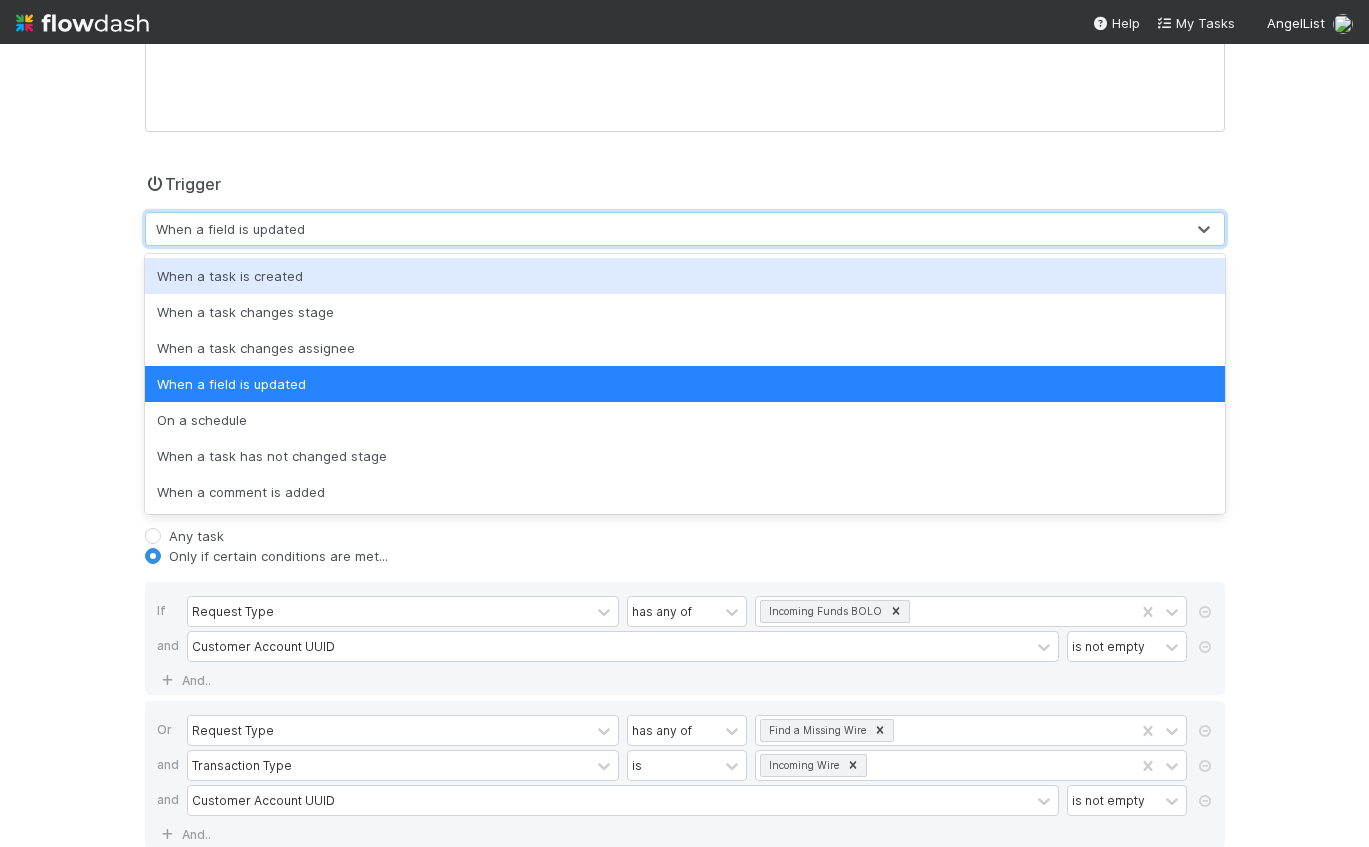 click on "🙋‍♂️ Banking > BT Banking General Support Tasks Data Flow Builder Layout Automation Team Analytics Settings  Docs Edit  automation Activated Cancel Save Name Create Linked Task - BOLO Notes (optional) H1 H2 H3  Trigger      option When a task is created focused, 1 of 7. 7 results available. Use Up and Down to choose options, press Enter to select the currently focused option, press Escape to exit the menu, press Tab to select the option and exit the menu. When a field is updated Also run this automation when a task is created When any field changes Only when specific fields change Request Type  Filter Trigger the steps below when the following conditions are met. Any task Only if certain conditions are met... If Request Type has any of Incoming Funds BOLO and Customer Account UUID is not empty And.. Or Request Type has any of Find a Missing Wire and Transaction Type is Incoming Wire and Customer Account UUID is not empty And.. Or Request Type has any of Find a Missing Wire and Transaction Type is" at bounding box center [684, 445] 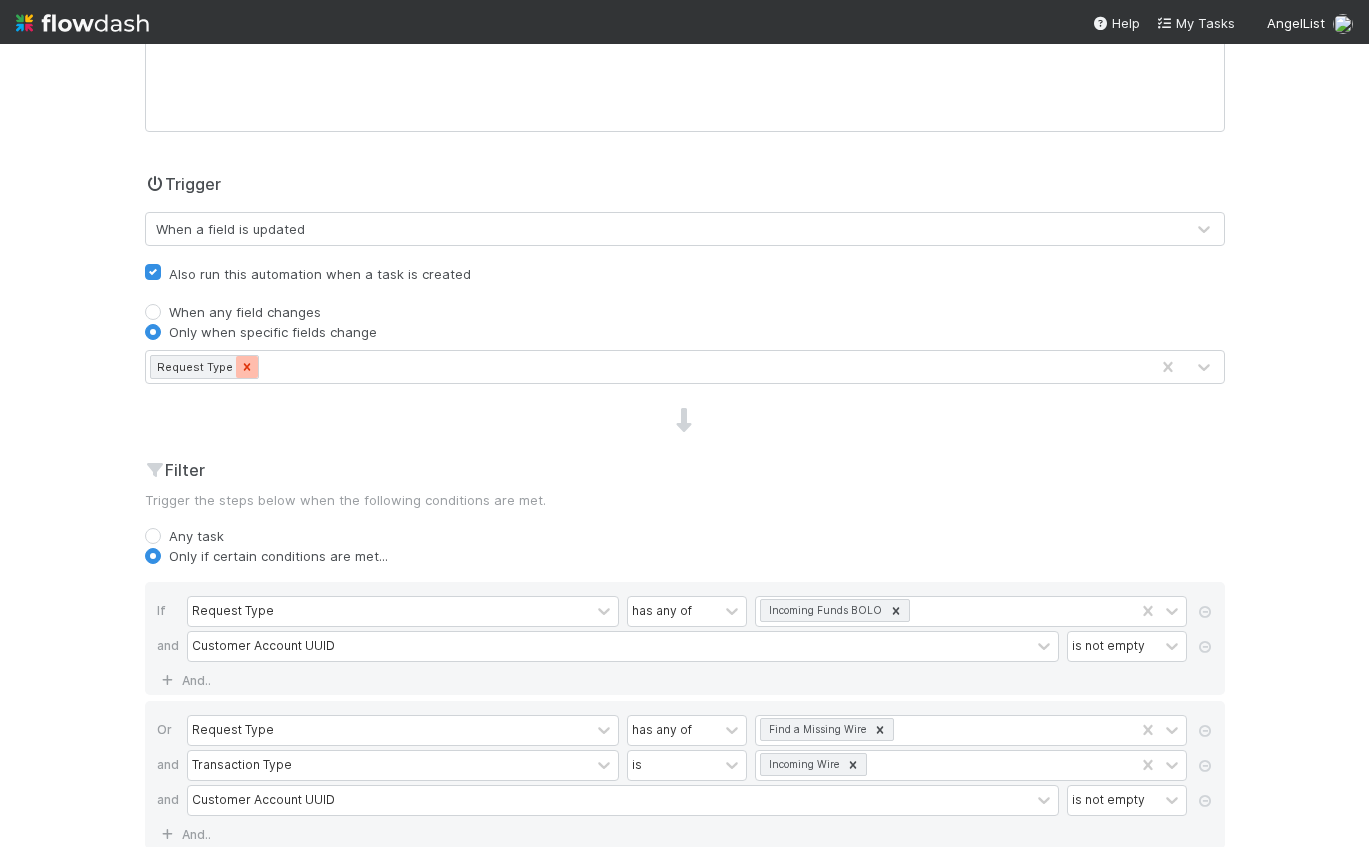 click 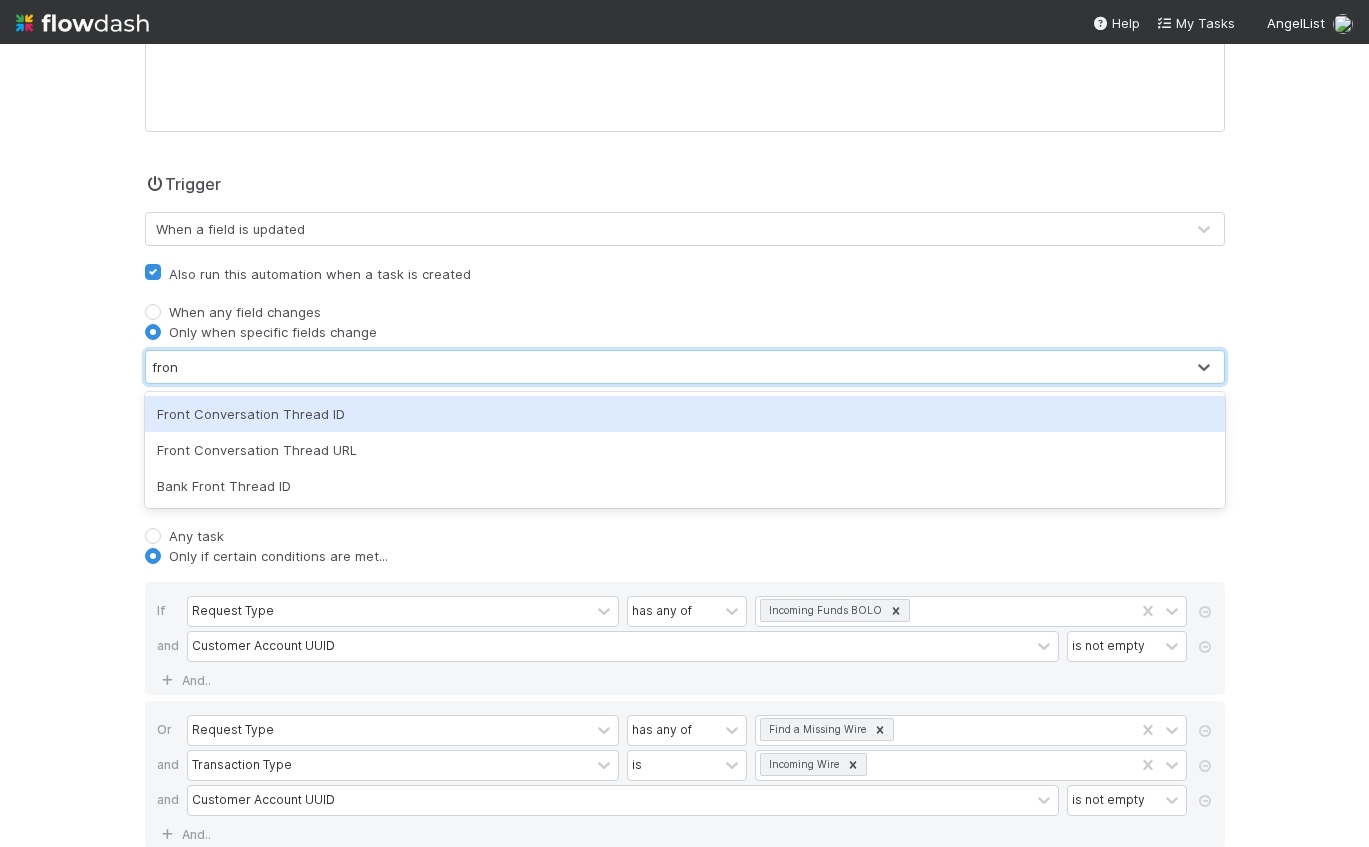 type on "front" 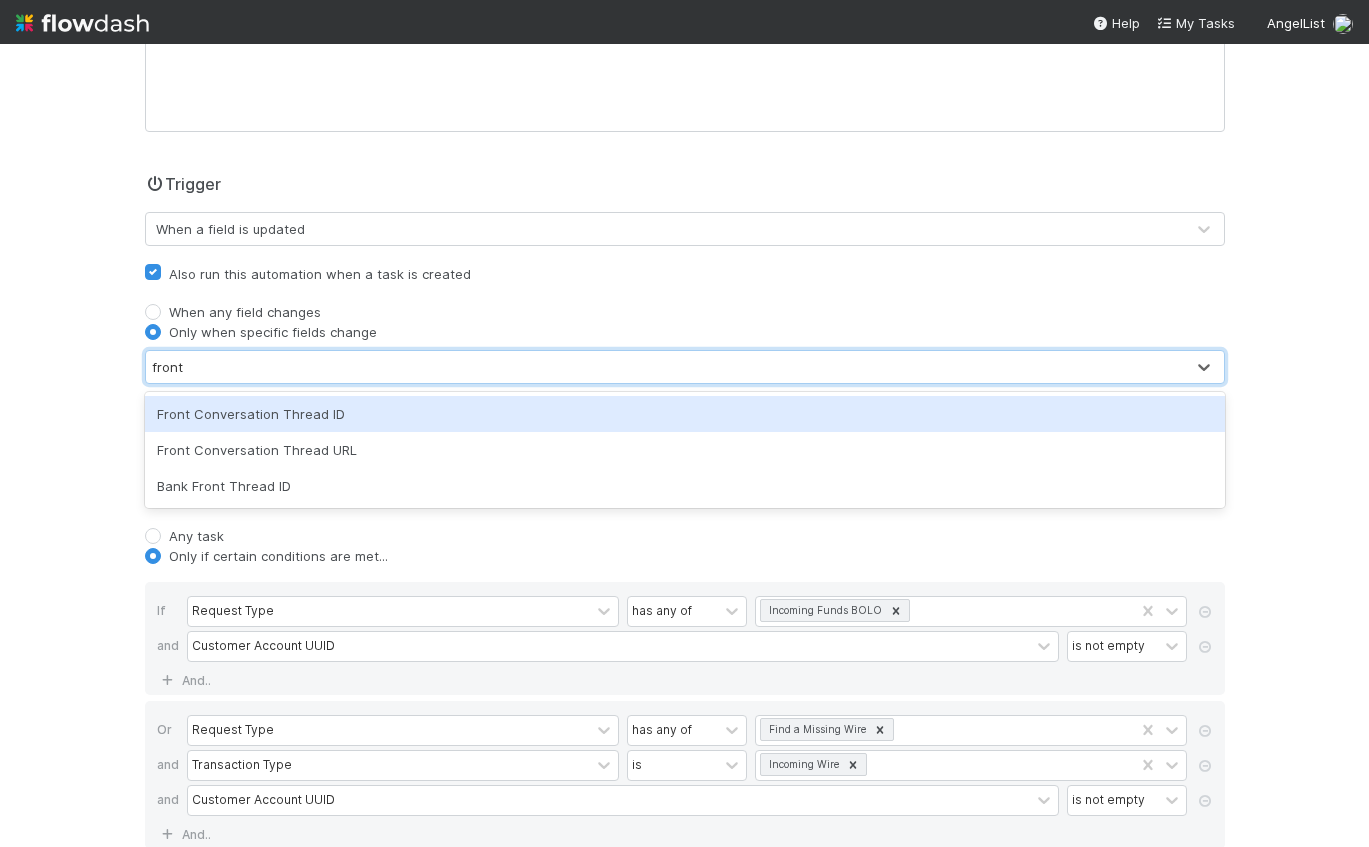 click on "Front Conversation Thread ID" at bounding box center [685, 414] 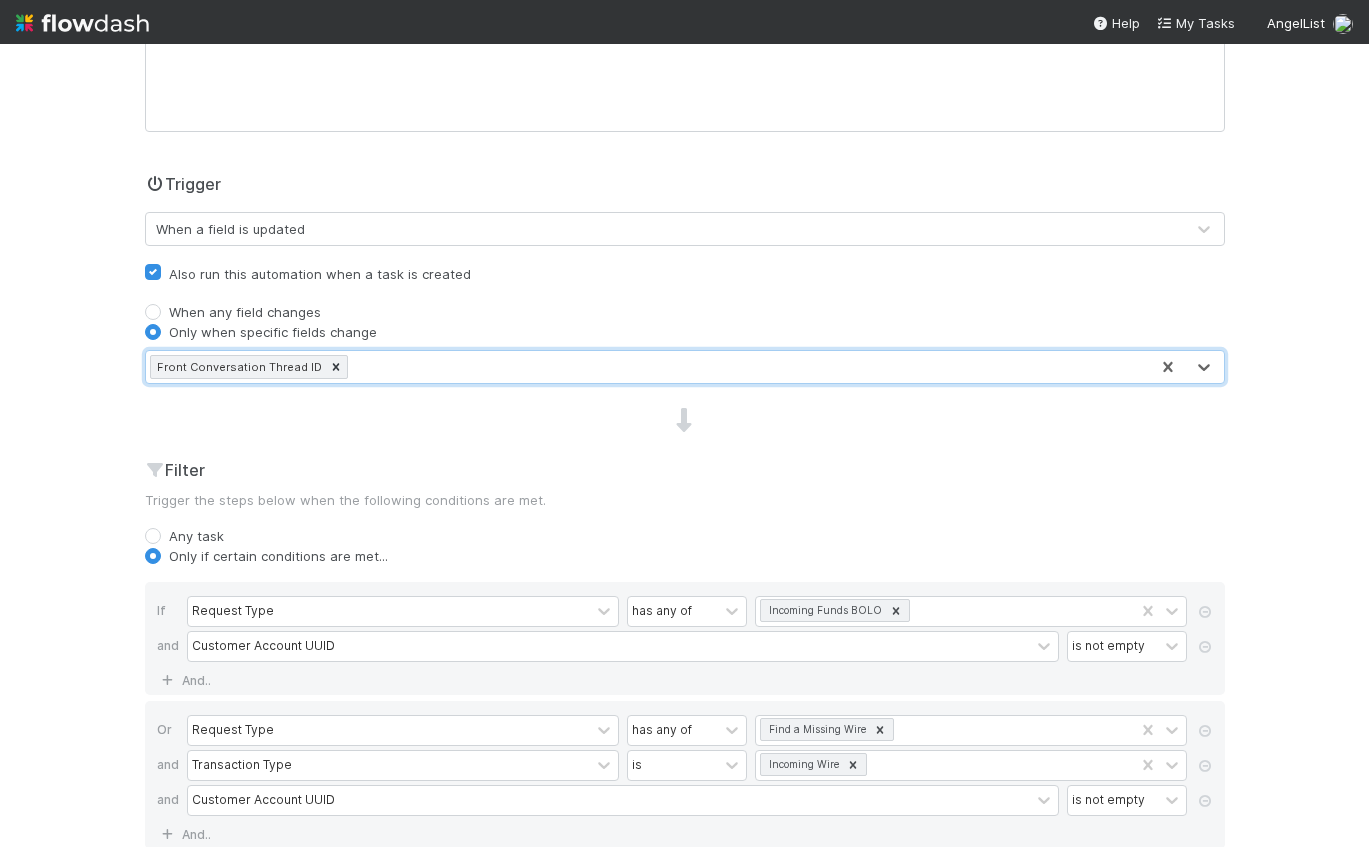 click on "🙋‍♂️ Banking > BT Banking General Support Tasks Data Flow Builder Layout Automation Team Analytics Settings  Docs Edit  automation Activated Cancel Save Name Create Linked Task - BOLO Notes (optional) H1 H2 H3  Trigger When a field is updated Also run this automation when a task is created When any field changes Only when specific fields change   option Front Conversation Thread ID, selected.     0 results available. Select is focused ,type to refine list, press Down to open the menu,  press left to focus selected values Front Conversation Thread ID  Filter Trigger the steps below when the following conditions are met. Any task Only if certain conditions are met... If Request Type has any of Incoming Funds BOLO and Customer Account UUID is not empty And.. Or Request Type has any of Find a Missing Wire and Transaction Type is Incoming Wire and Customer Account UUID is not empty And.. Or Request Type has any of Find a Missing Wire and Transaction Type is ACH and Customer Account UUID is not empty" at bounding box center (684, 445) 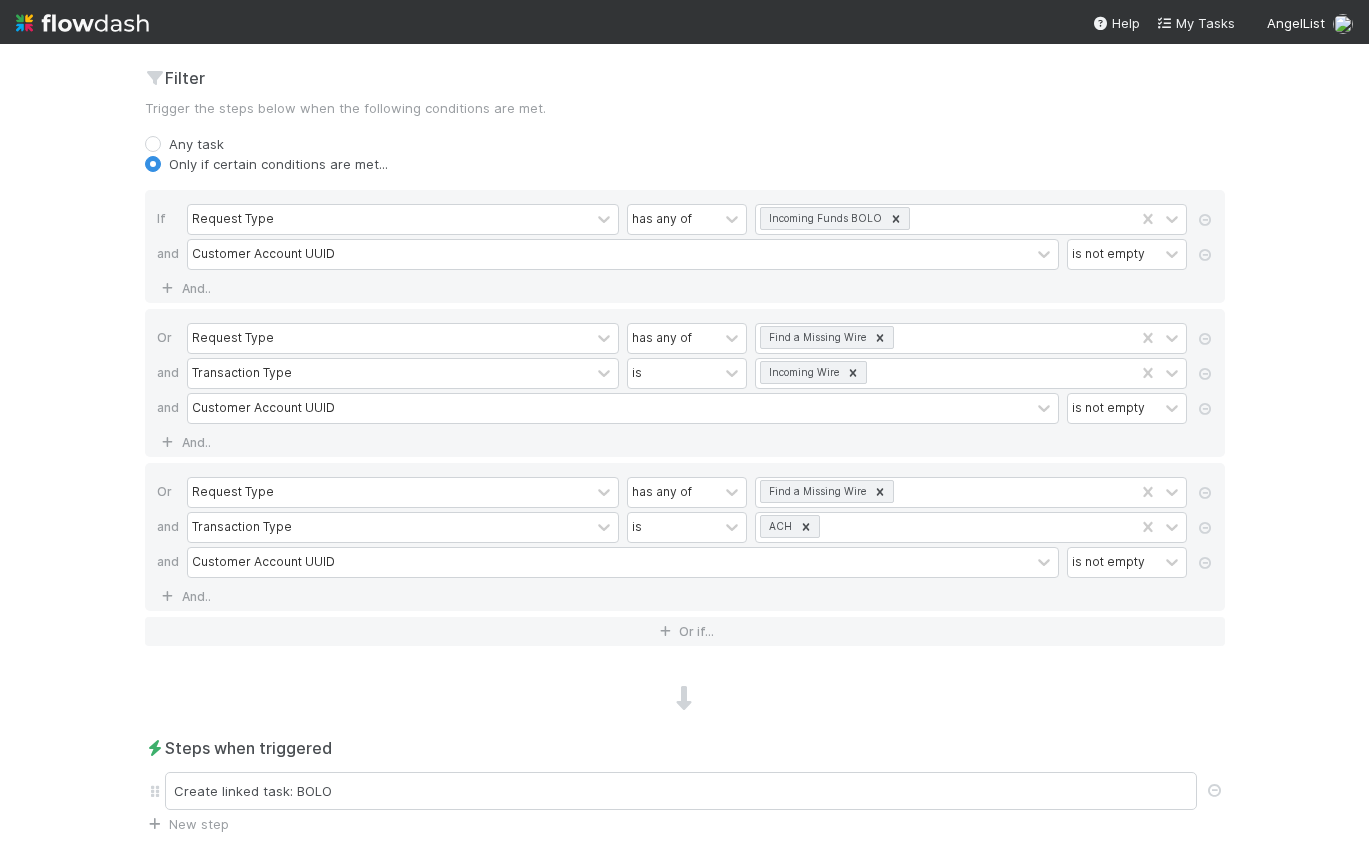 scroll, scrollTop: 751, scrollLeft: 0, axis: vertical 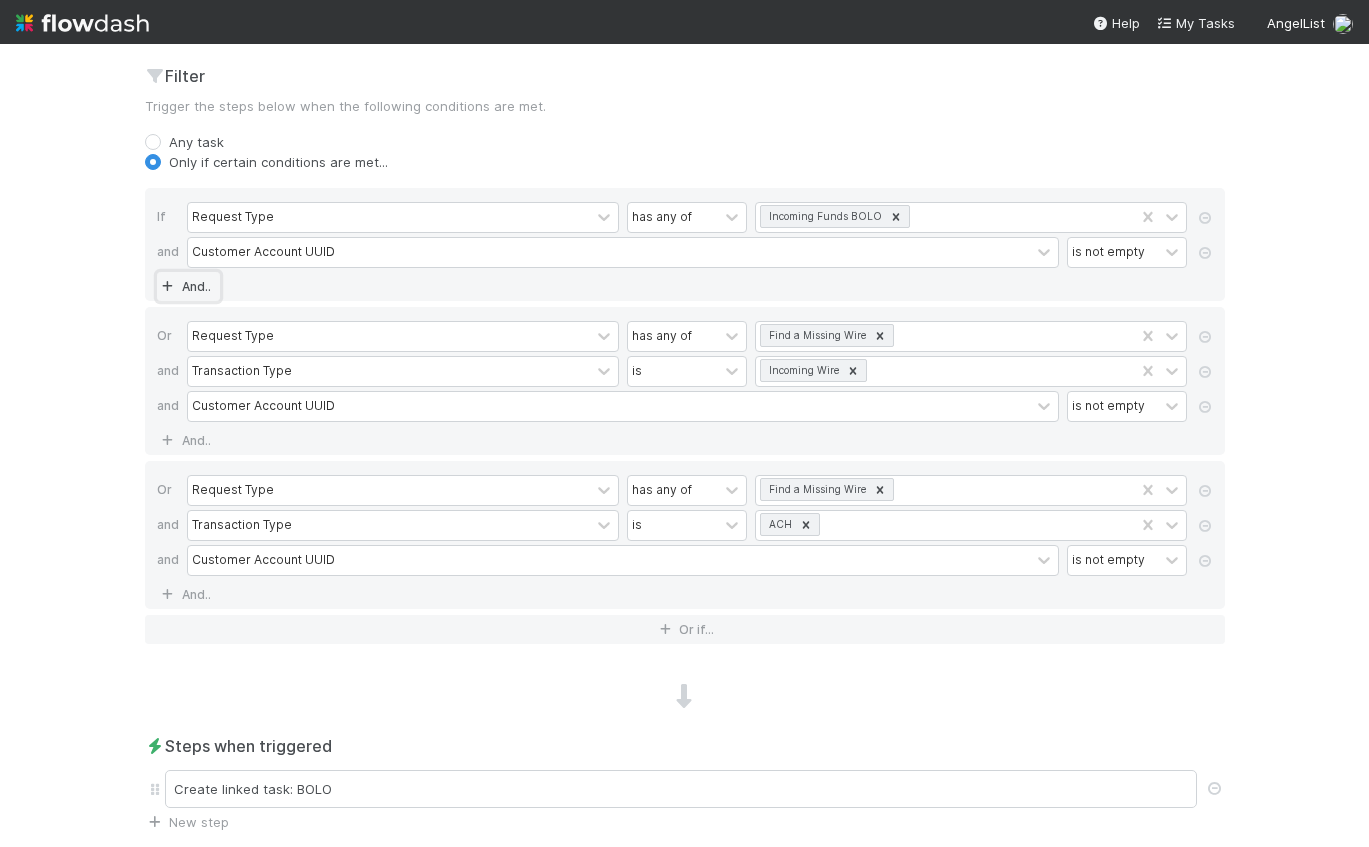 click on "And.." at bounding box center (188, 286) 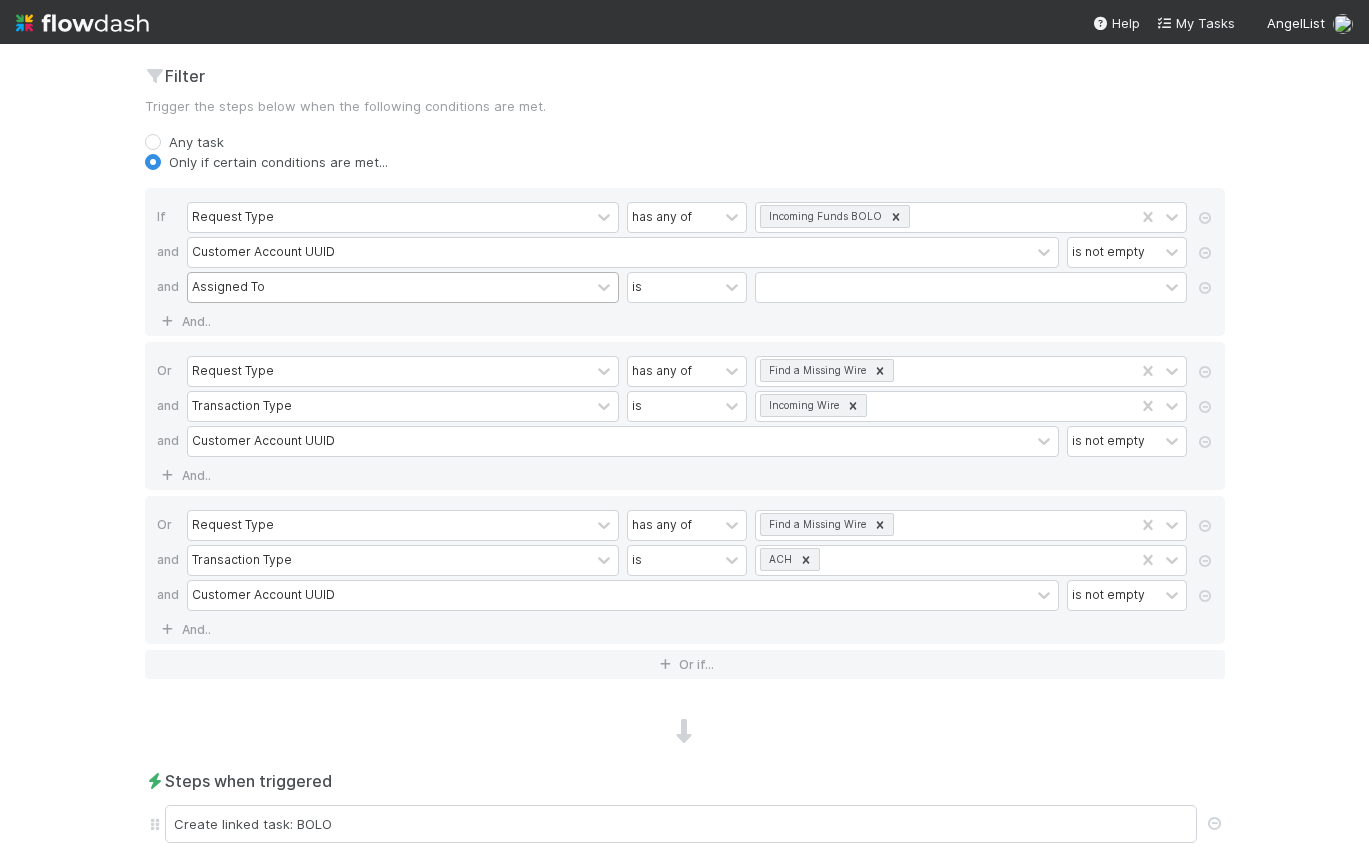 click on "Assigned To" at bounding box center [389, 287] 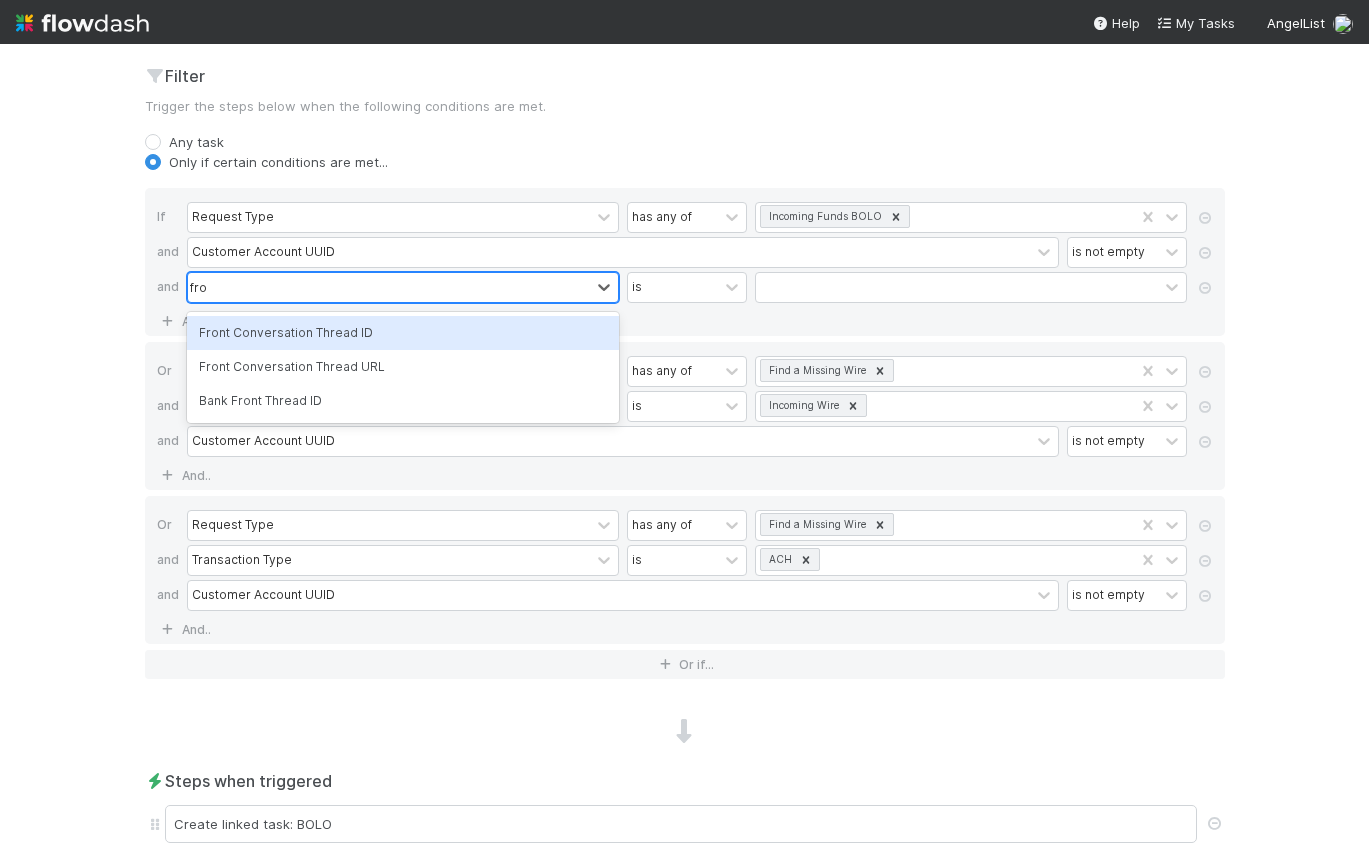 type on "front" 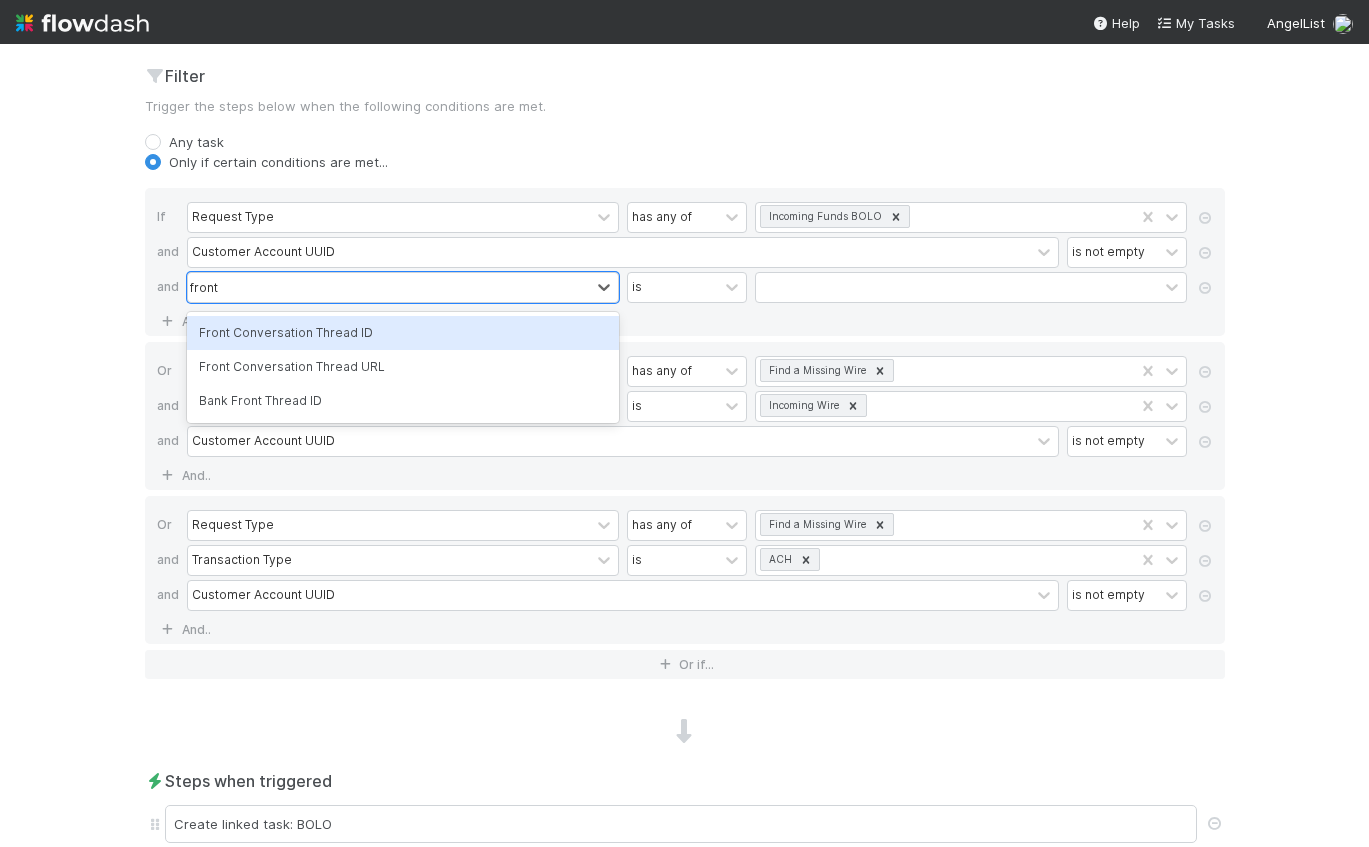 click on "Front Conversation Thread ID" at bounding box center (403, 333) 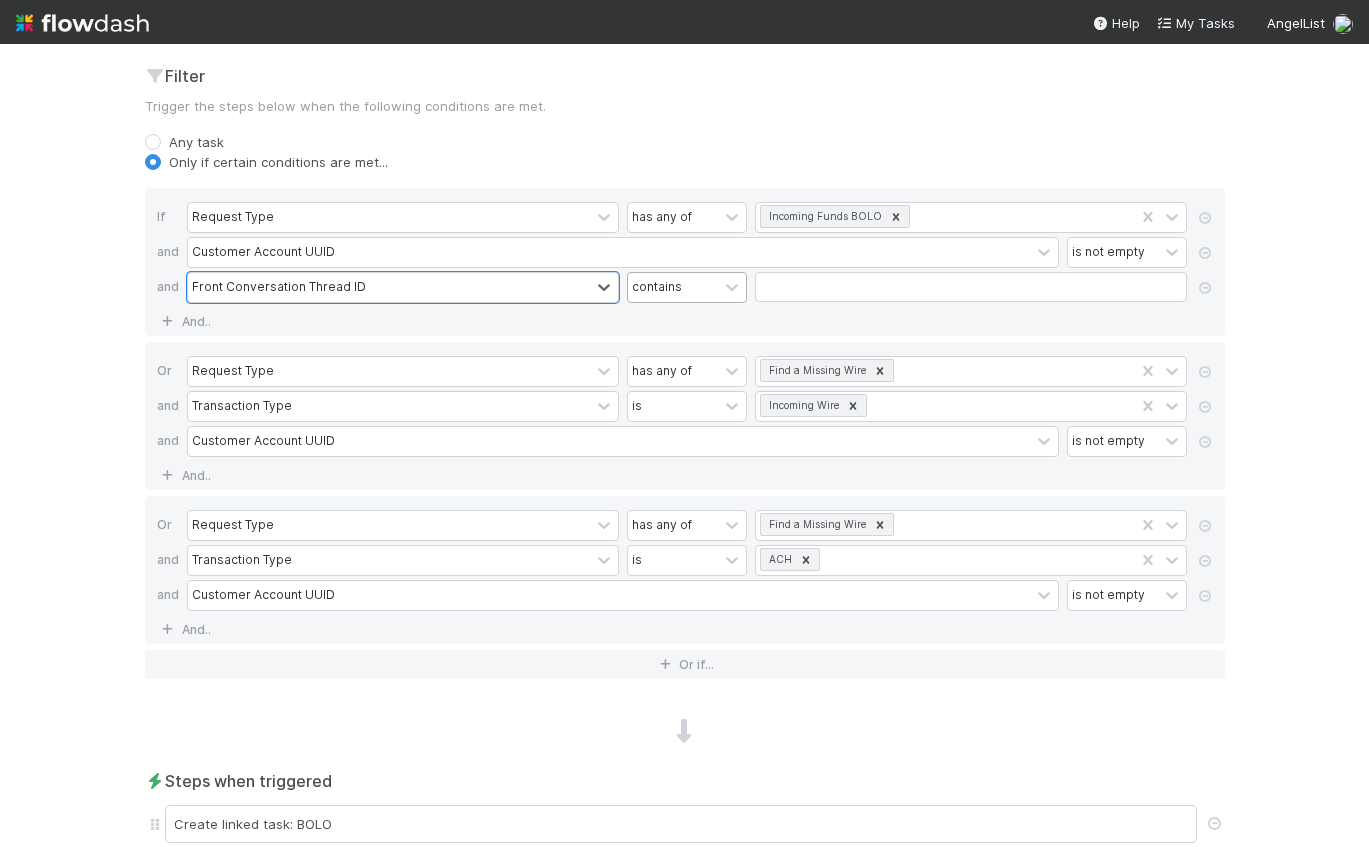 click on "contains" at bounding box center (673, 287) 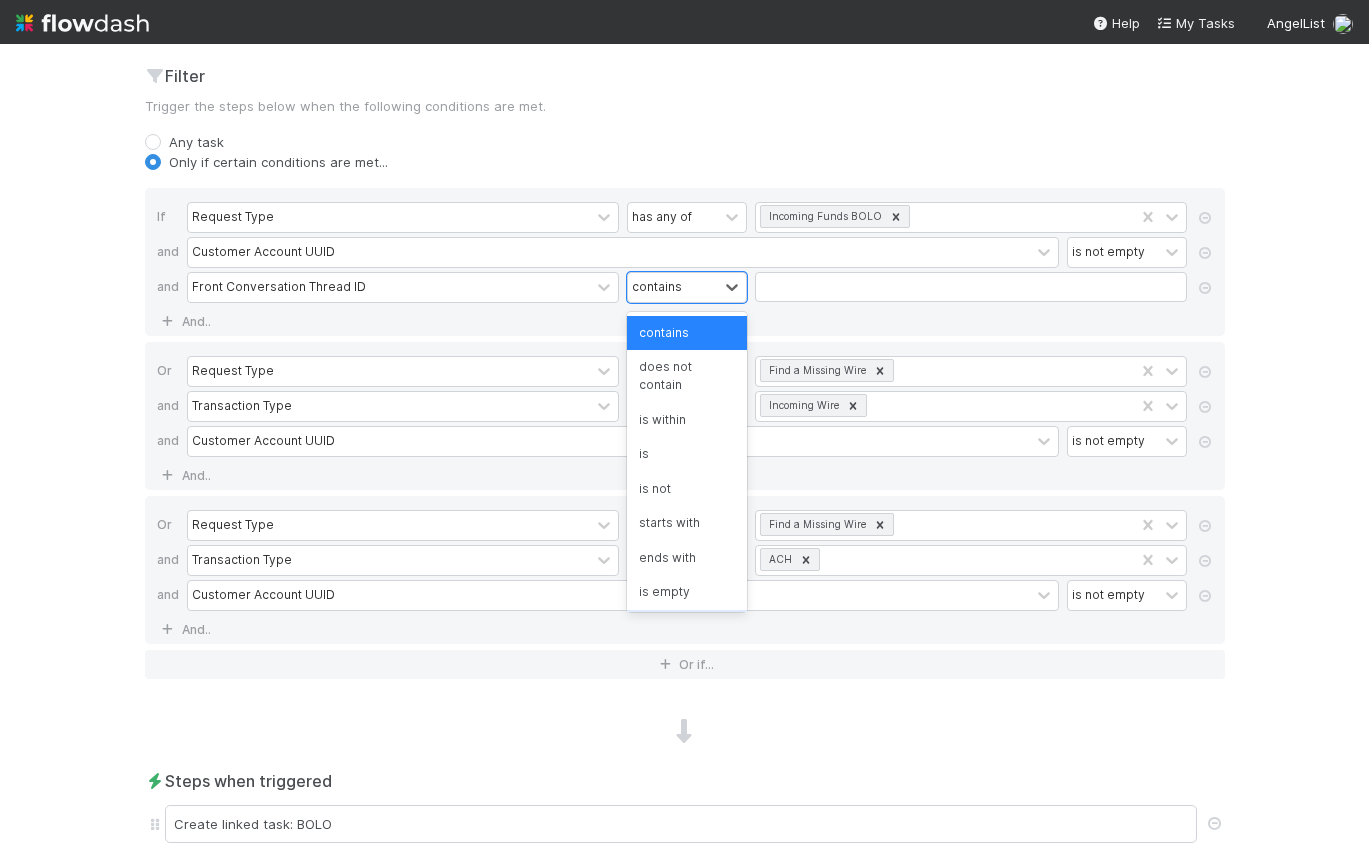 scroll, scrollTop: 18, scrollLeft: 0, axis: vertical 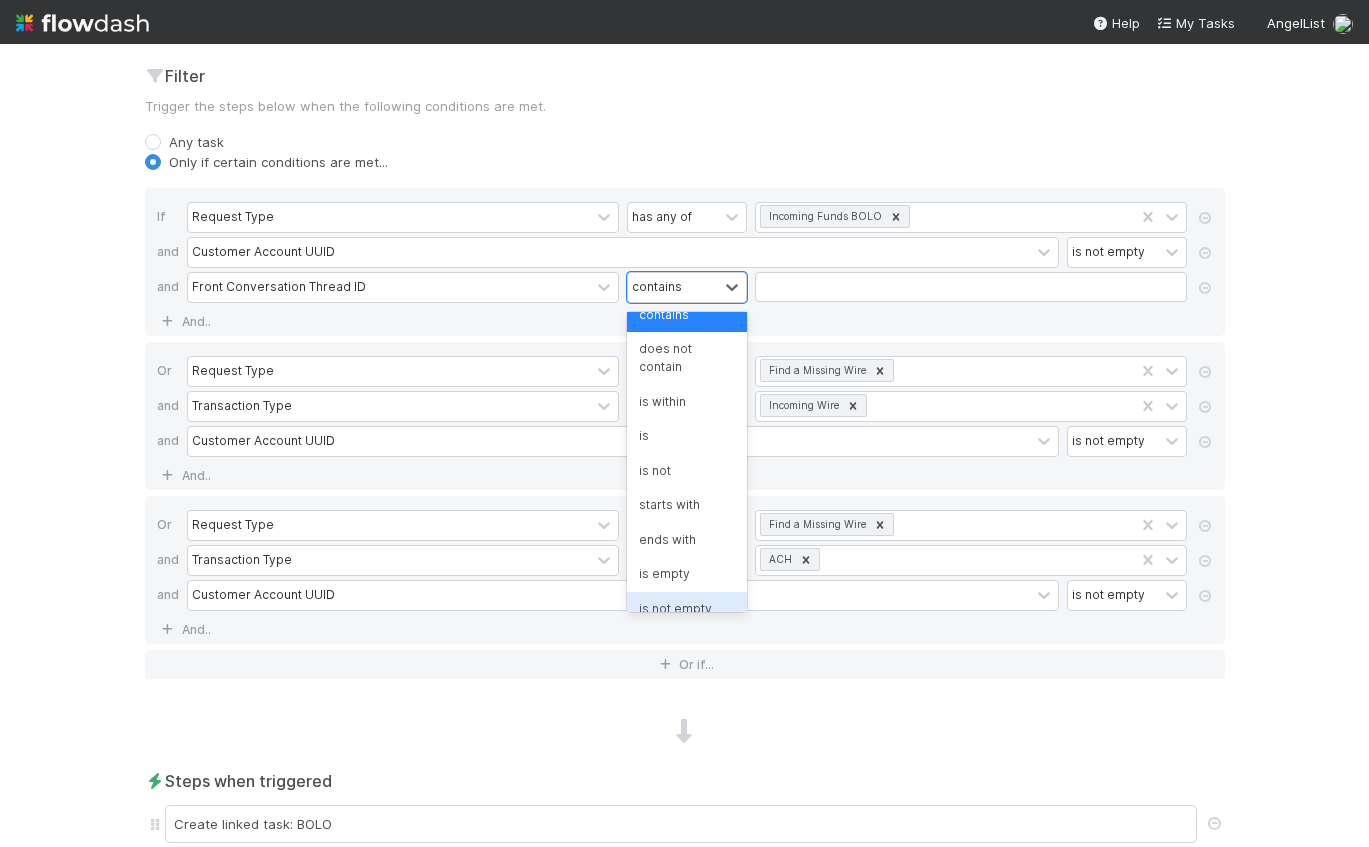 click on "is not empty" at bounding box center (687, 609) 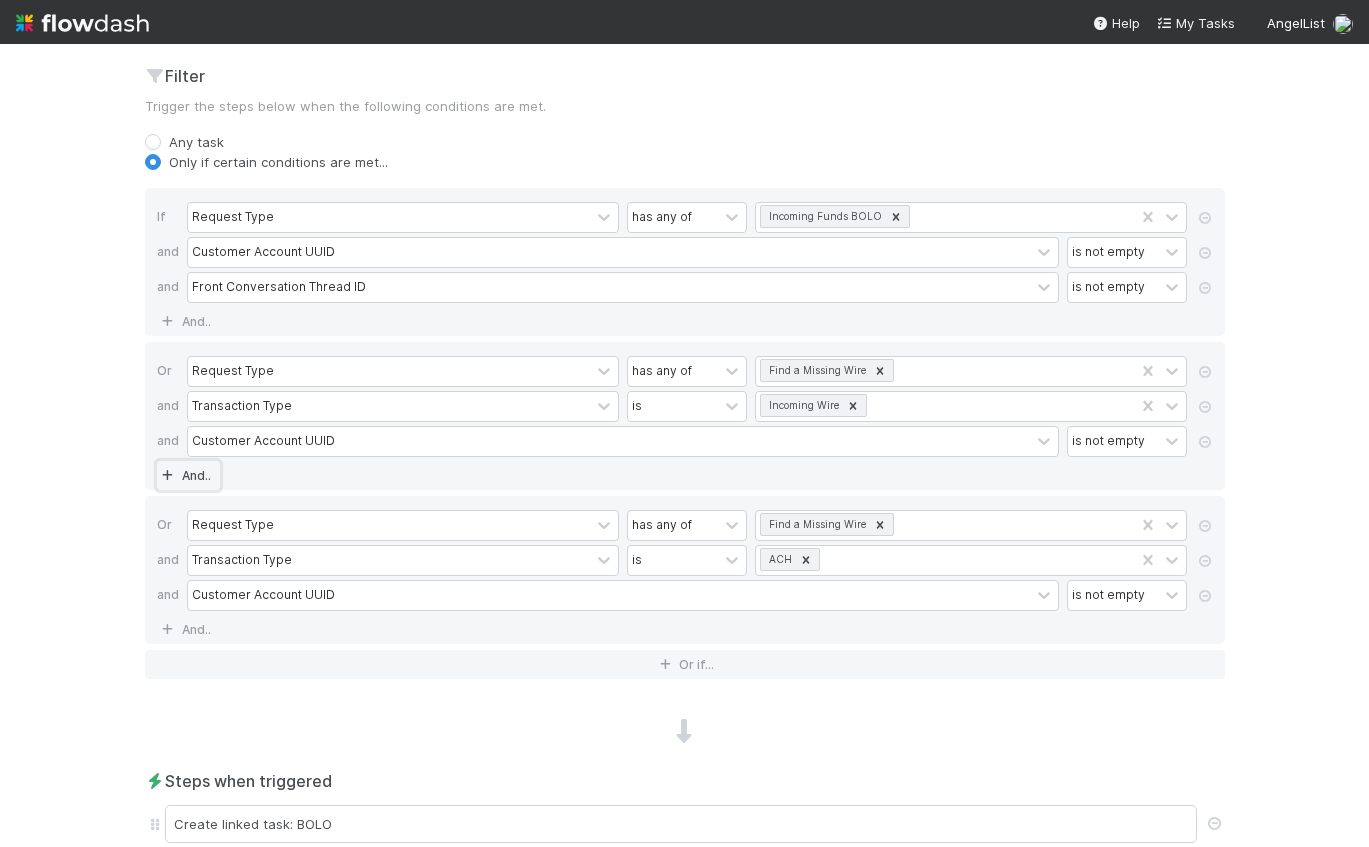 click on "And.." at bounding box center [188, 475] 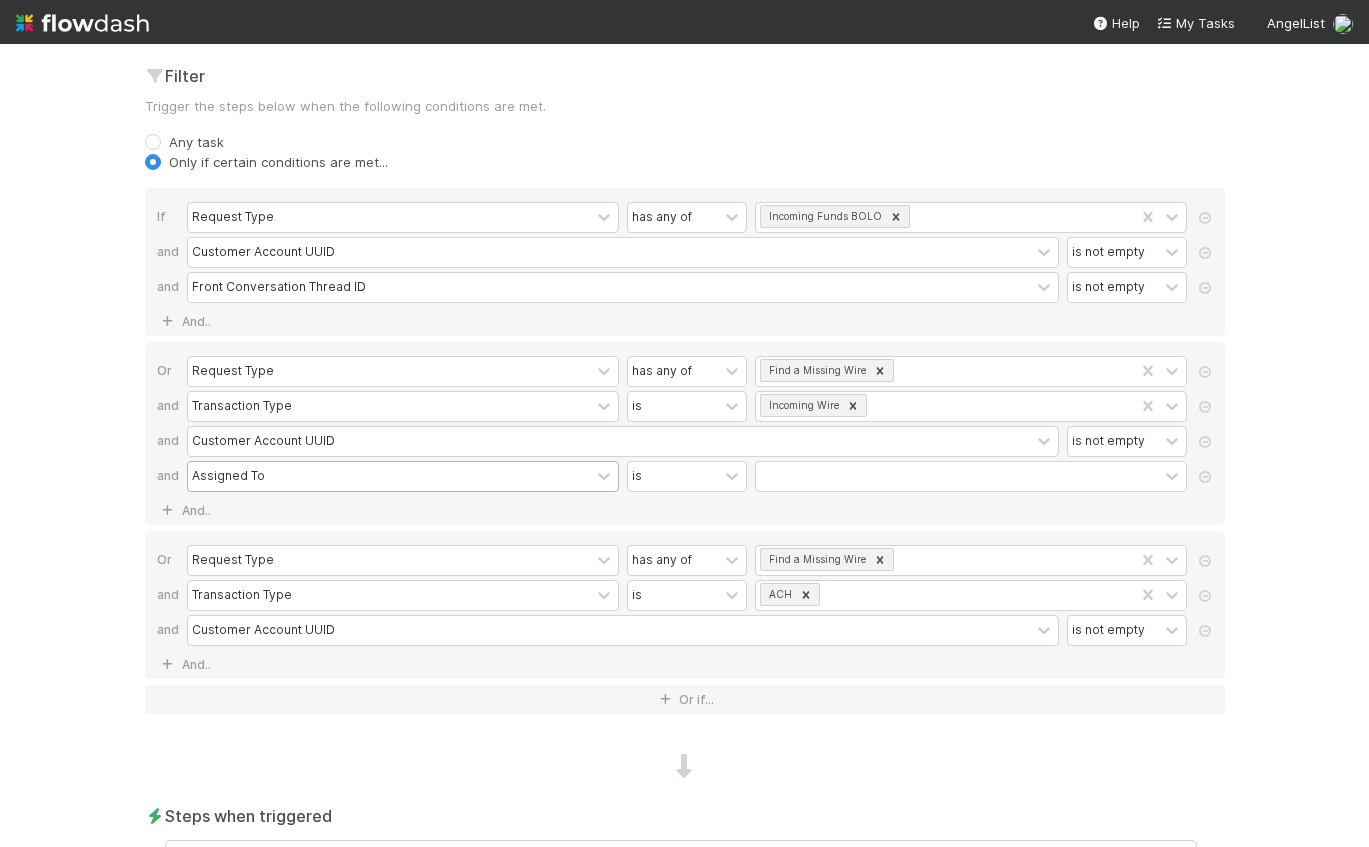 click on "Assigned To" at bounding box center (228, 476) 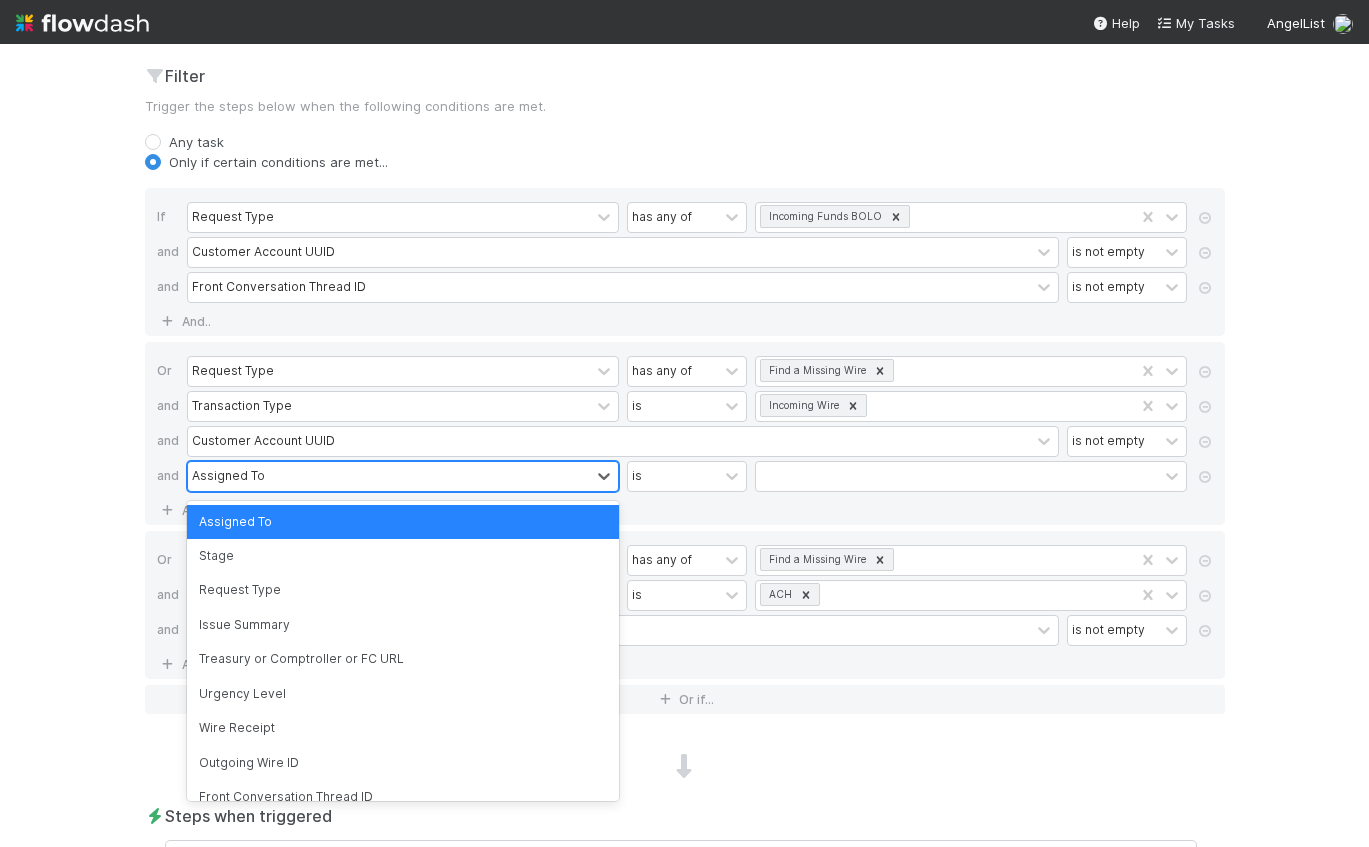 type on "f" 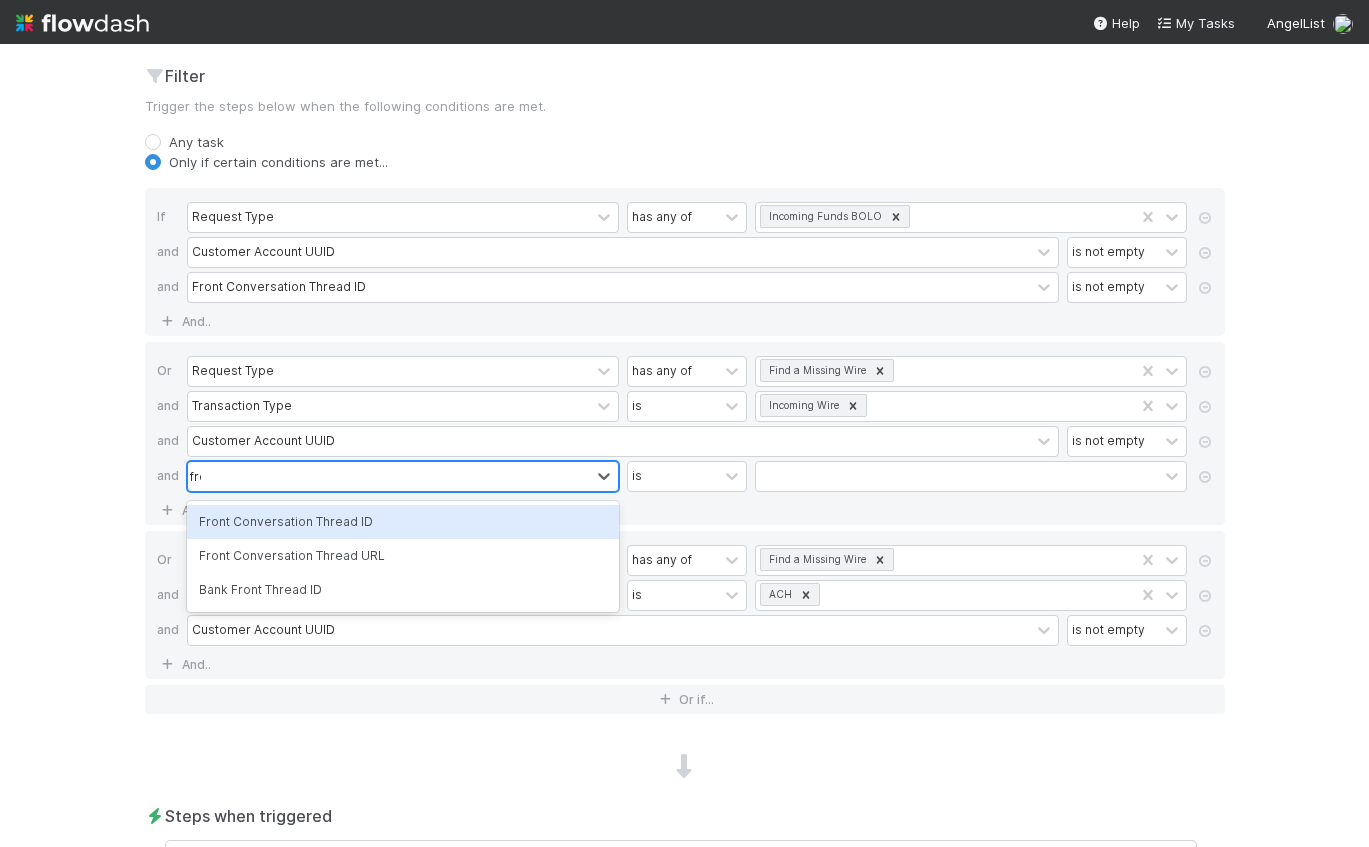 type on "front" 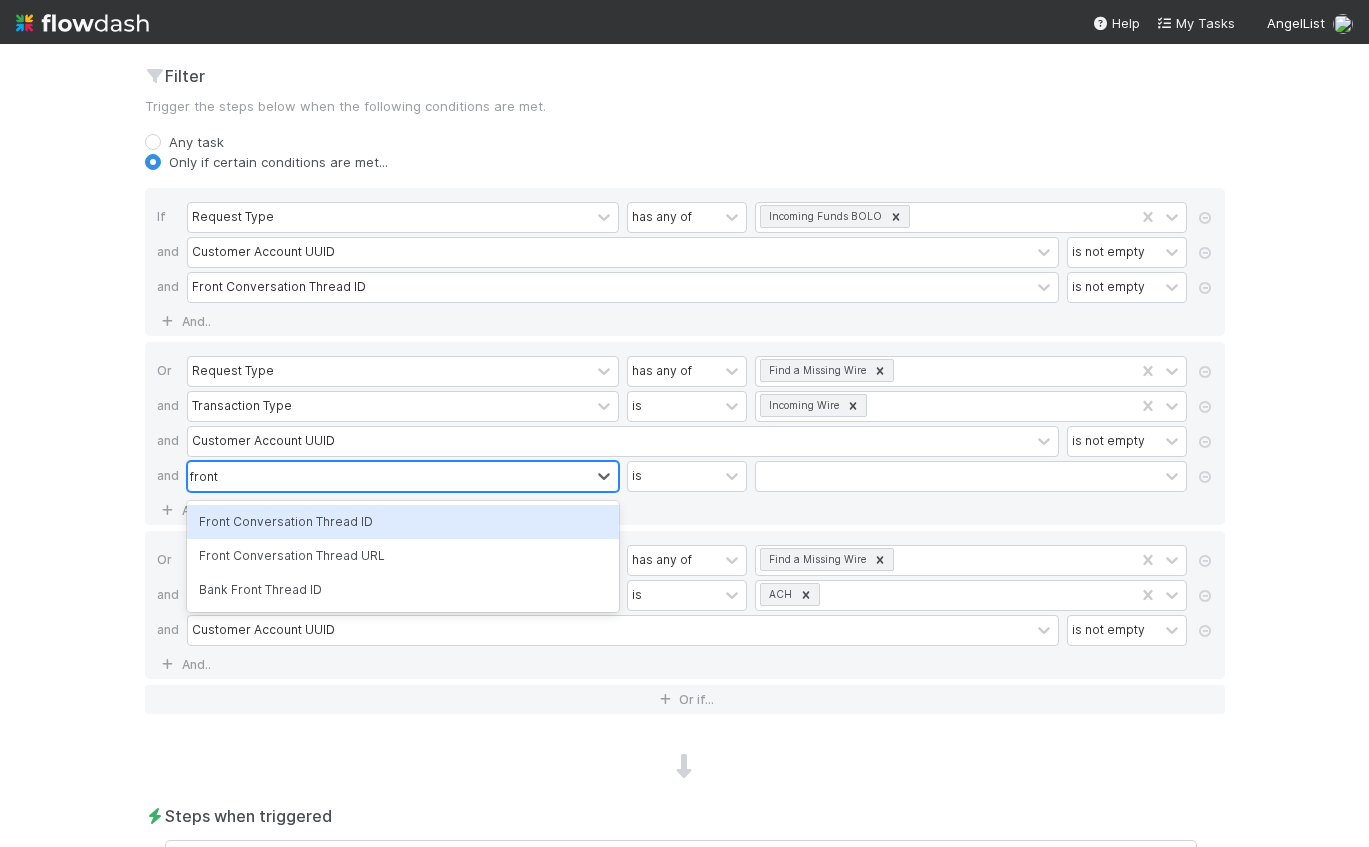 click on "Front Conversation Thread ID" at bounding box center (403, 522) 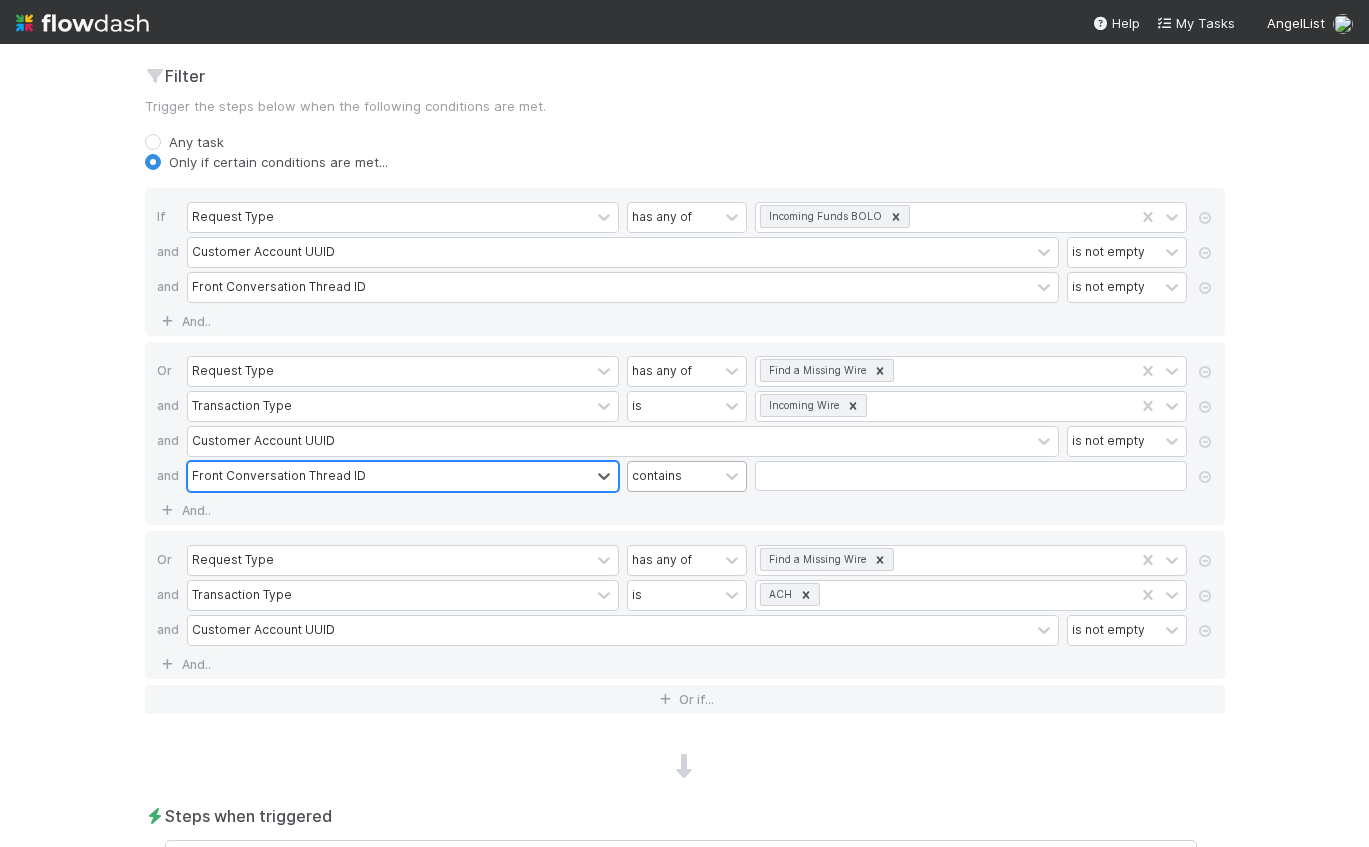 click on "contains" at bounding box center (673, 476) 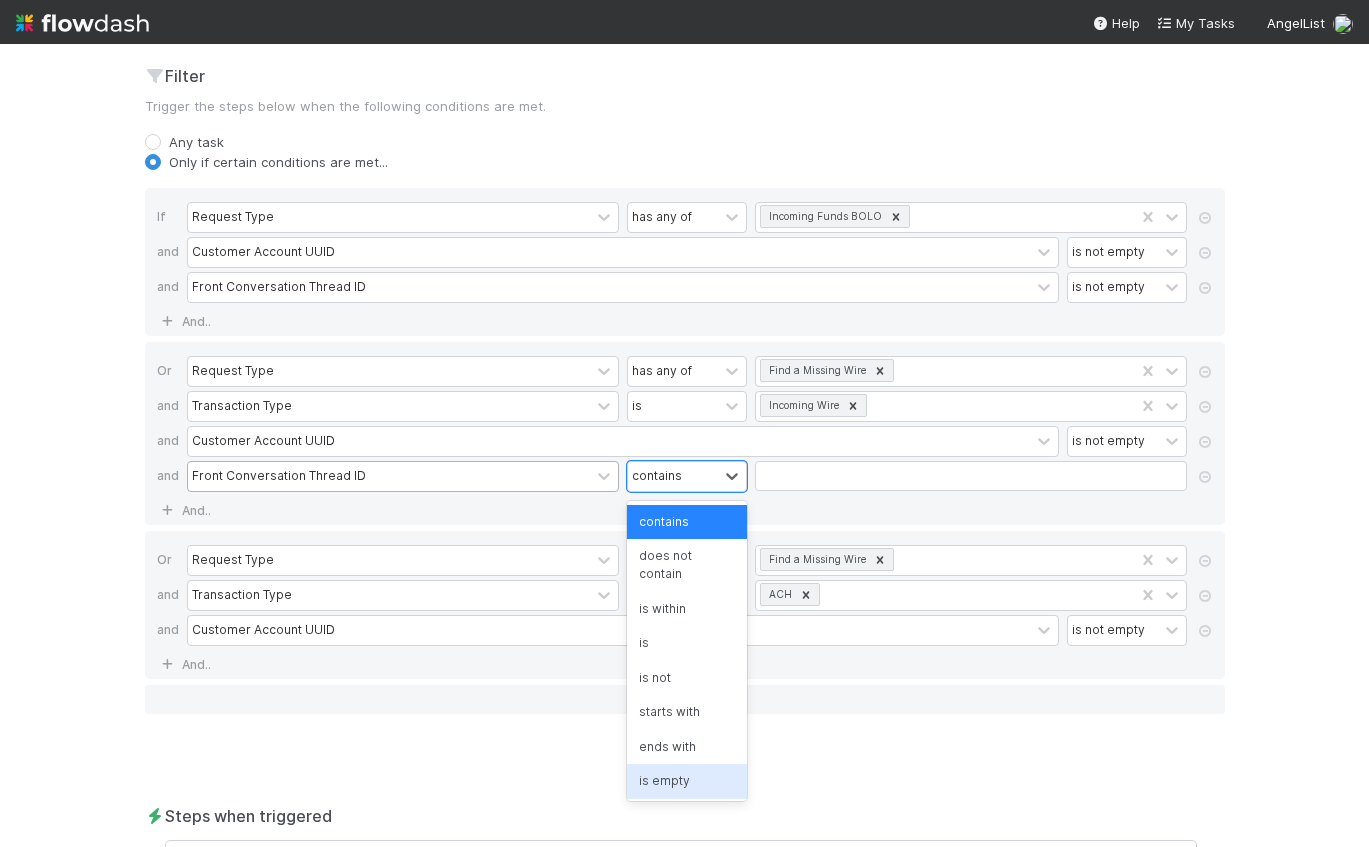 scroll, scrollTop: 18, scrollLeft: 0, axis: vertical 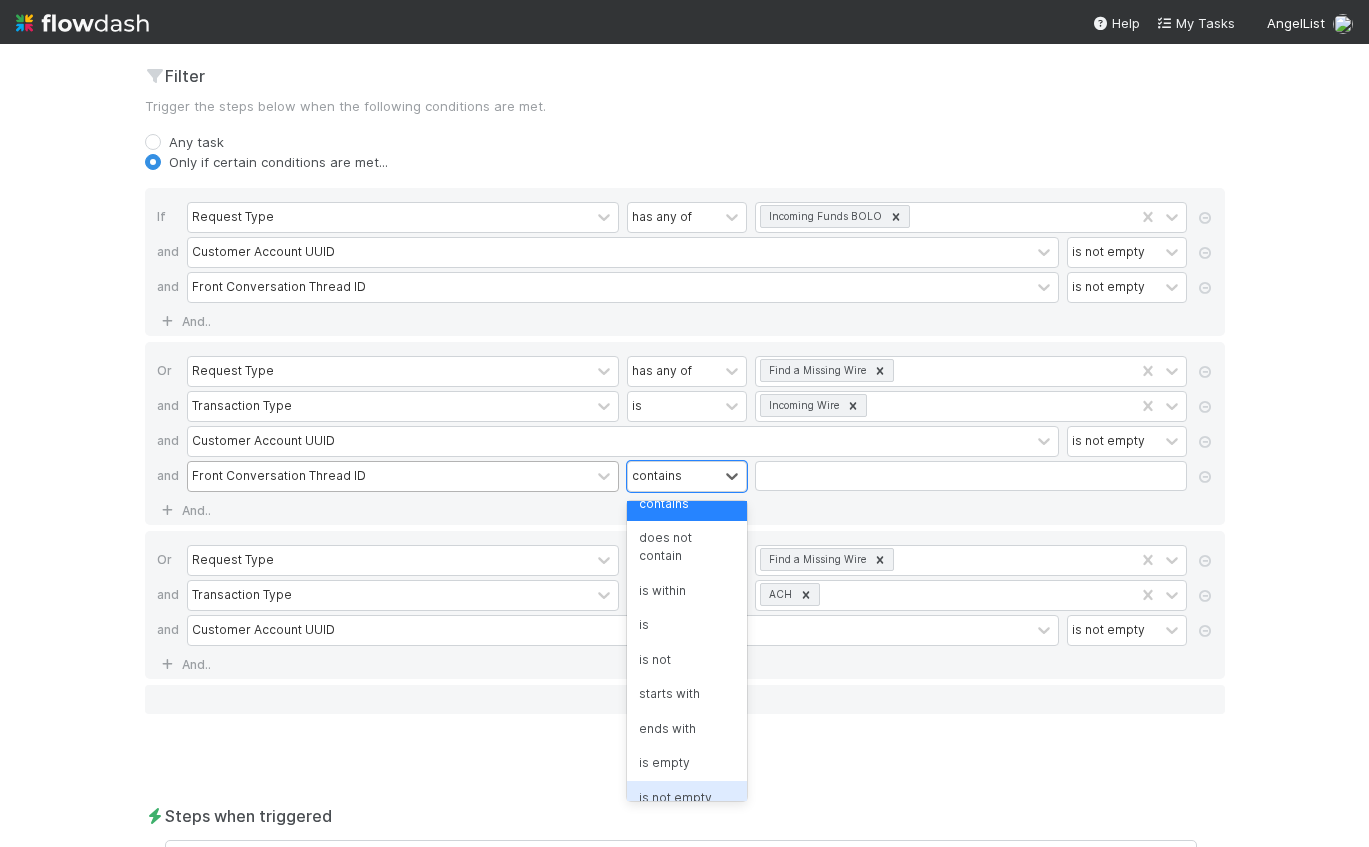 click on "is not empty" at bounding box center (687, 798) 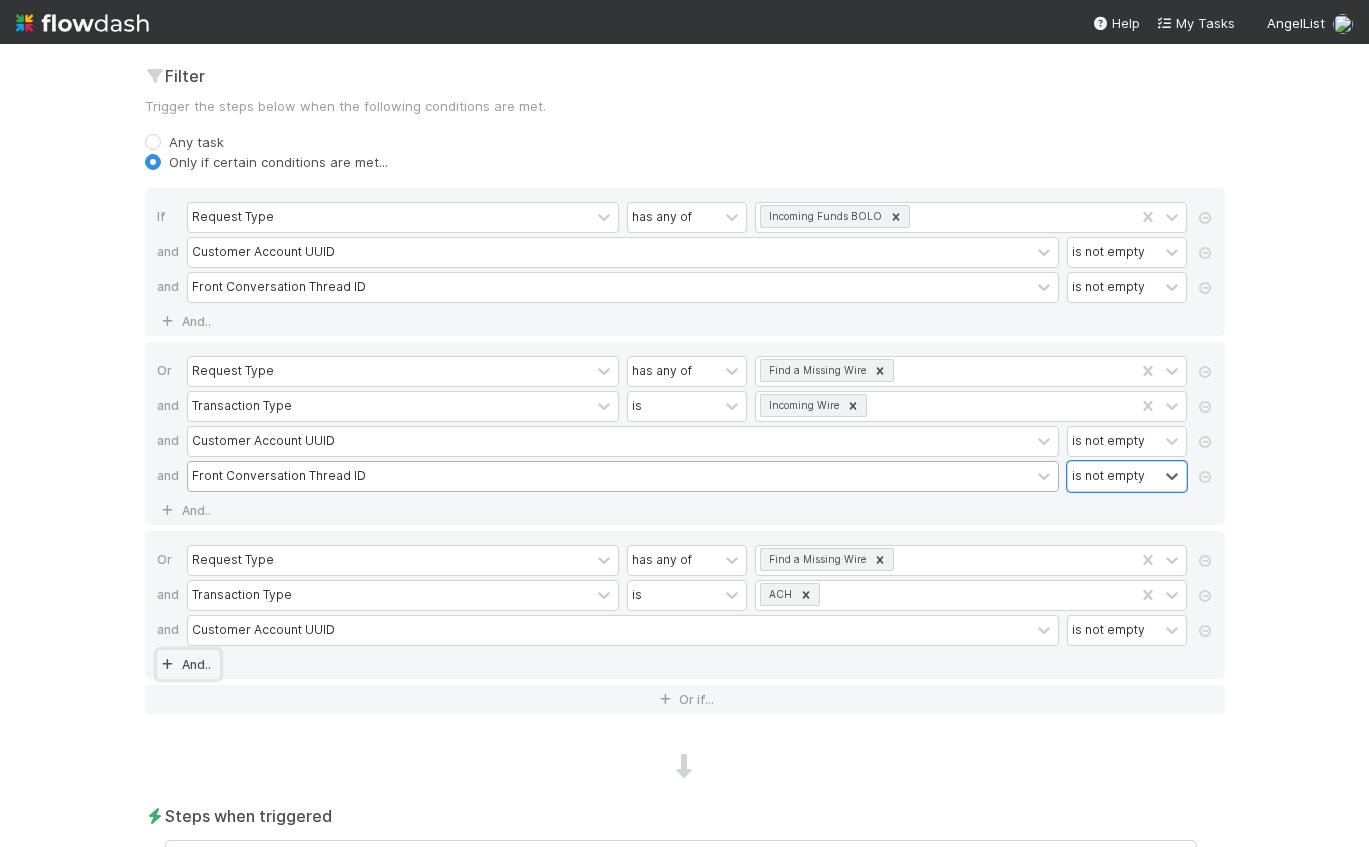 click on "And.." at bounding box center [188, 664] 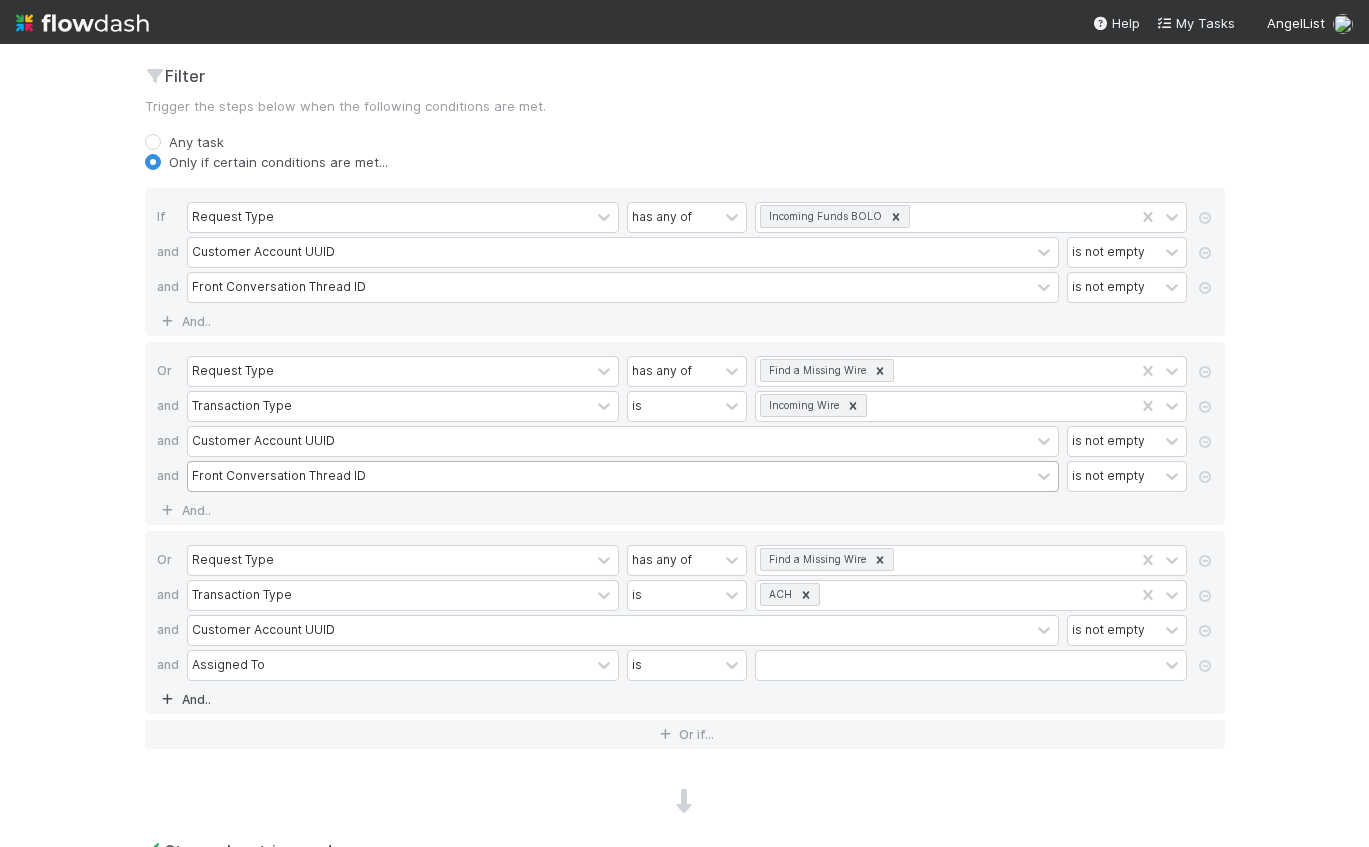 click on "Assigned To" at bounding box center (228, 665) 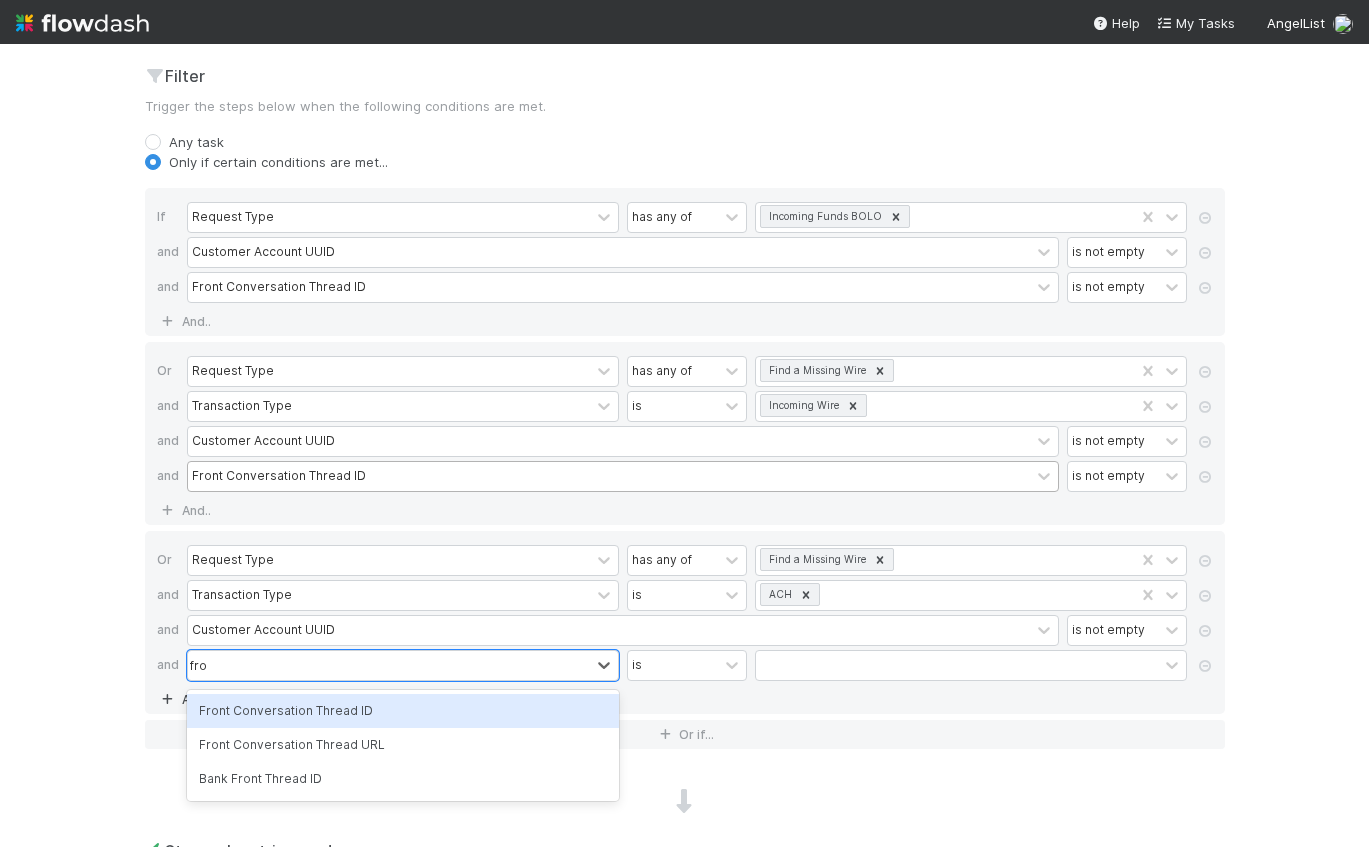 type on "front" 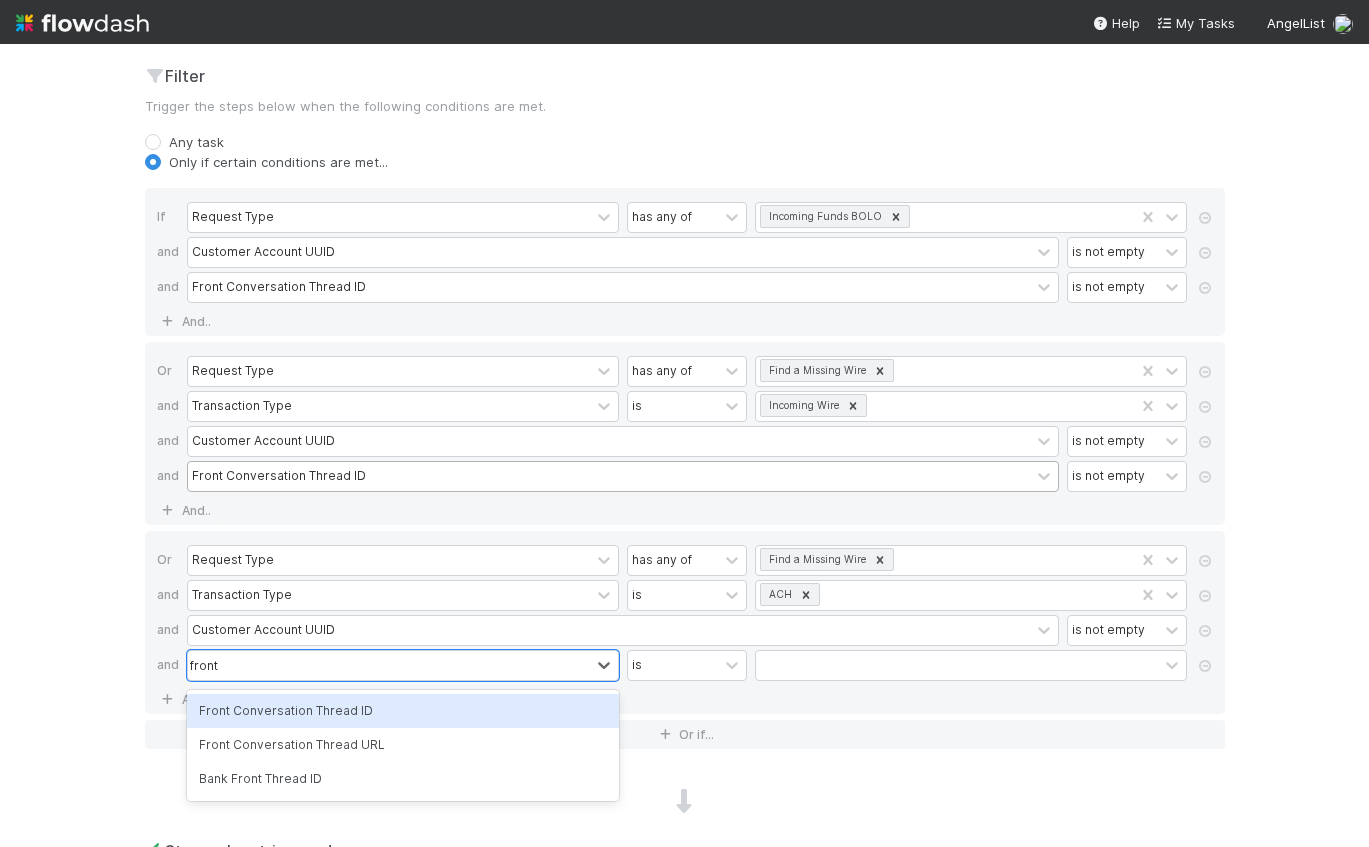 click on "Front Conversation Thread ID" at bounding box center (403, 711) 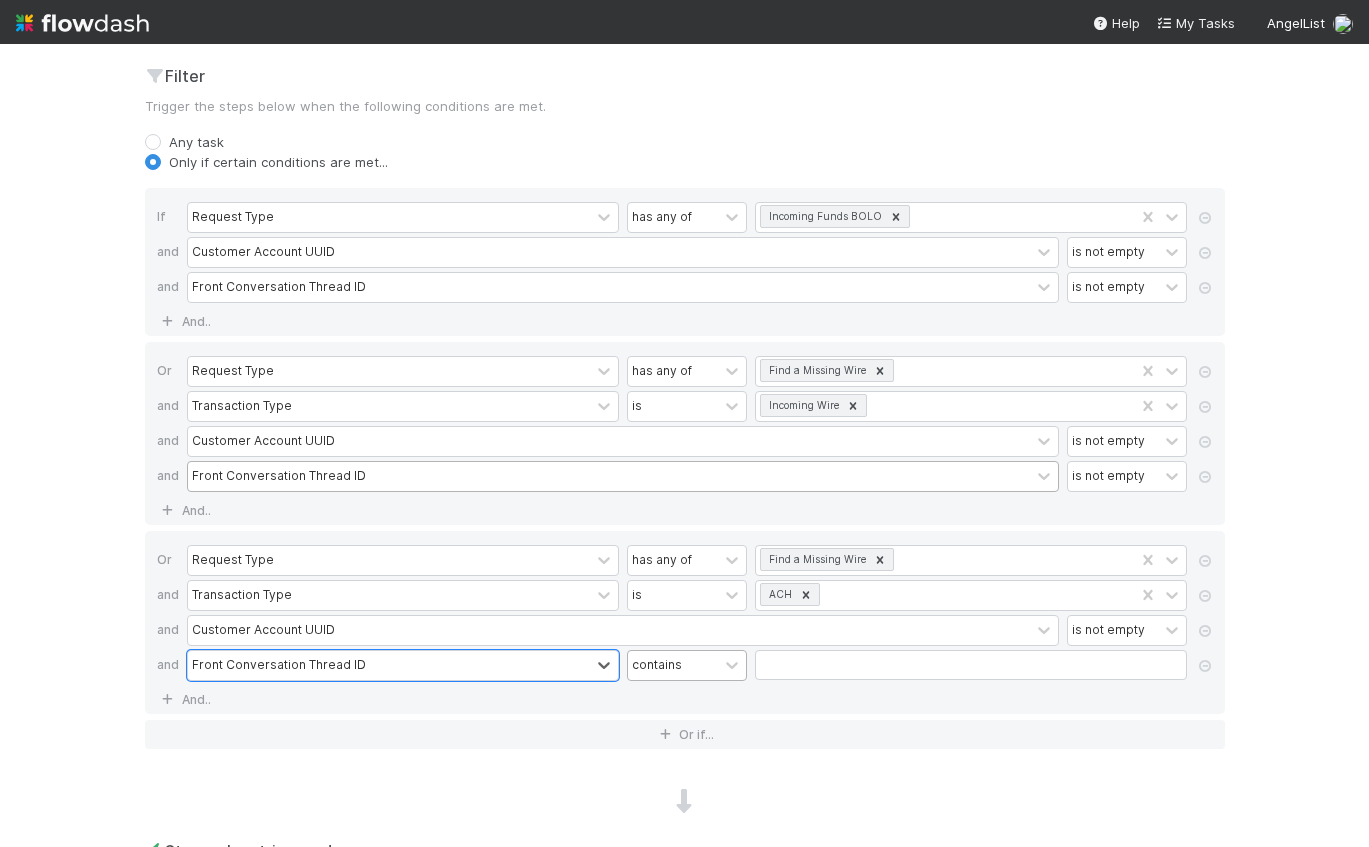 click on "contains" at bounding box center [657, 665] 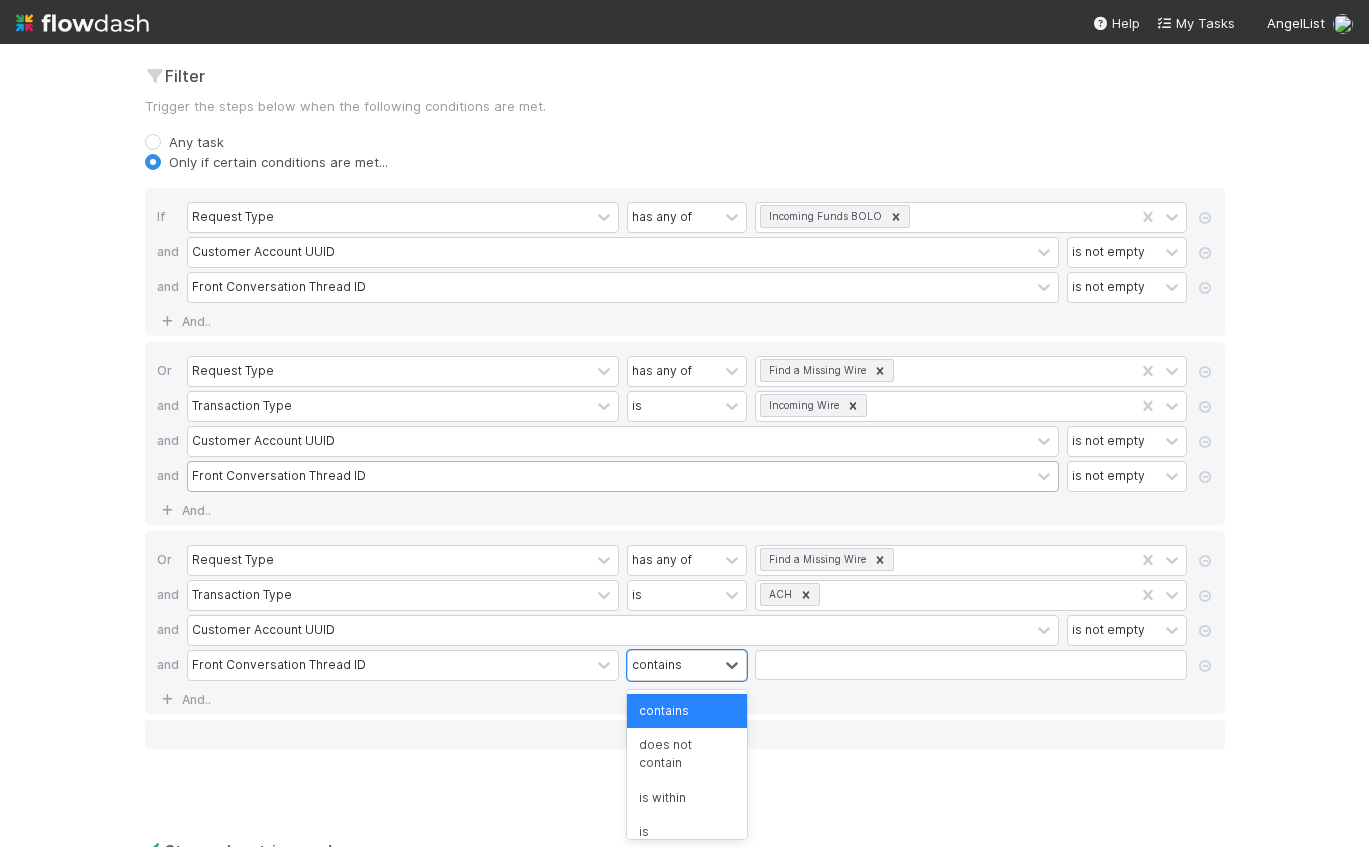 scroll, scrollTop: 168, scrollLeft: 0, axis: vertical 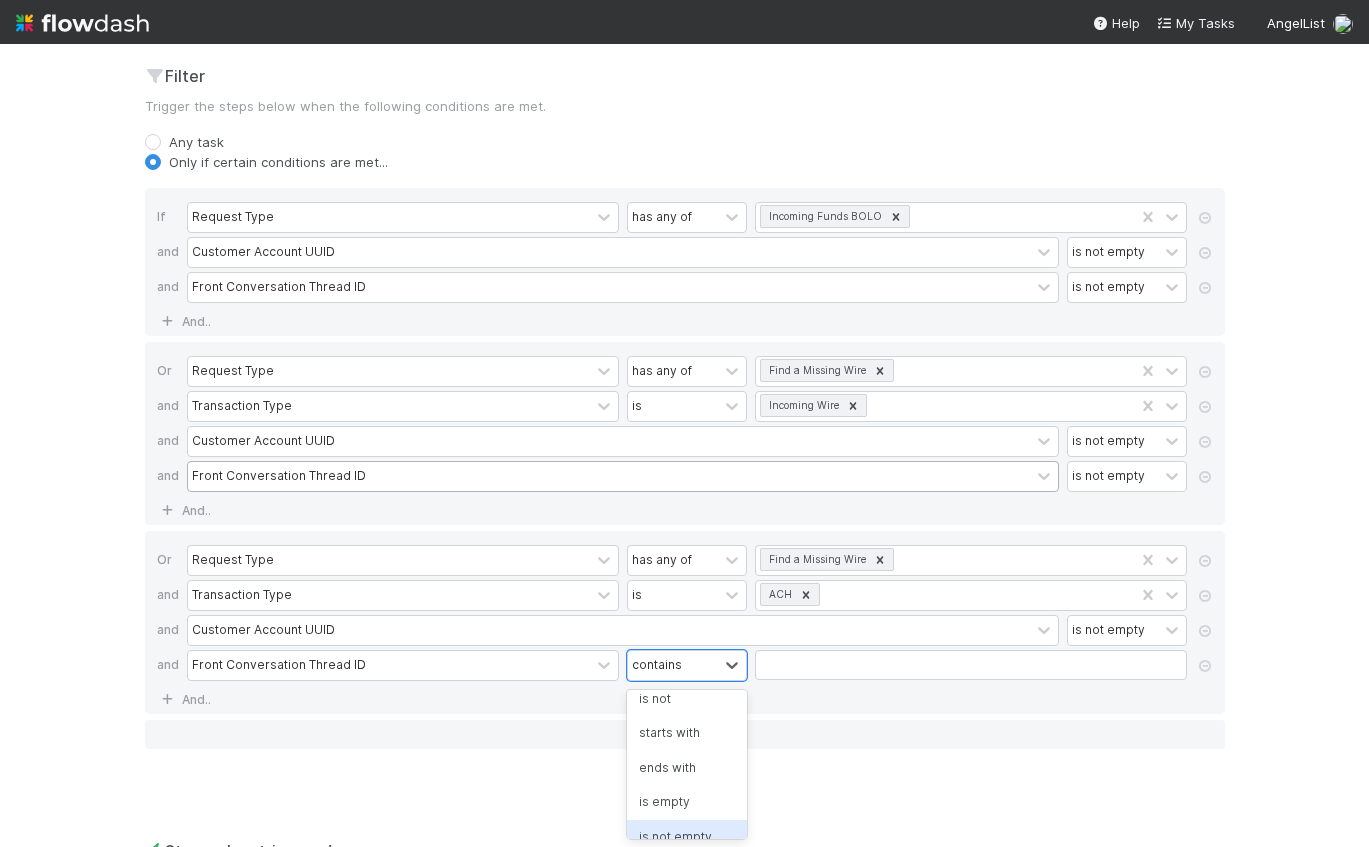 click on "is not empty" at bounding box center (687, 837) 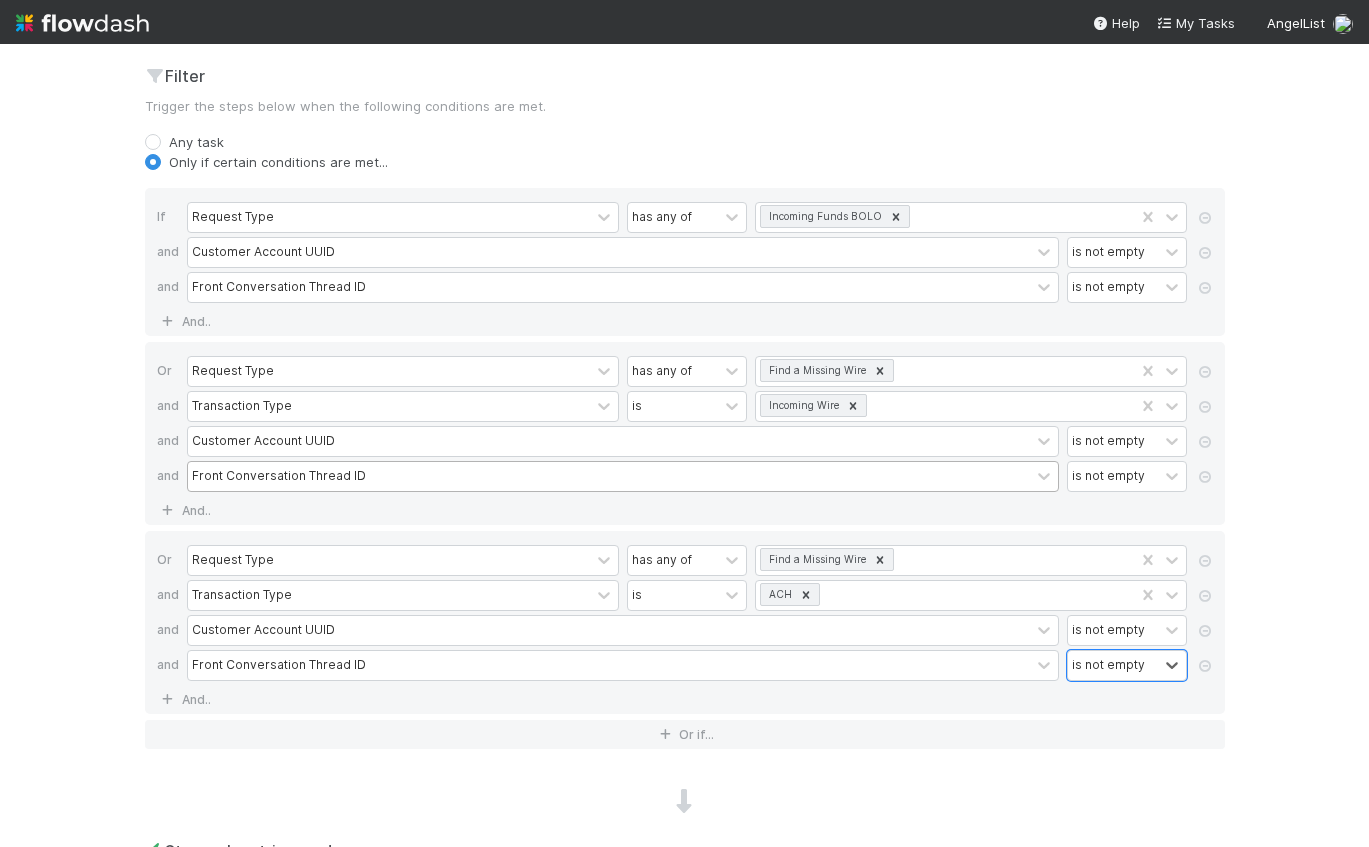 click on "🙋‍♂️ Banking > BT Banking General Support Tasks Data Flow Builder Layout Automation Team Analytics Settings  Docs Edit  automation Activated Cancel Save Name Create Linked Task - BOLO Notes (optional) H1 H2 H3  Trigger When a field is updated Also run this automation when a task is created When any field changes Only when specific fields change Front Conversation Thread ID  Filter Trigger the steps below when the following conditions are met. Any task Only if certain conditions are met... If Request Type has any of Incoming Funds BOLO and Customer Account UUID is not empty and Front Conversation Thread ID is not empty And.. Or Request Type has any of Find a Missing Wire and Transaction Type is Incoming Wire and Customer Account UUID is not empty and Front Conversation Thread ID is not empty And.. Or Request Type has any of Find a Missing Wire and Transaction Type is ACH and Customer Account UUID is not empty and Front Conversation Thread ID   option is not empty, selected.   is not empty And.." at bounding box center (684, 445) 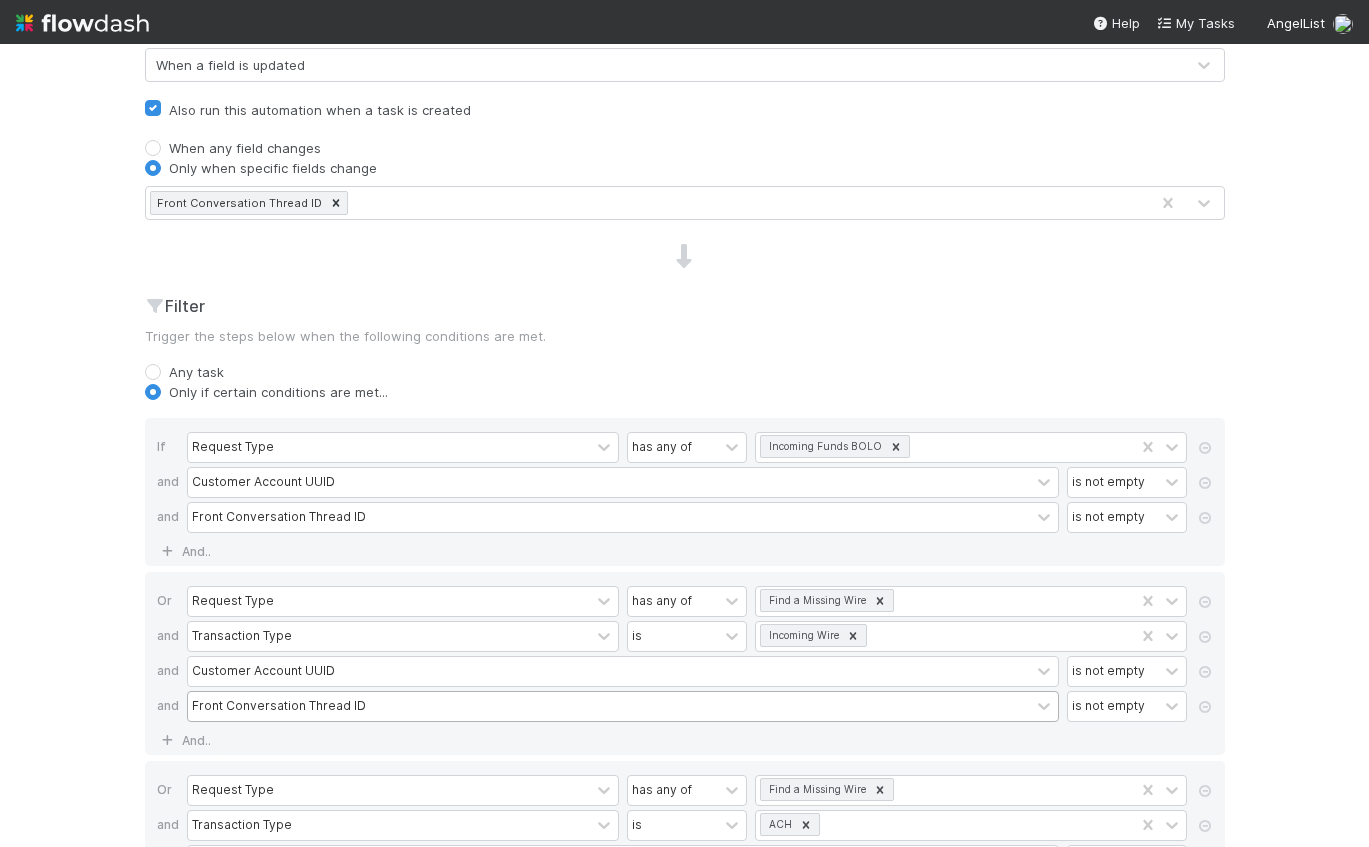 scroll, scrollTop: 0, scrollLeft: 0, axis: both 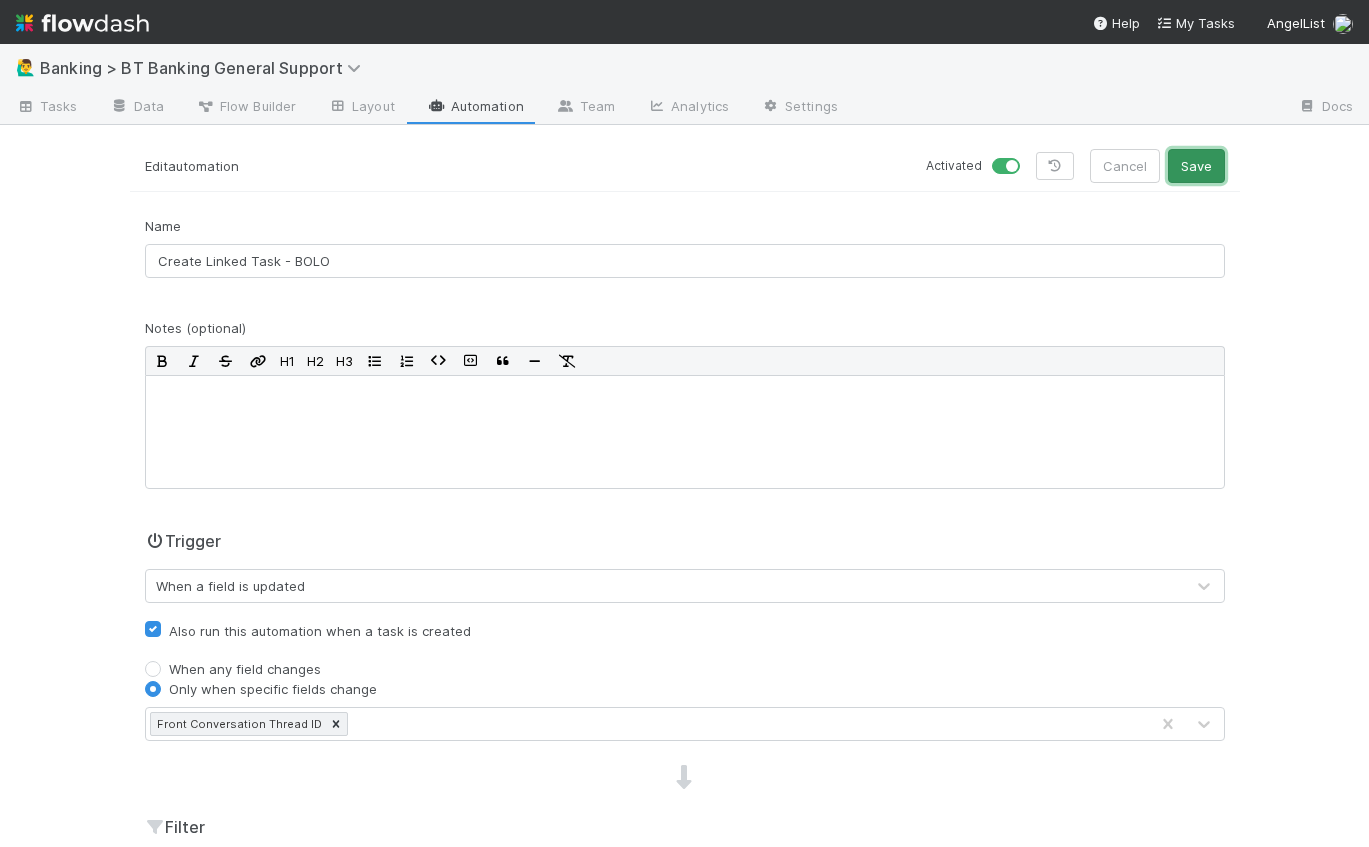click on "Save" at bounding box center [1196, 166] 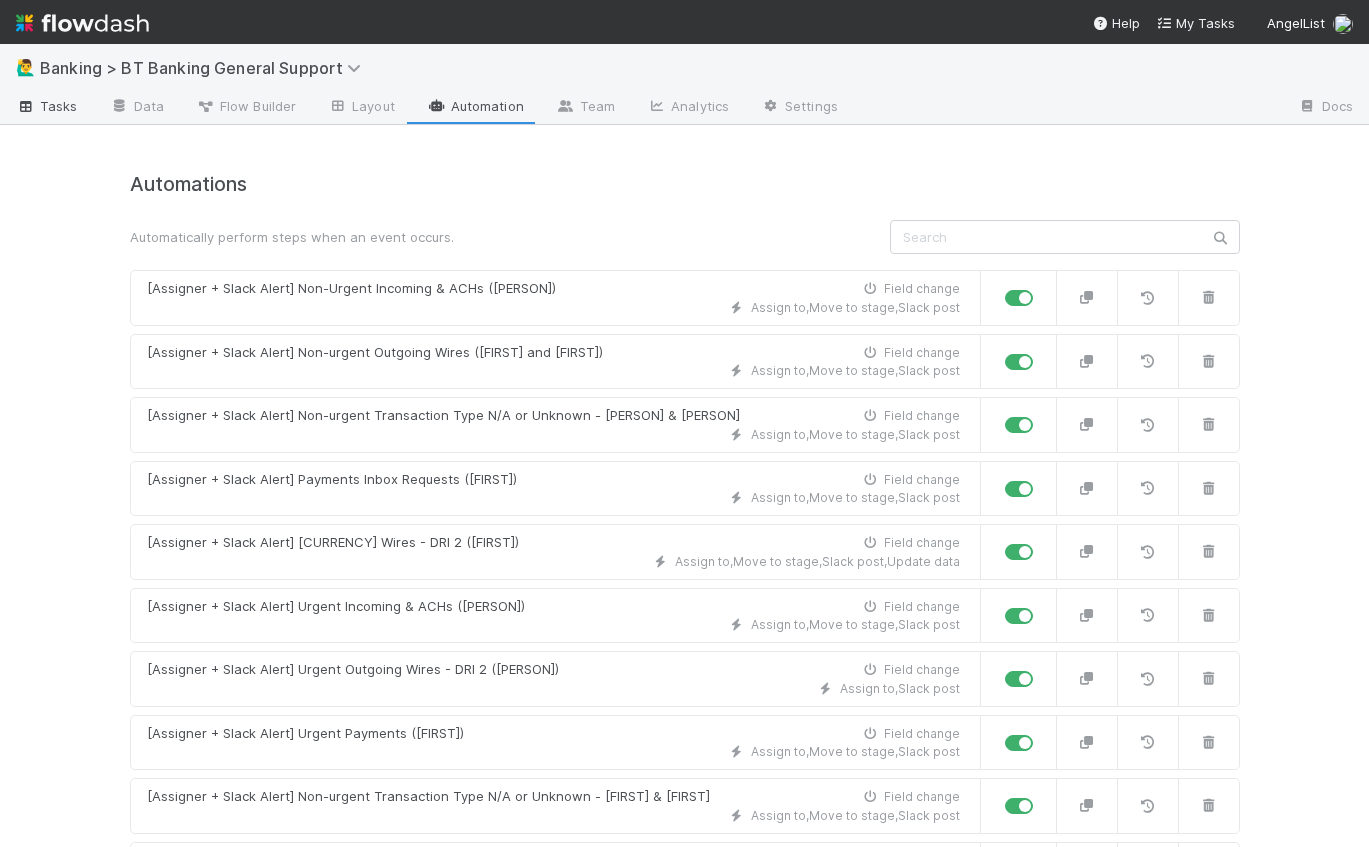 click on "Tasks" at bounding box center [47, 106] 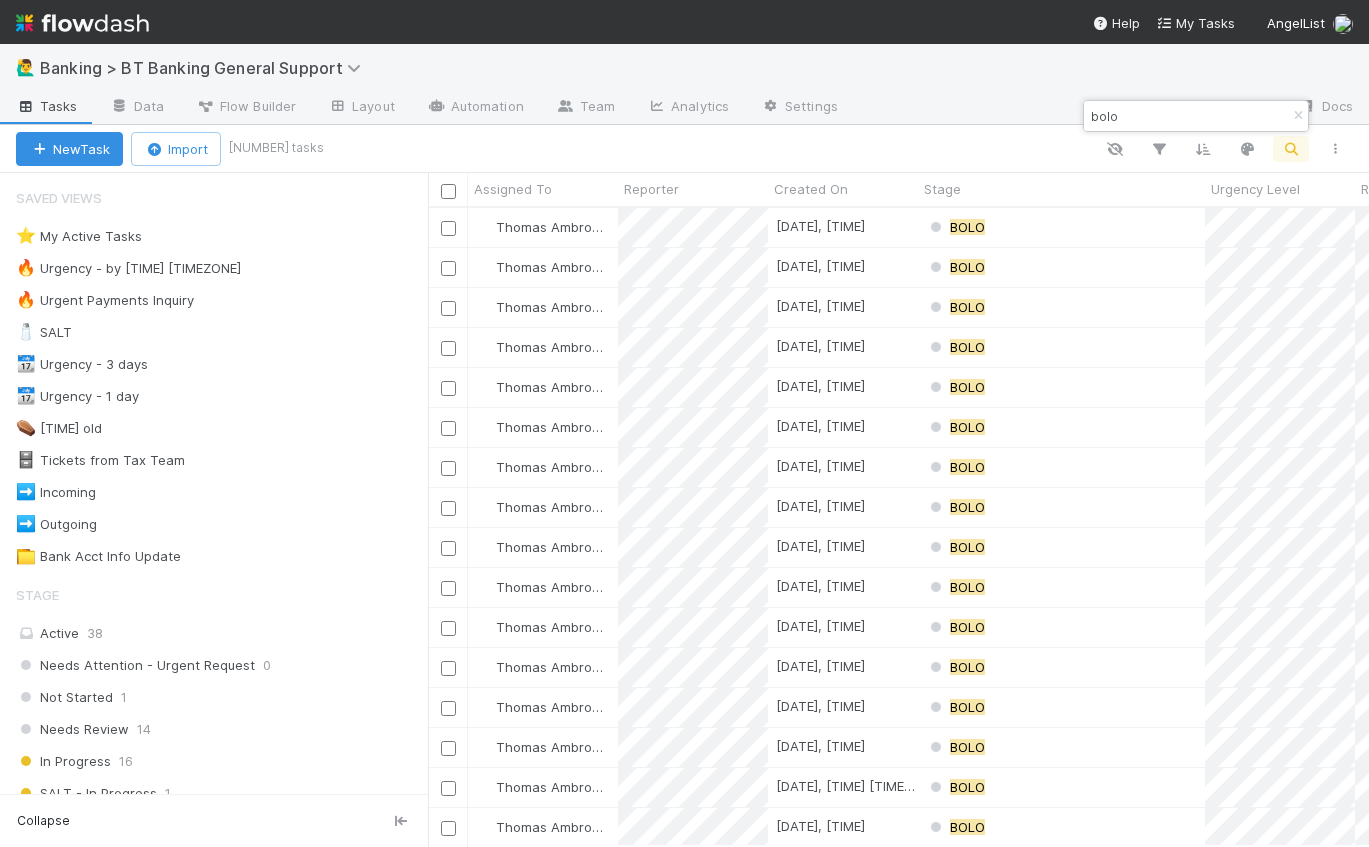 scroll, scrollTop: 0, scrollLeft: 1, axis: horizontal 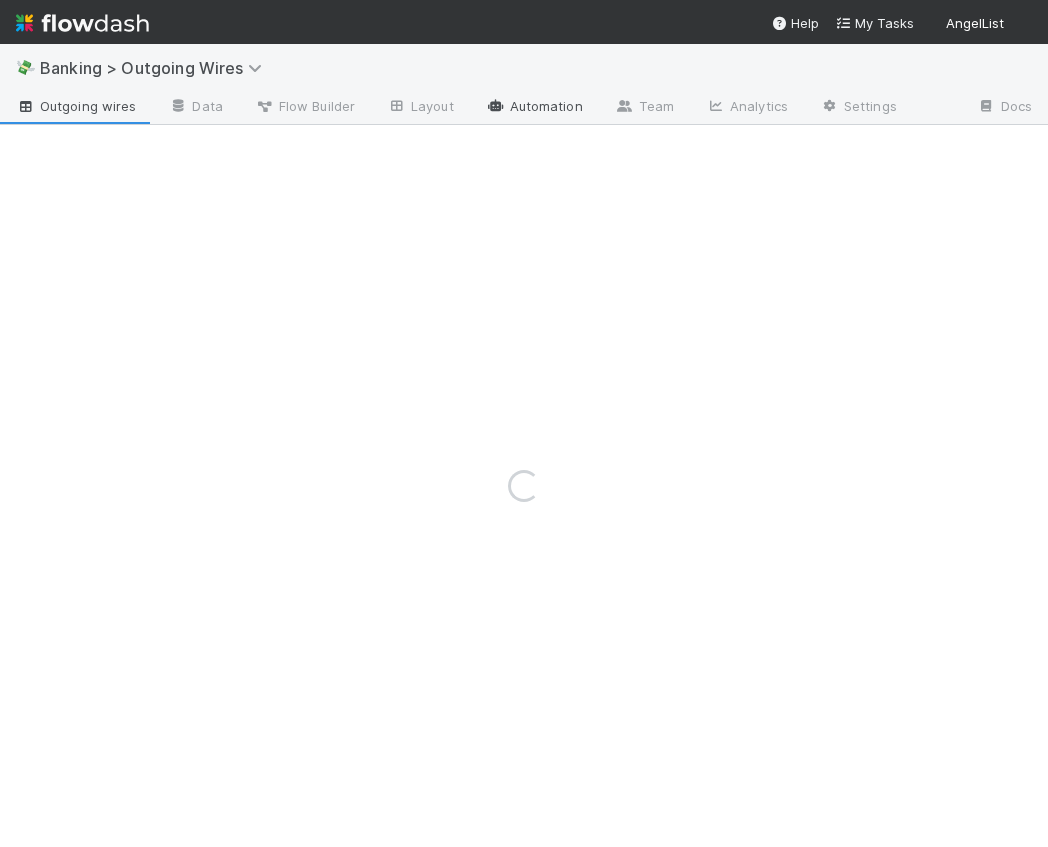 click on "Automation" at bounding box center [534, 108] 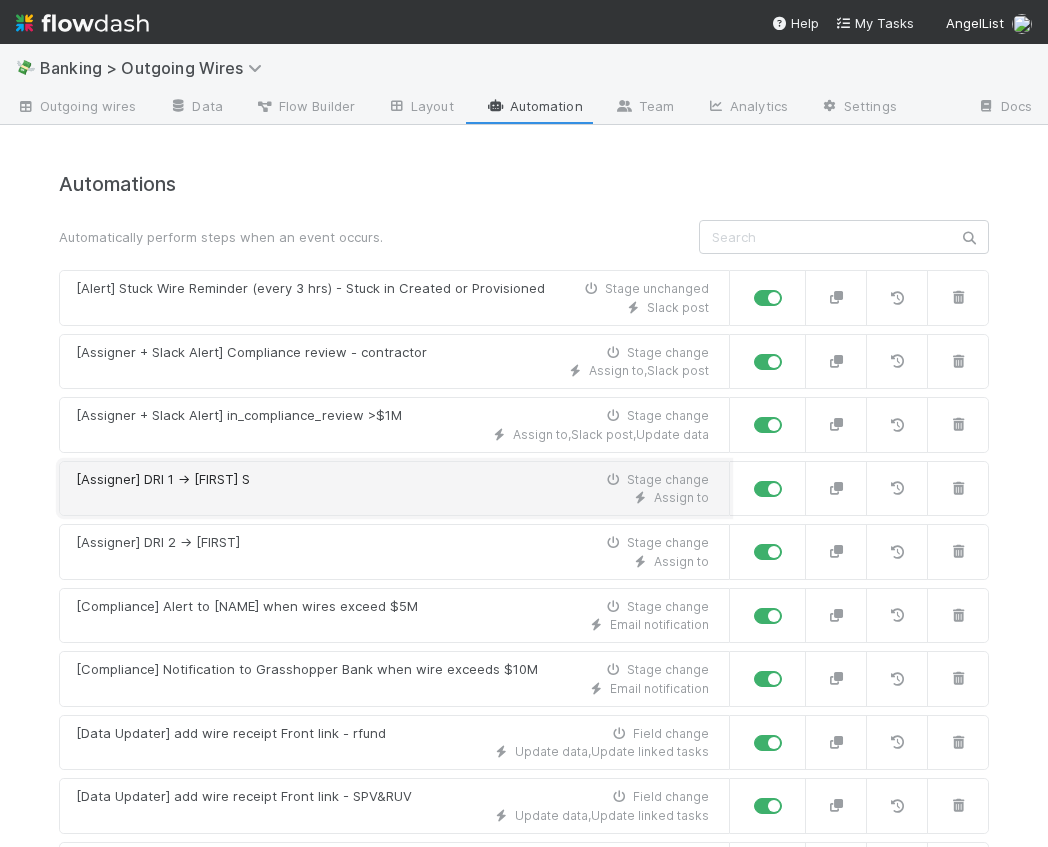 click on "[Assigner] DRI 1 -> Michael S Stage change" at bounding box center [392, 480] 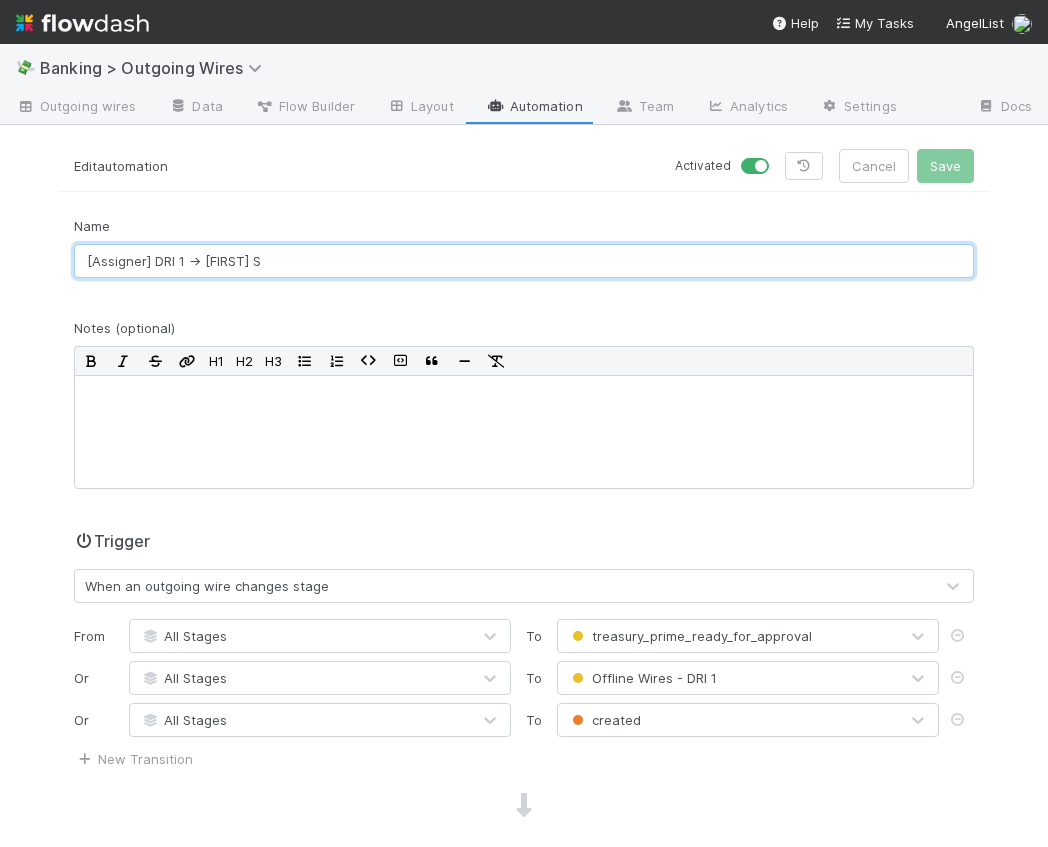 drag, startPoint x: 203, startPoint y: 264, endPoint x: 502, endPoint y: 264, distance: 299 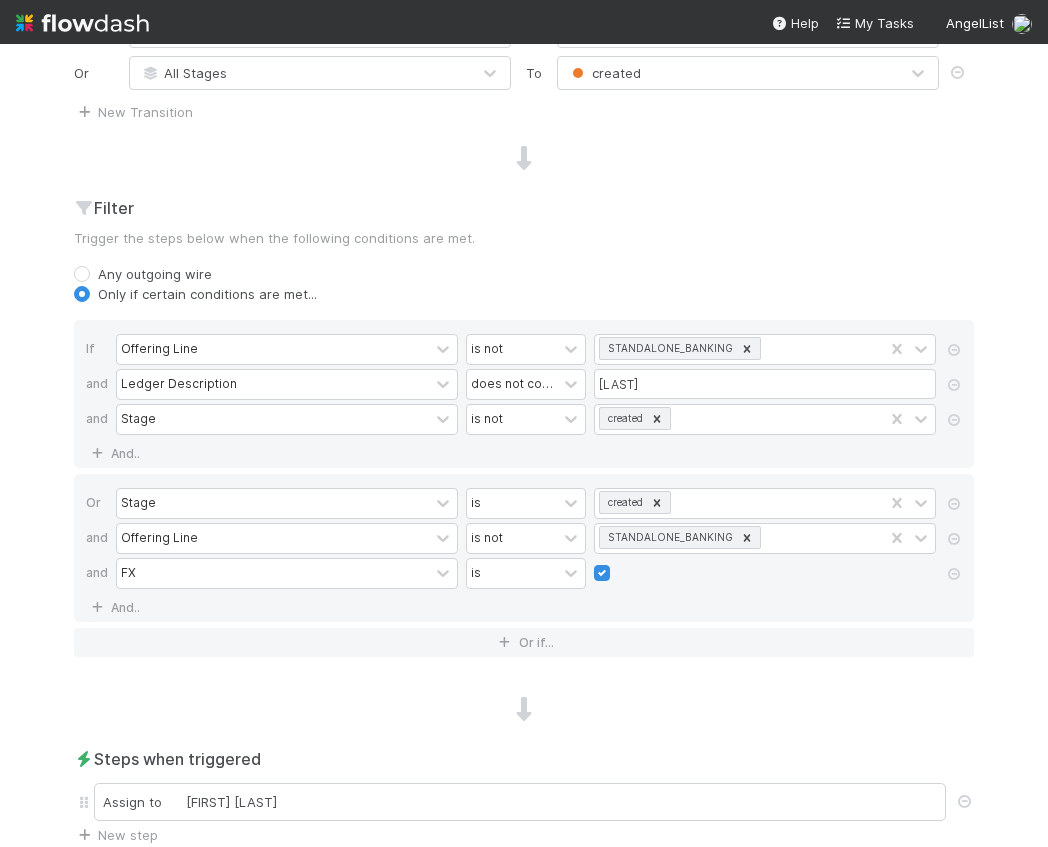 scroll, scrollTop: 1133, scrollLeft: 0, axis: vertical 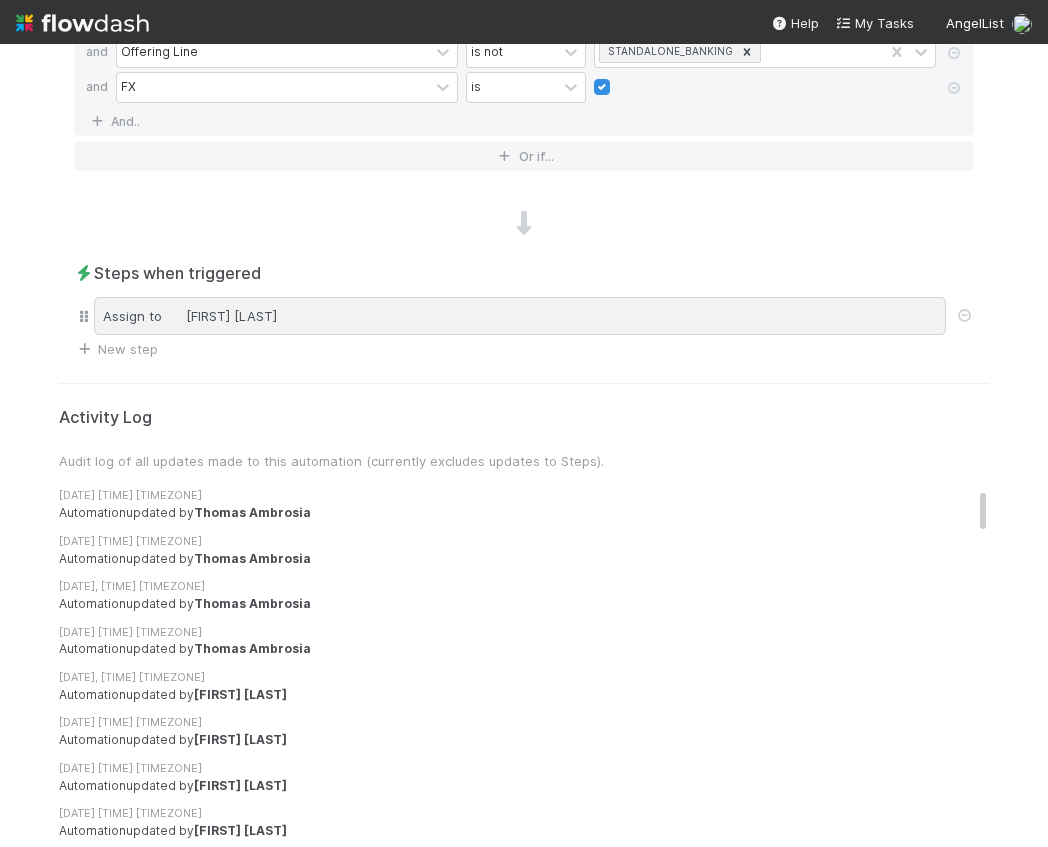 type on "[Assigner] DRI 1 -> Thomas" 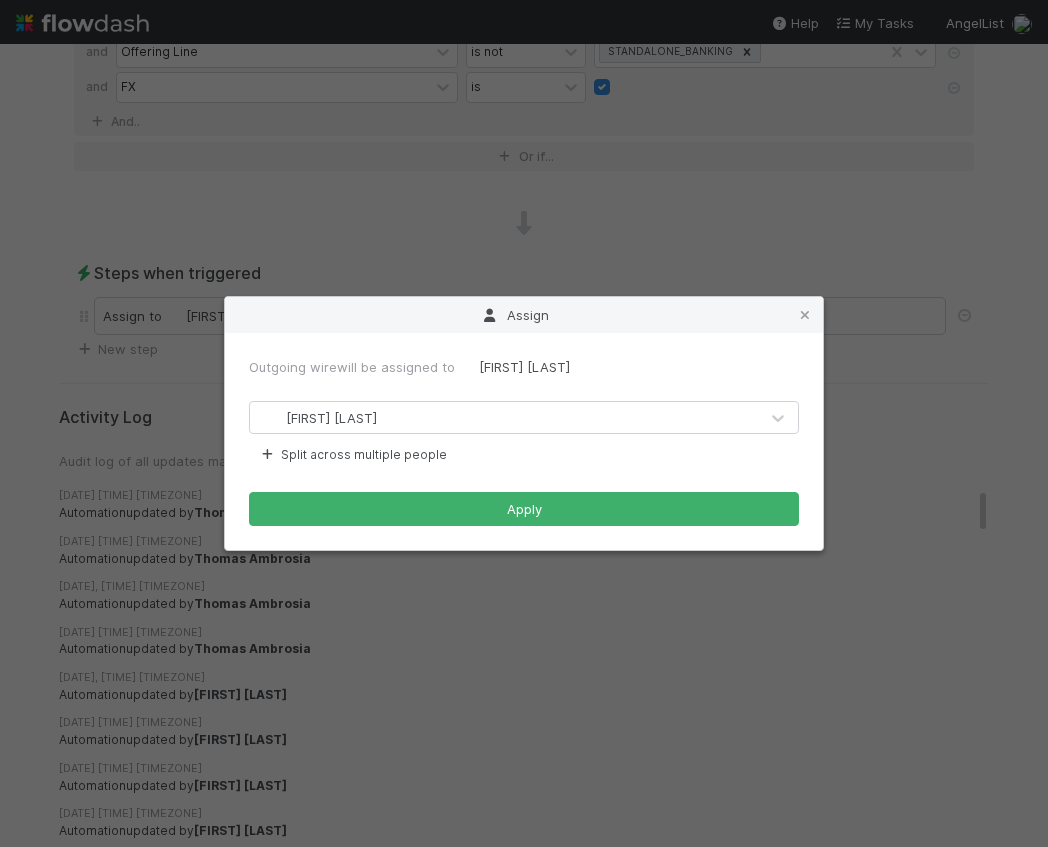 click on "[FIRST]  [LAST]" at bounding box center (504, 418) 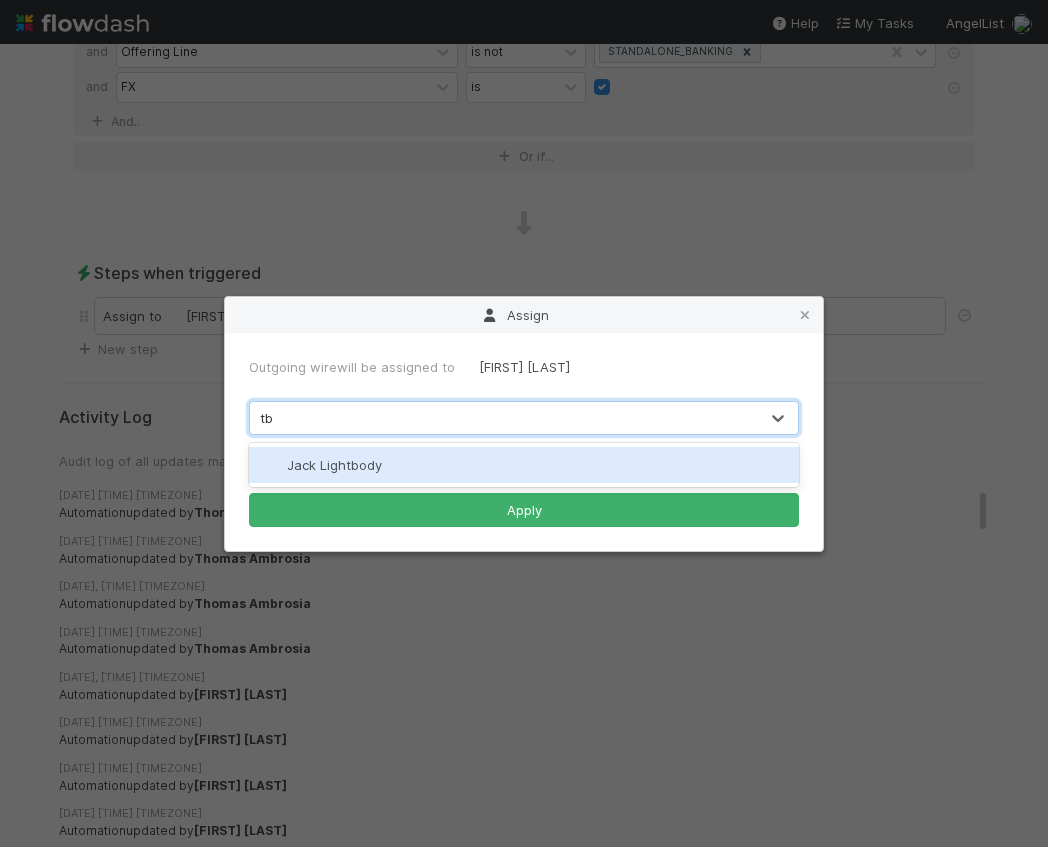 scroll, scrollTop: 0, scrollLeft: 0, axis: both 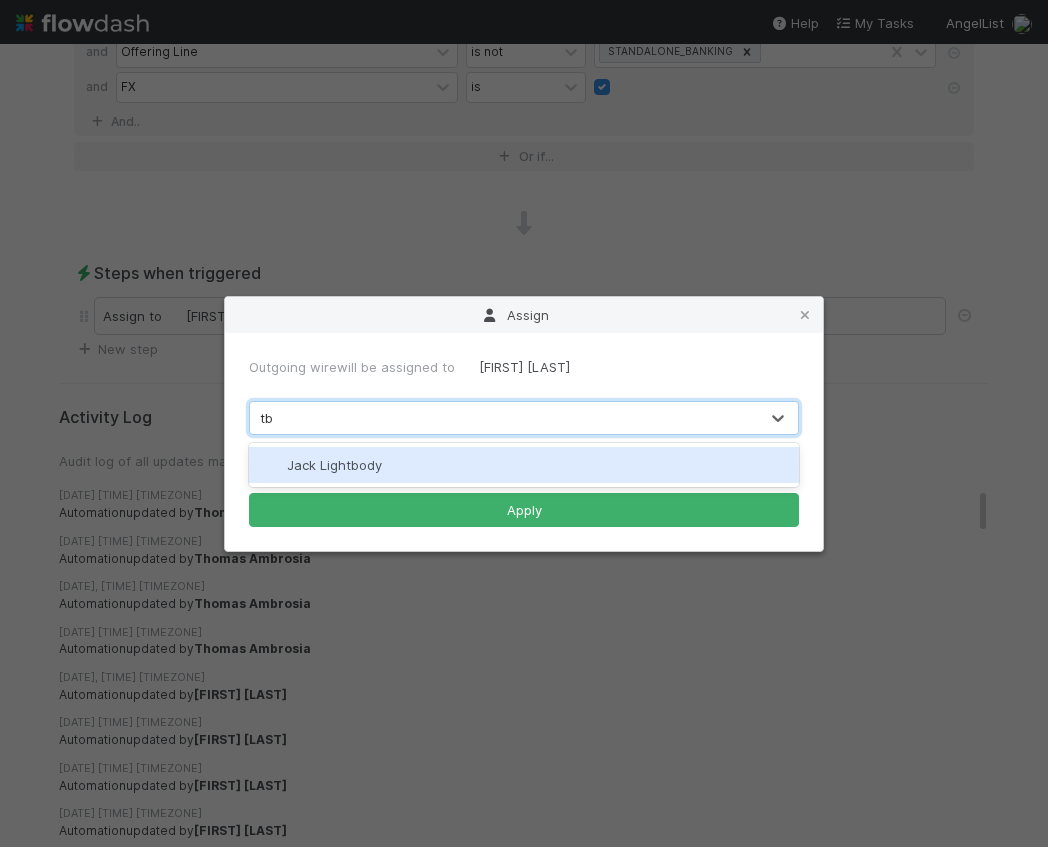 type on "t" 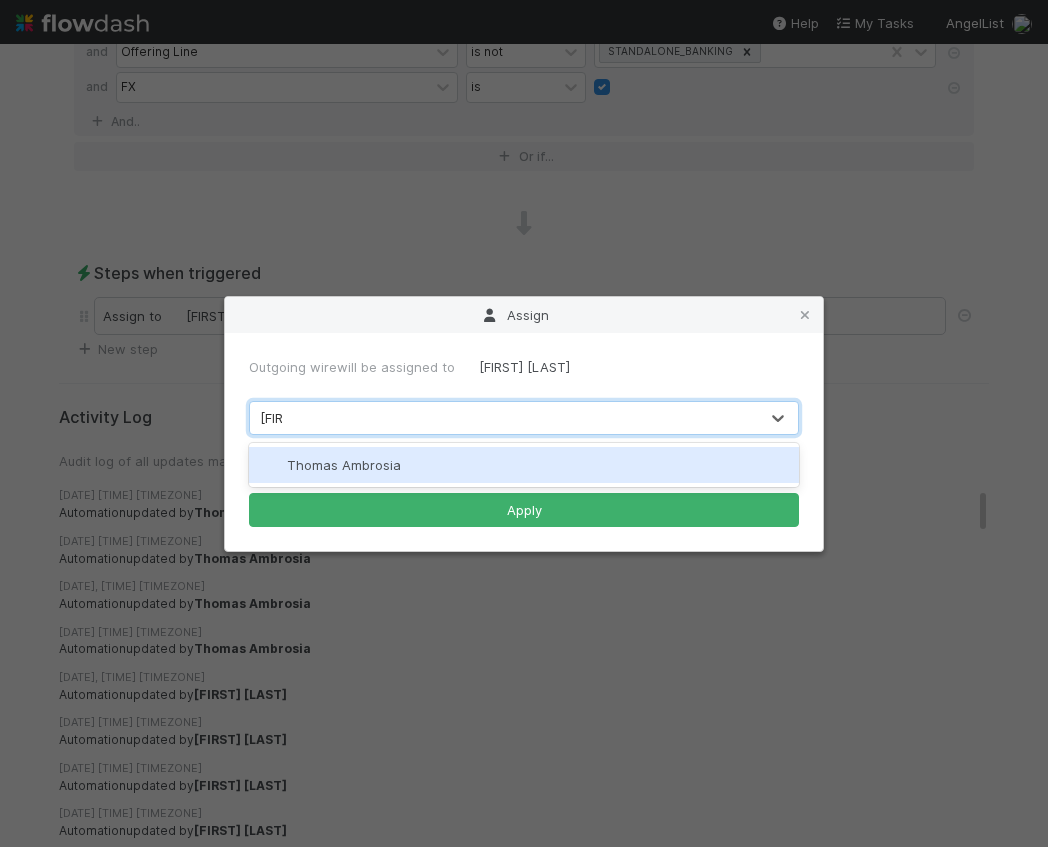 type on "[FIRST]" 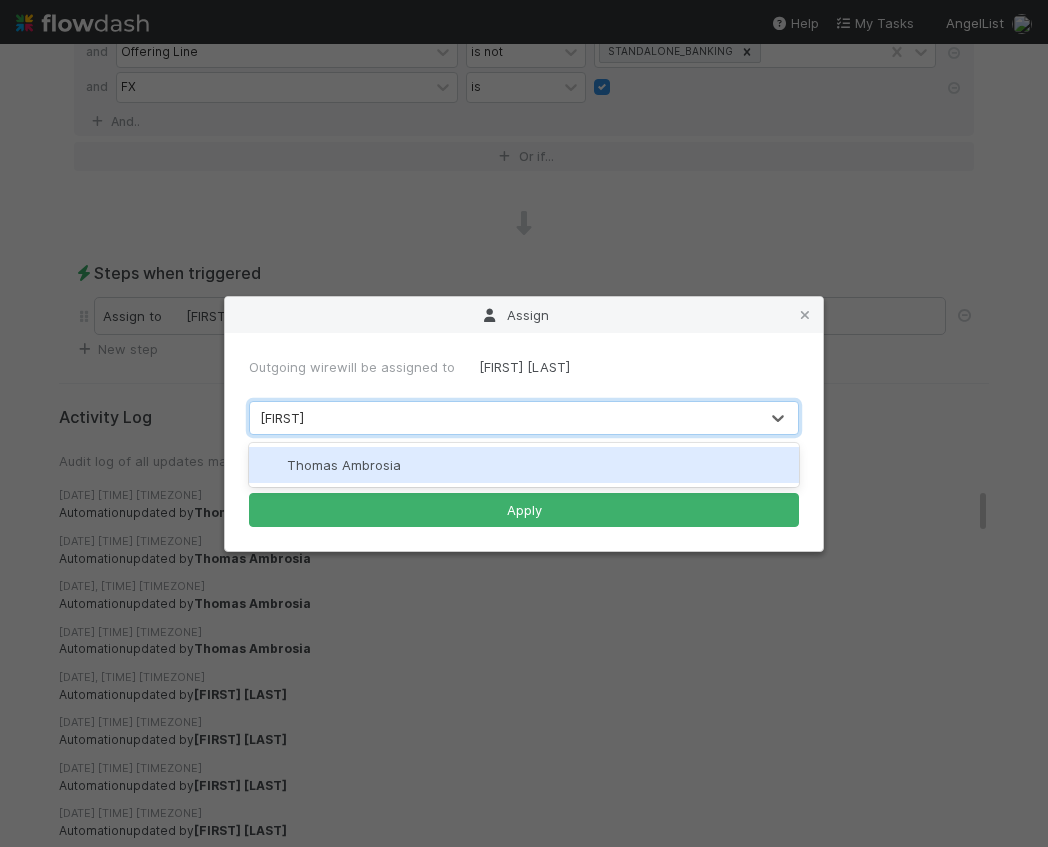 type 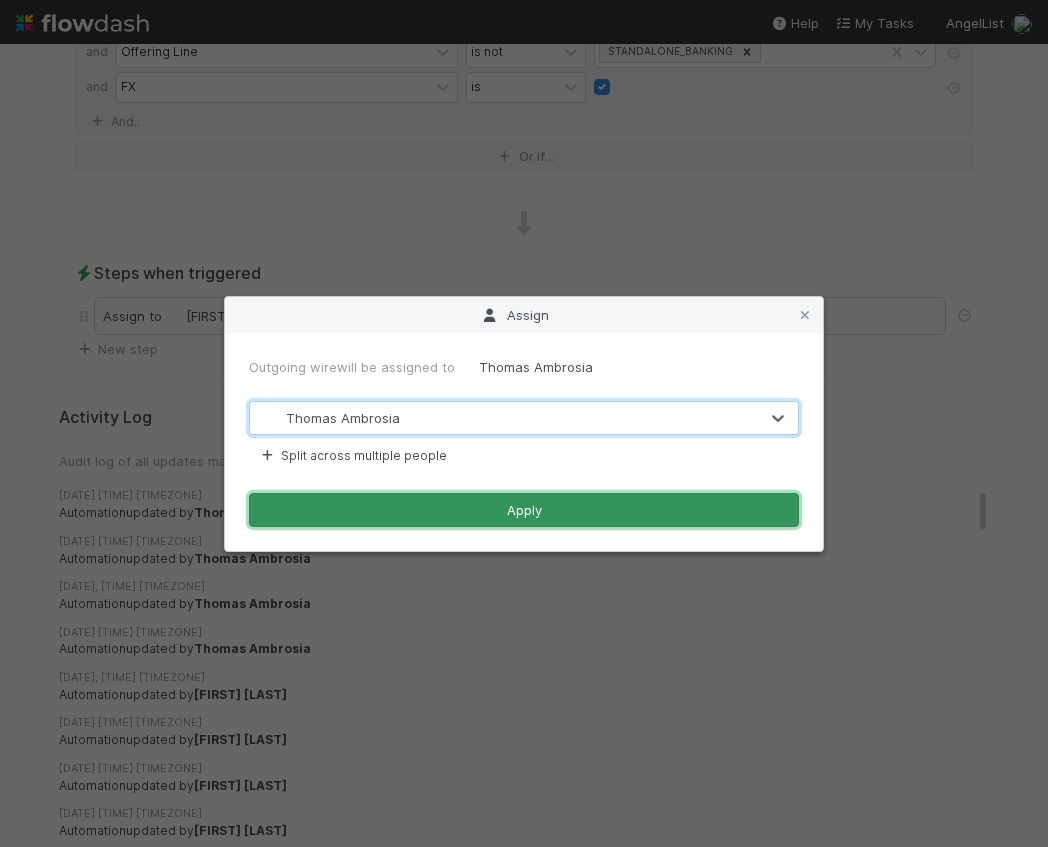 click on "Apply" at bounding box center [524, 510] 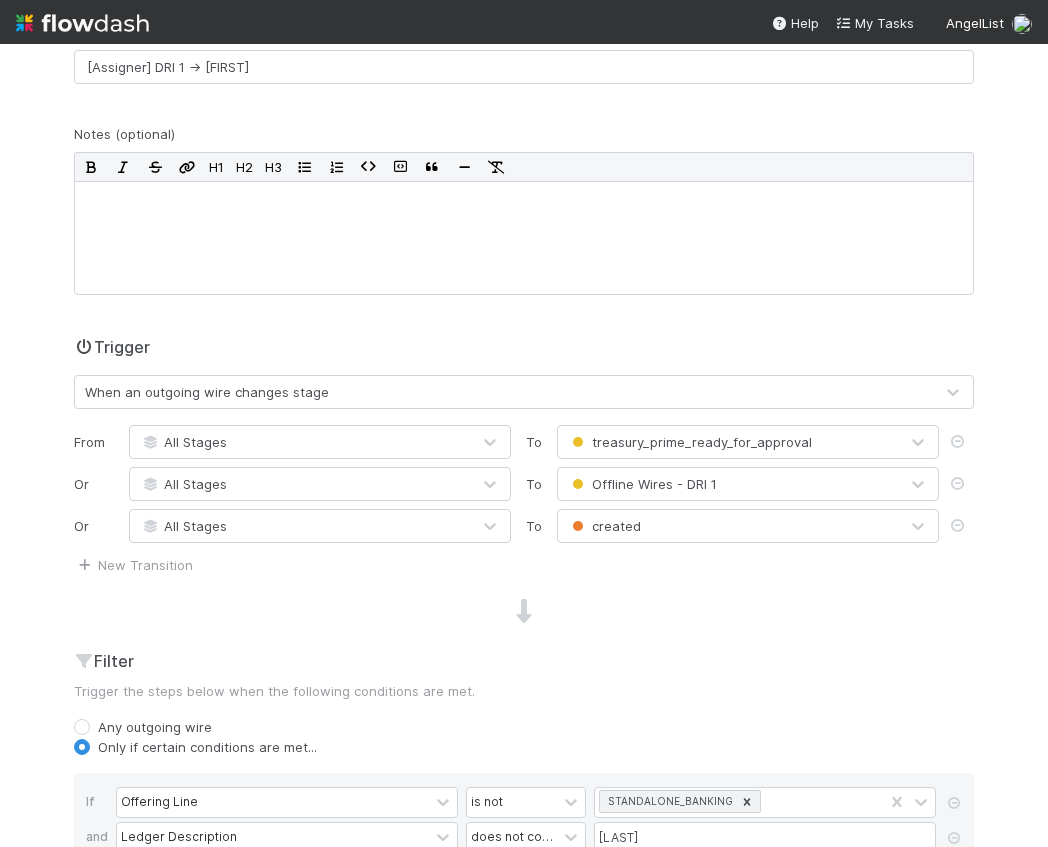 scroll, scrollTop: 0, scrollLeft: 0, axis: both 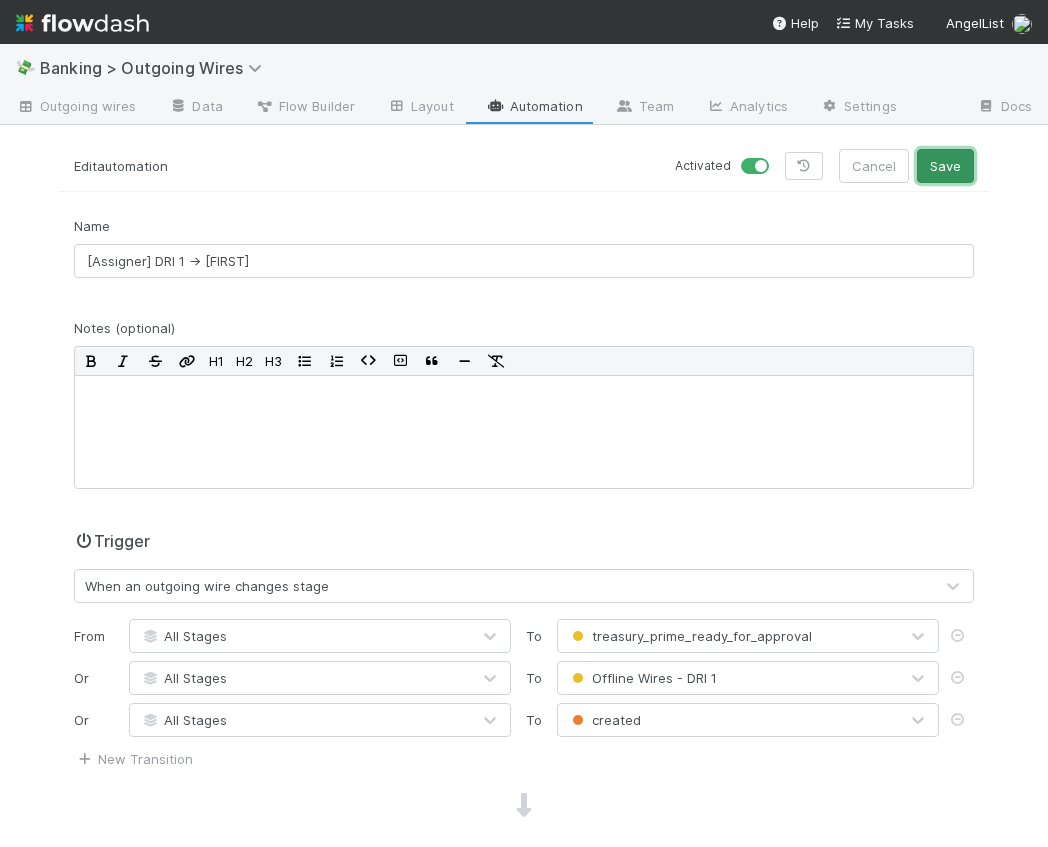 click on "Save" at bounding box center [945, 166] 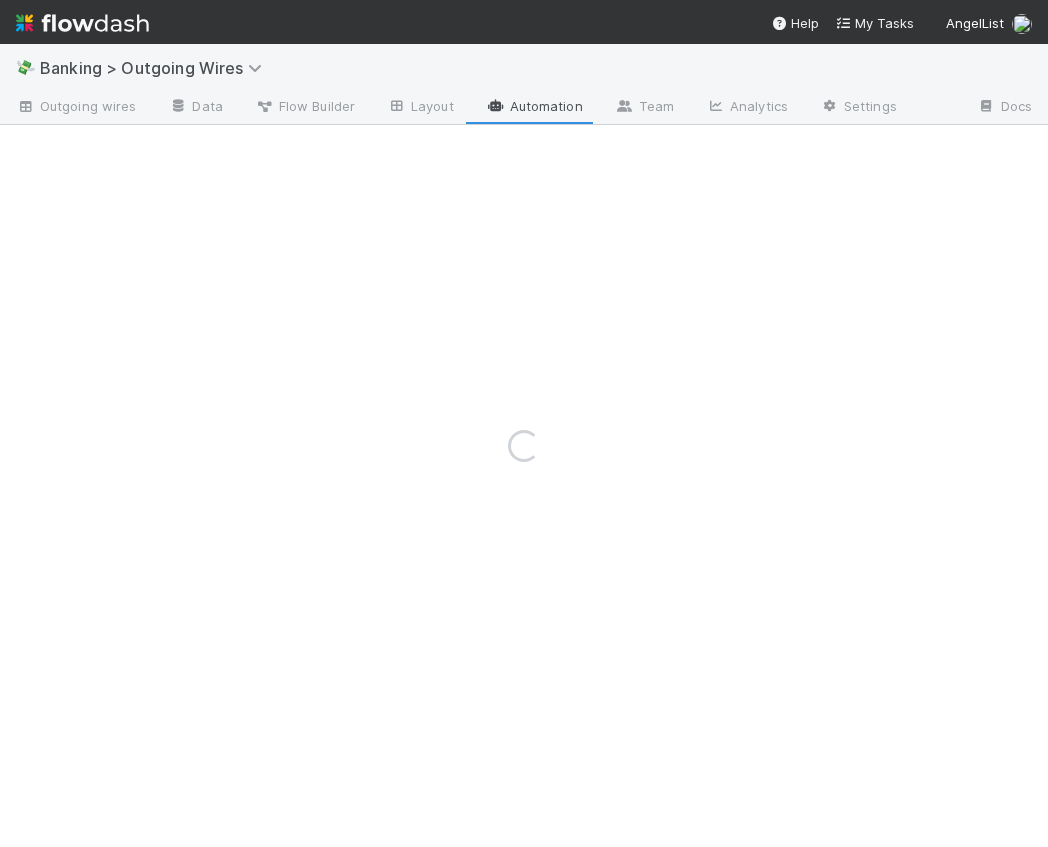 click on "Loading..." at bounding box center (524, 445) 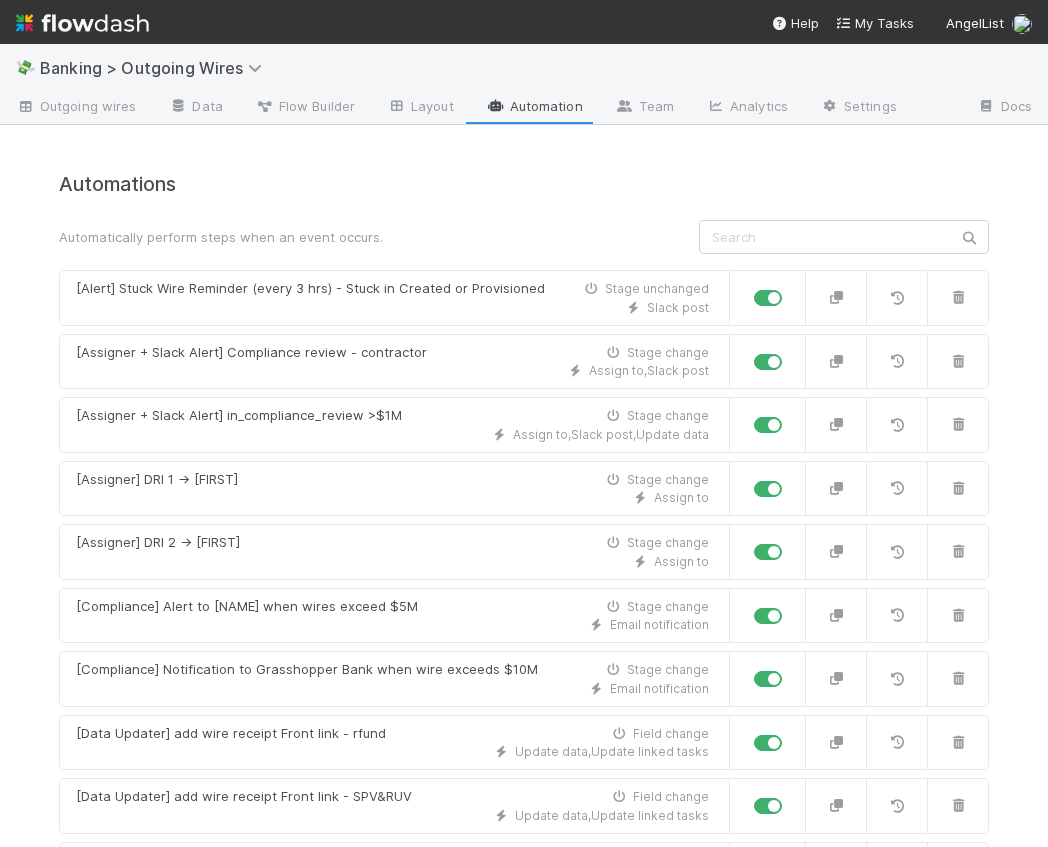 click on "Outgoing wires" at bounding box center [76, 106] 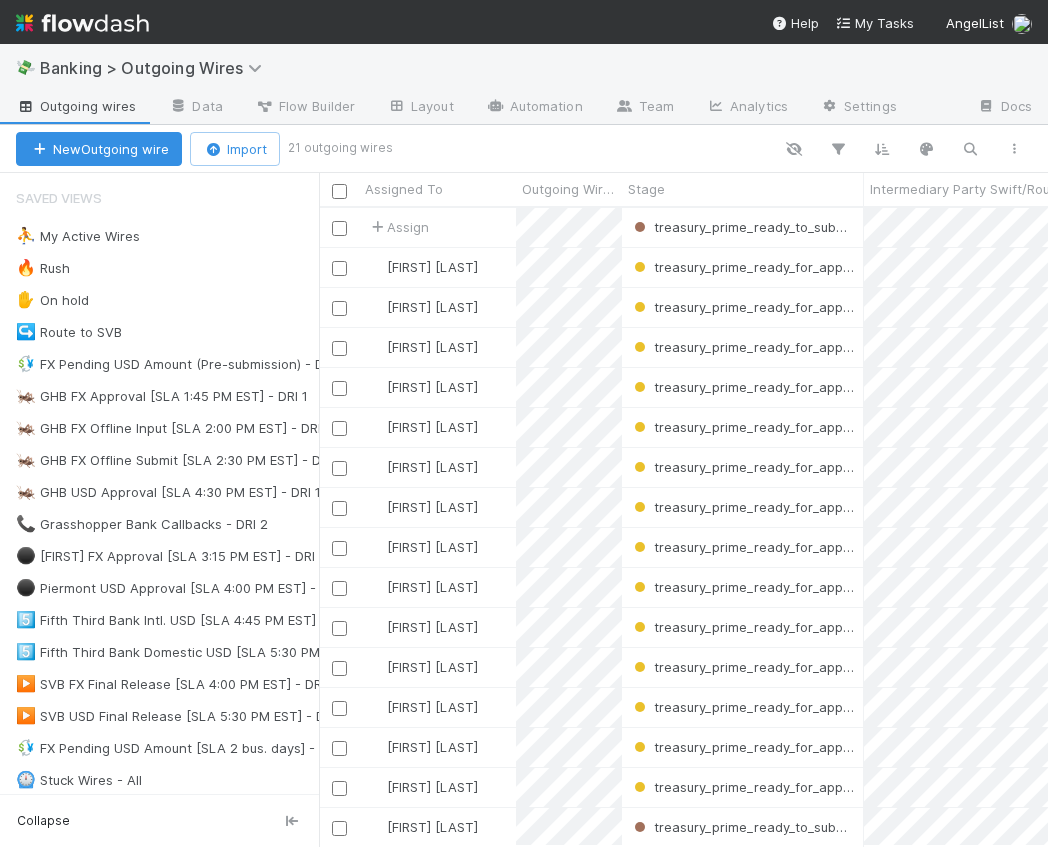 scroll, scrollTop: 638, scrollLeft: 729, axis: both 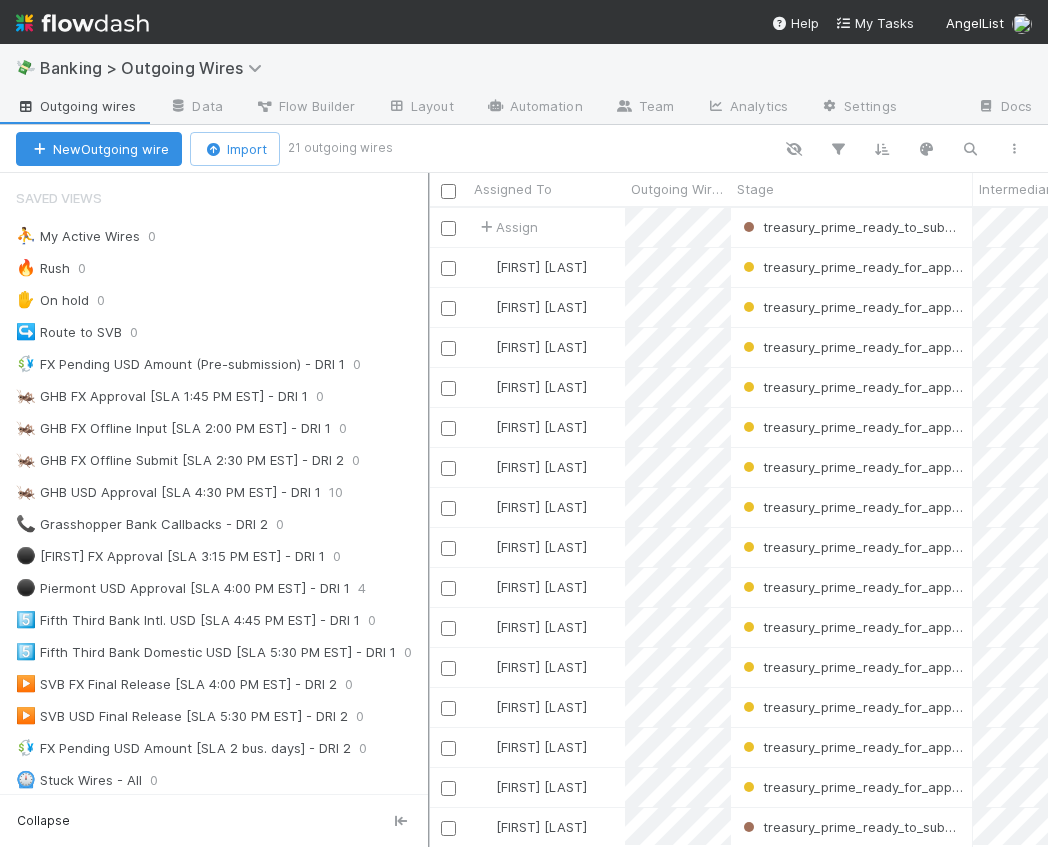 drag, startPoint x: 321, startPoint y: 192, endPoint x: 428, endPoint y: 192, distance: 107 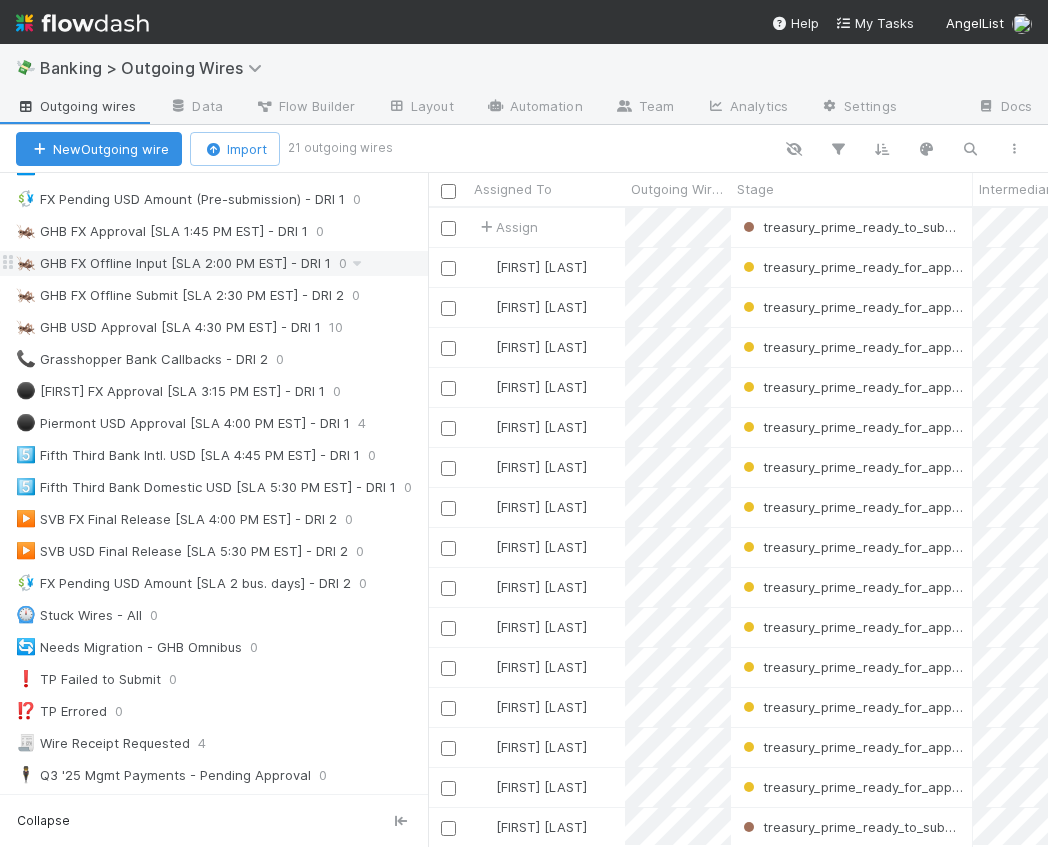 scroll, scrollTop: 0, scrollLeft: 0, axis: both 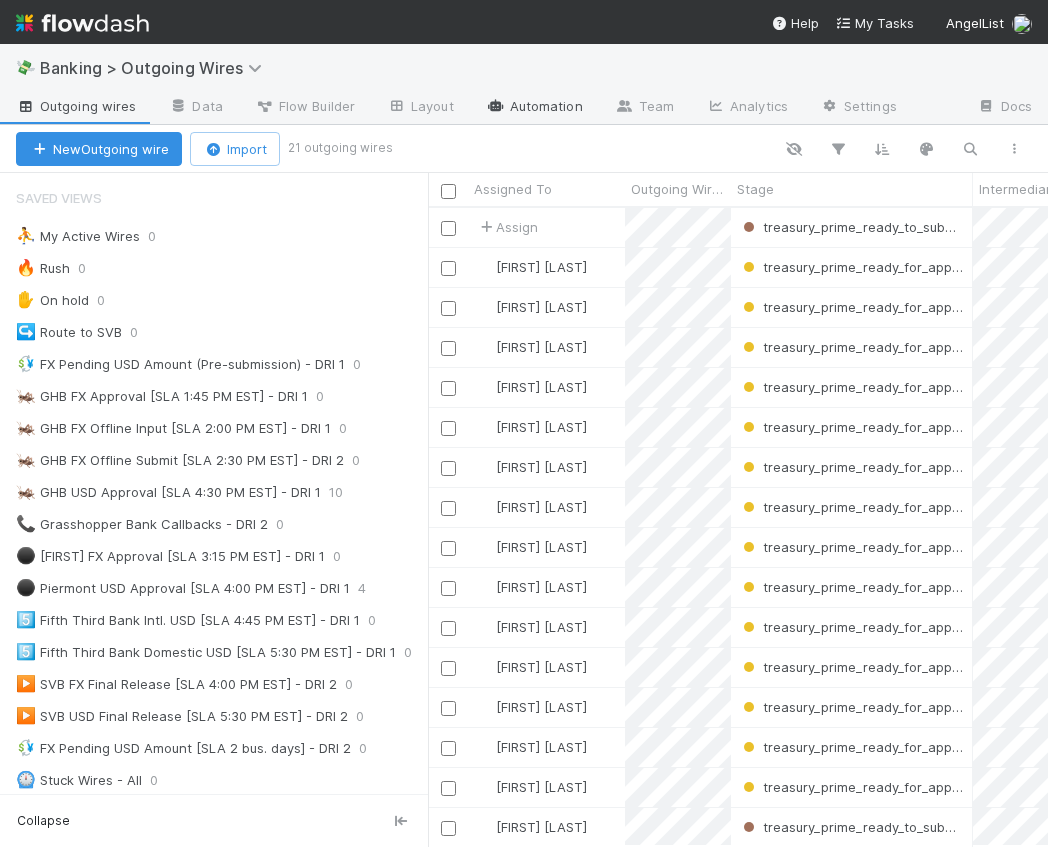 click on "Automation" at bounding box center [534, 108] 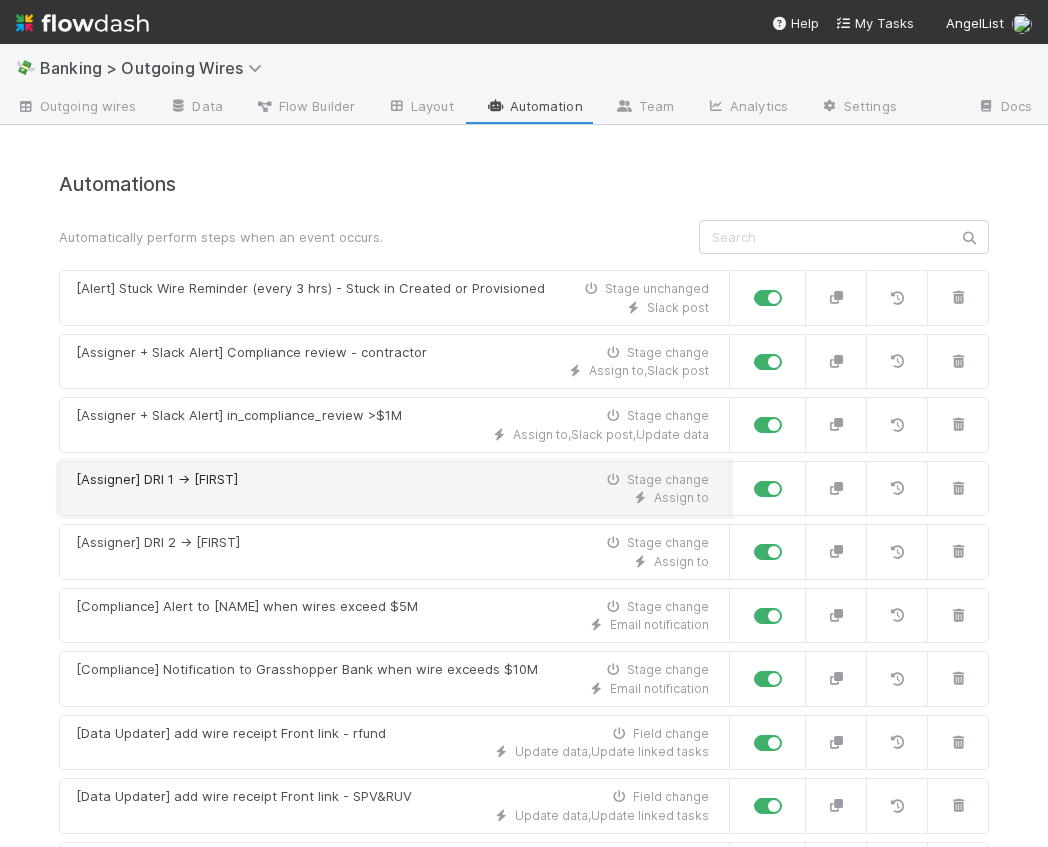 click on "Assign to" at bounding box center (392, 498) 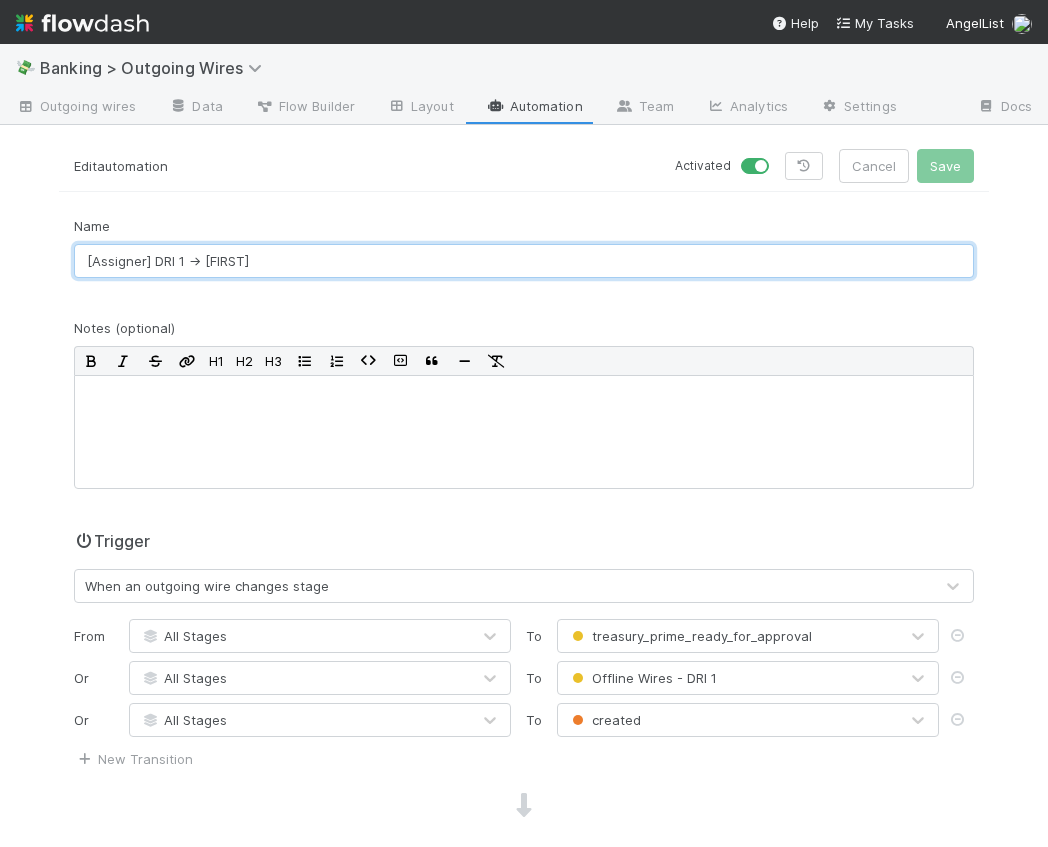 click on "[Assigner] DRI 1 -> Thomas" at bounding box center [524, 261] 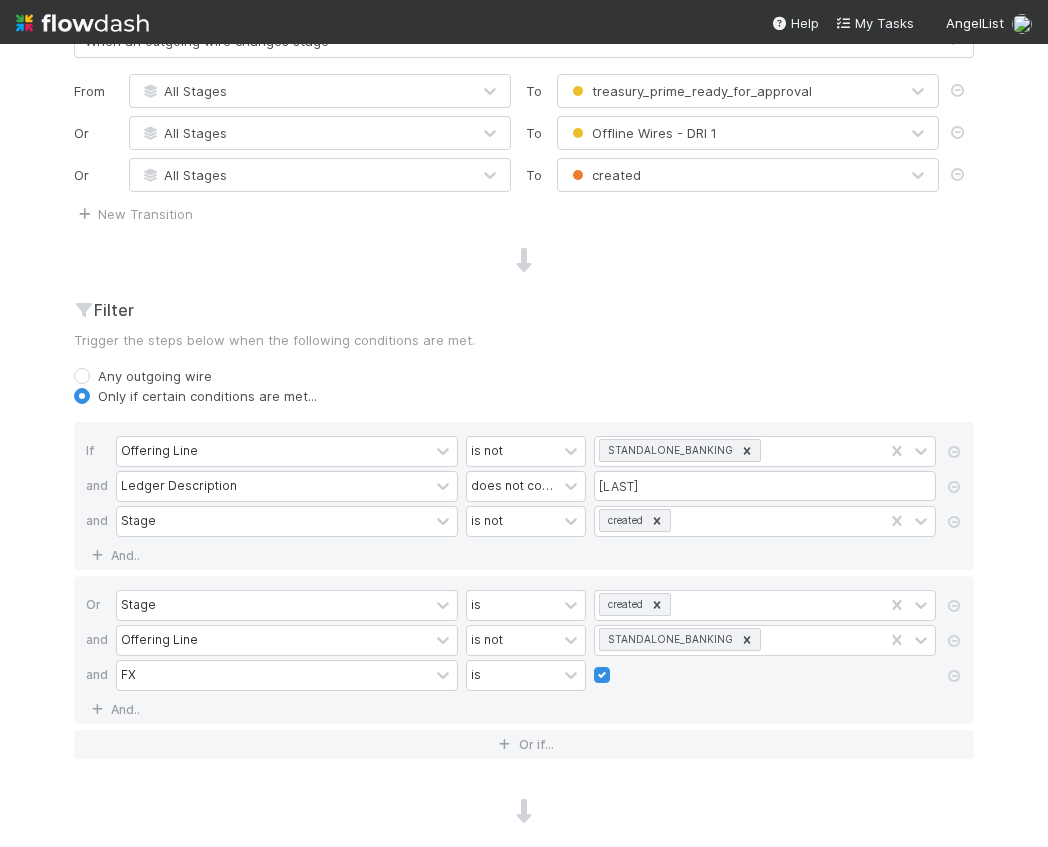 scroll, scrollTop: 763, scrollLeft: 0, axis: vertical 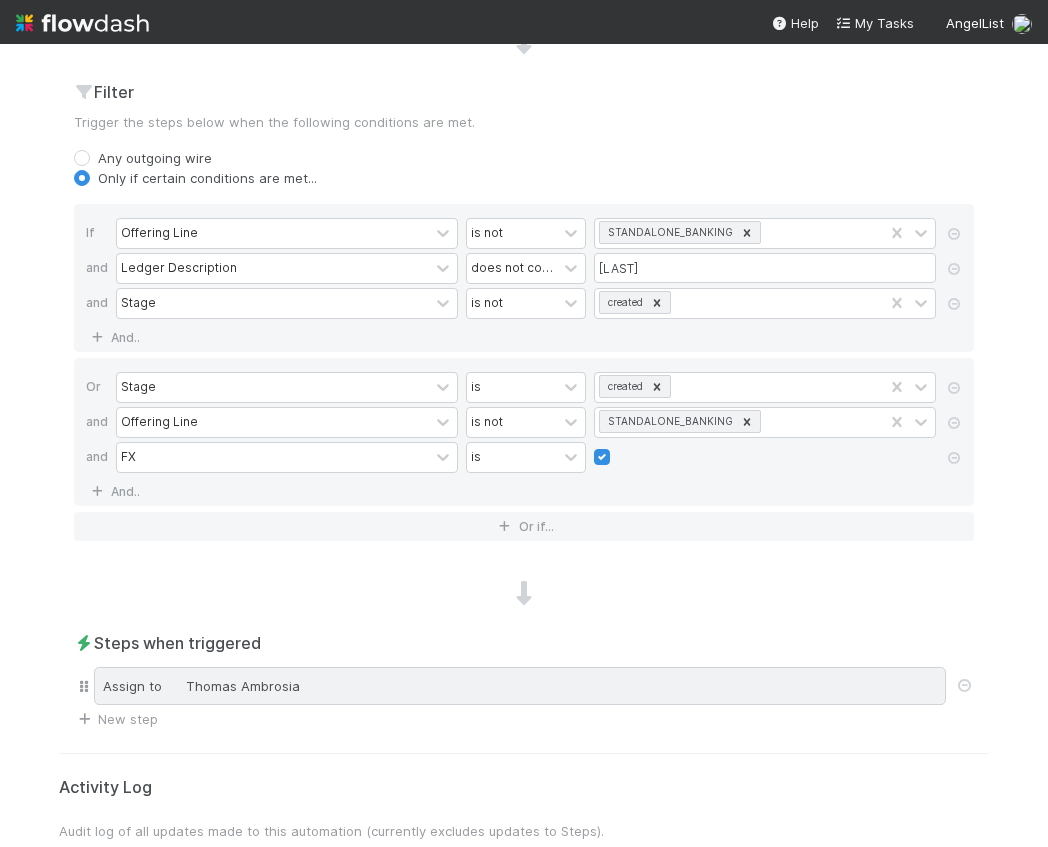 type on "[Assigner] DRI 1 -> Grace" 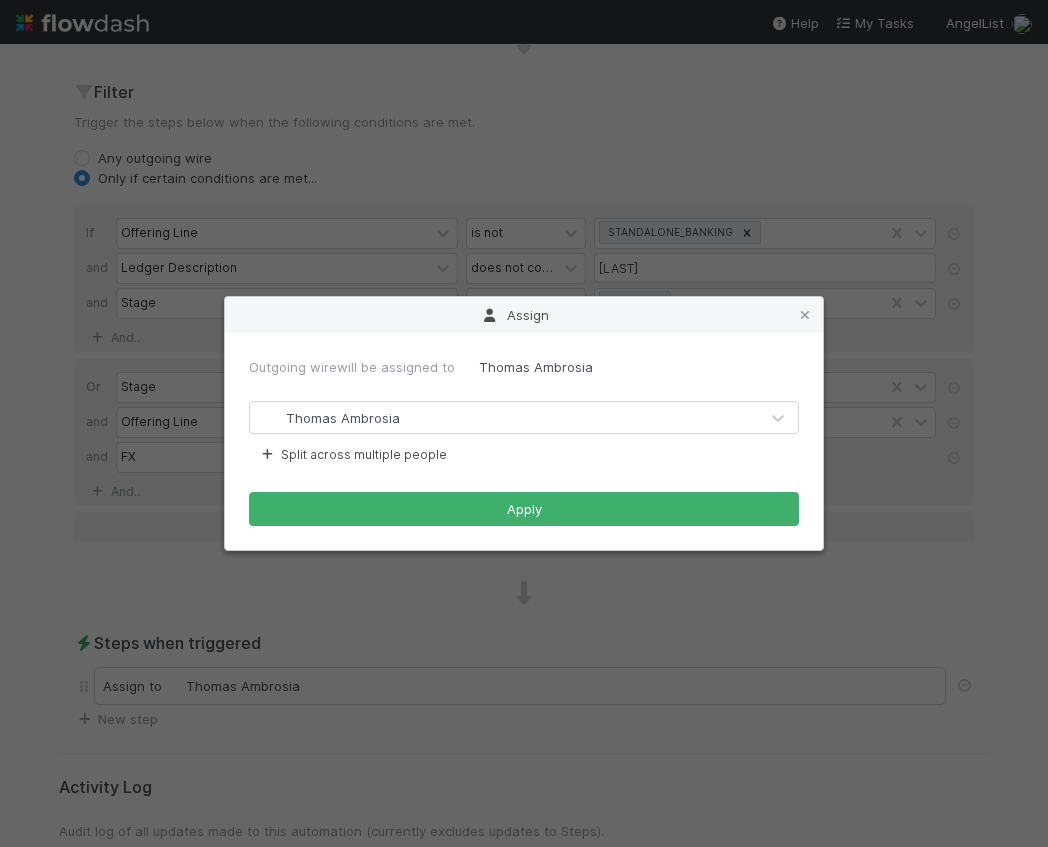 click on "Outgoing wire  will be assigned to   Thomas Ambrosia Thomas Ambrosia Split across multiple people Apply" at bounding box center [524, 442] 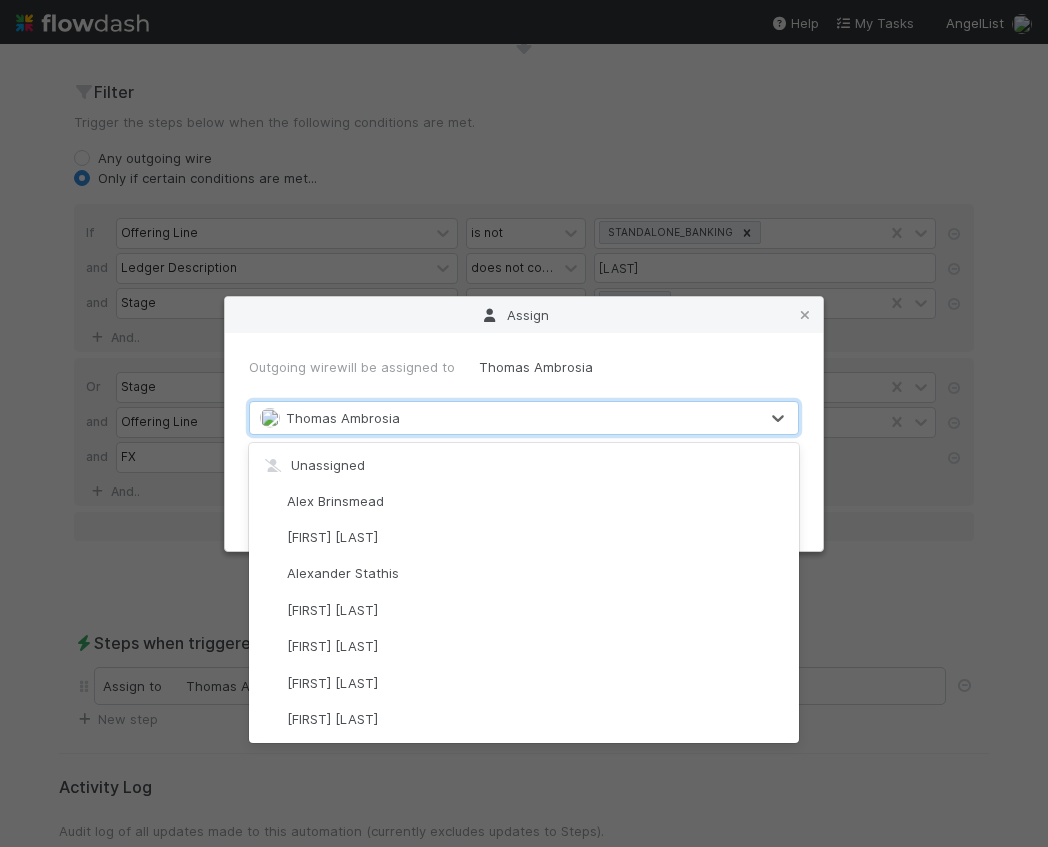click on "Thomas Ambrosia" at bounding box center (343, 417) 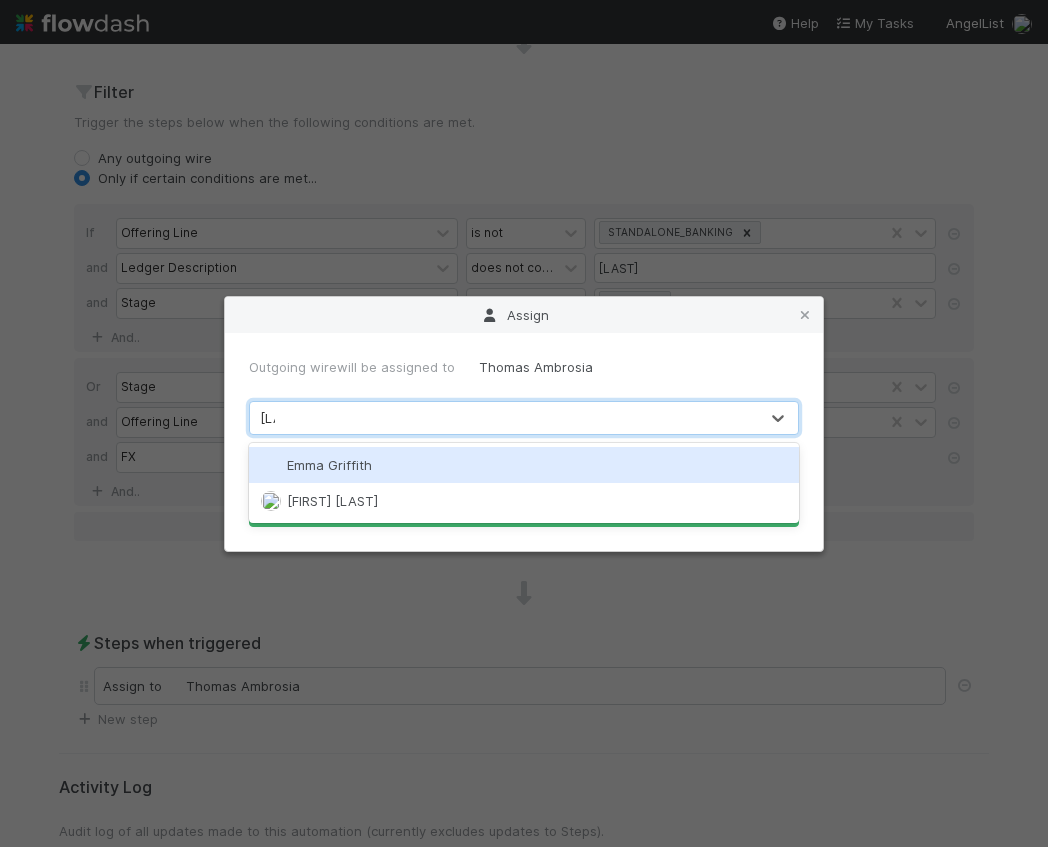 scroll, scrollTop: 0, scrollLeft: 0, axis: both 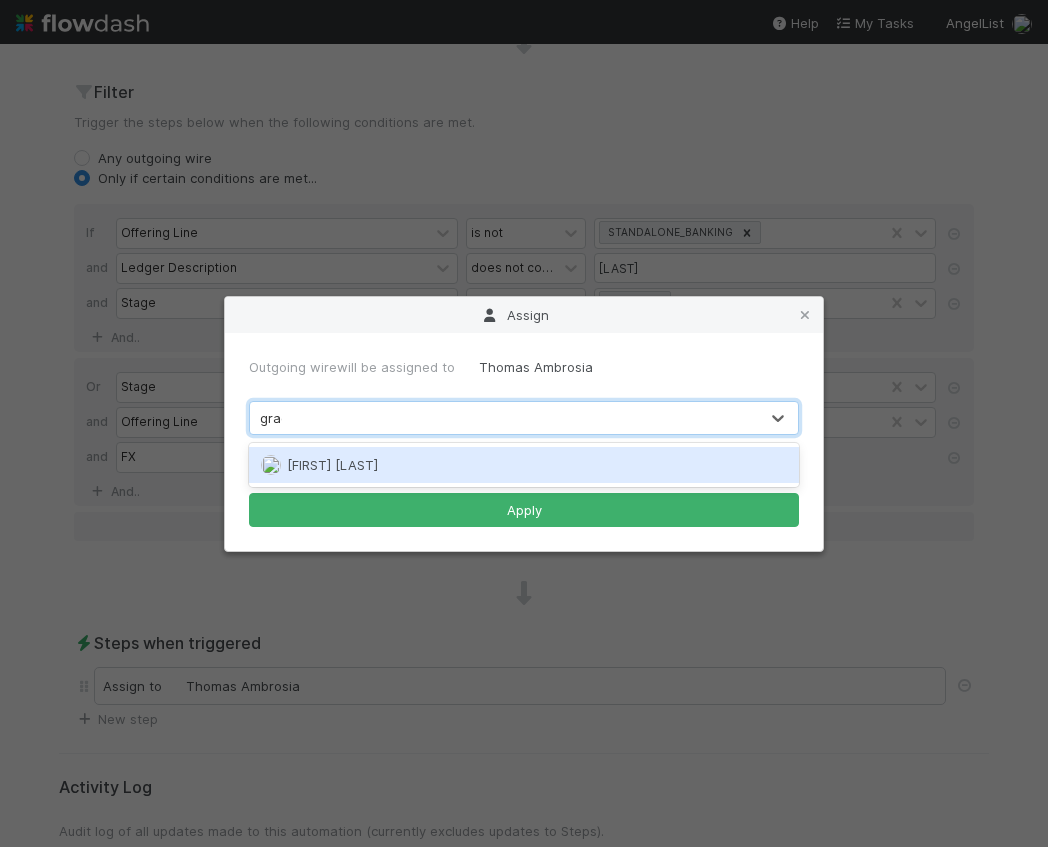 type on "grace" 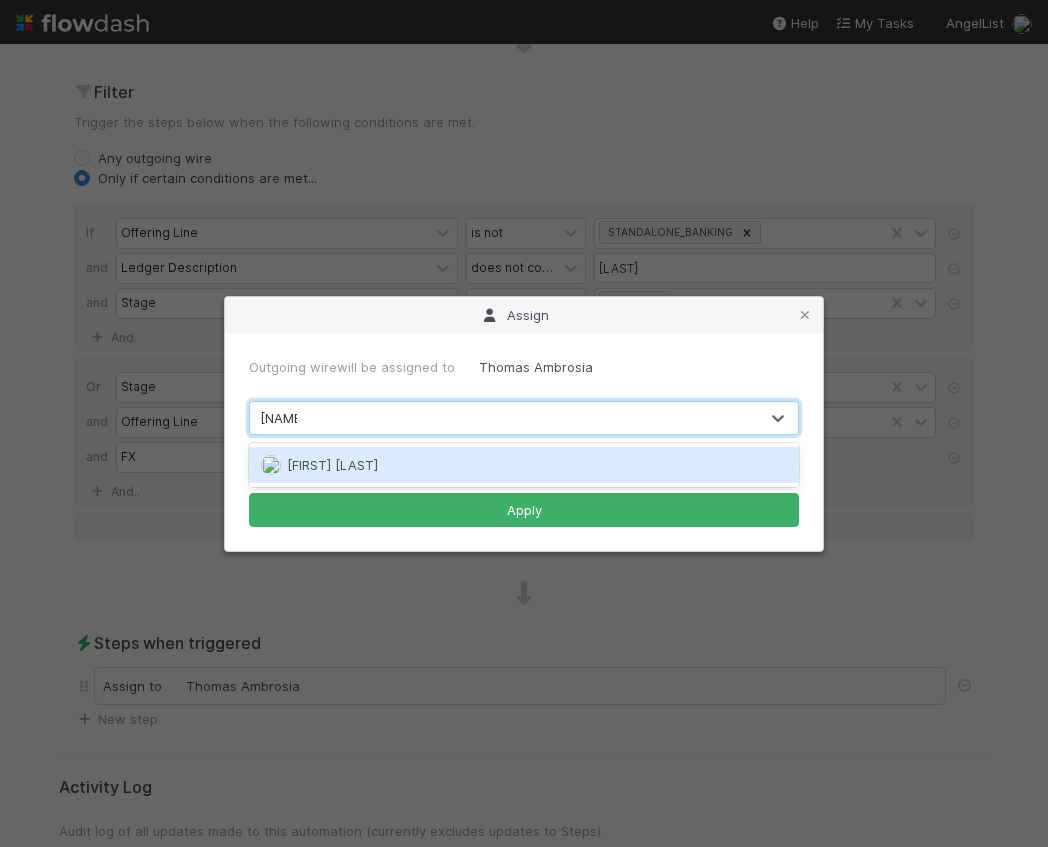 click on "Grace Cunnie" at bounding box center (524, 465) 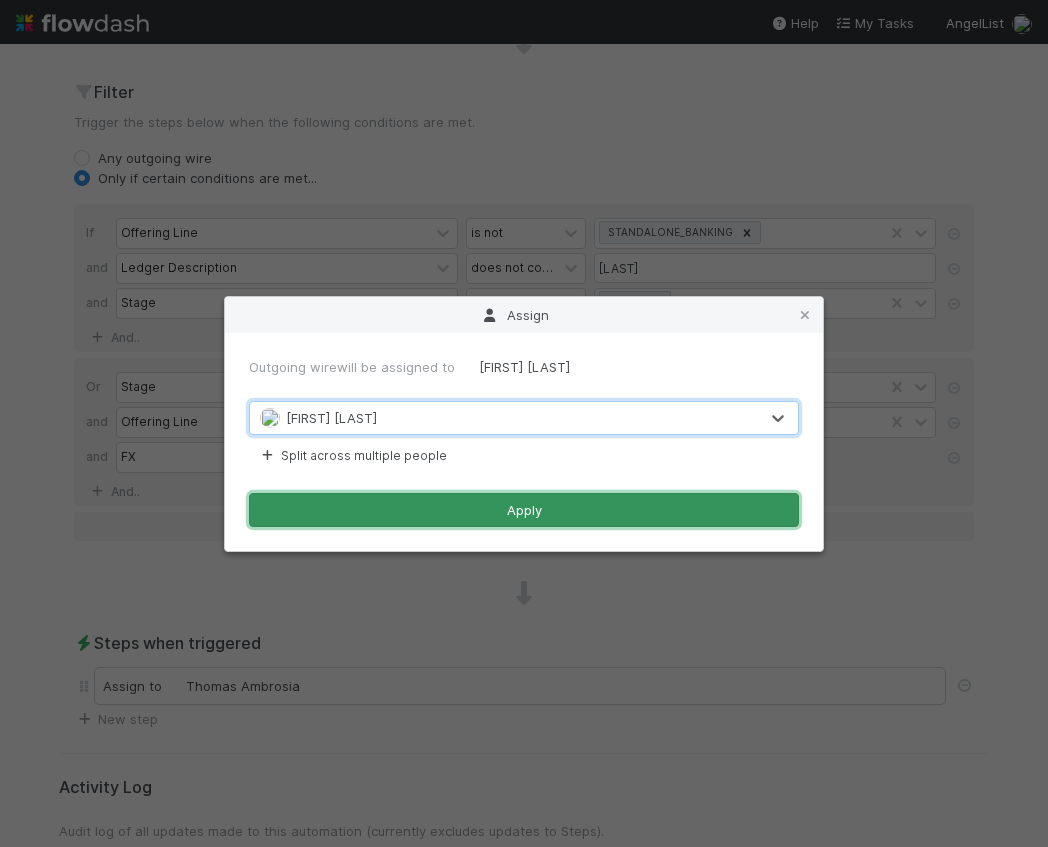 click on "Apply" at bounding box center [524, 510] 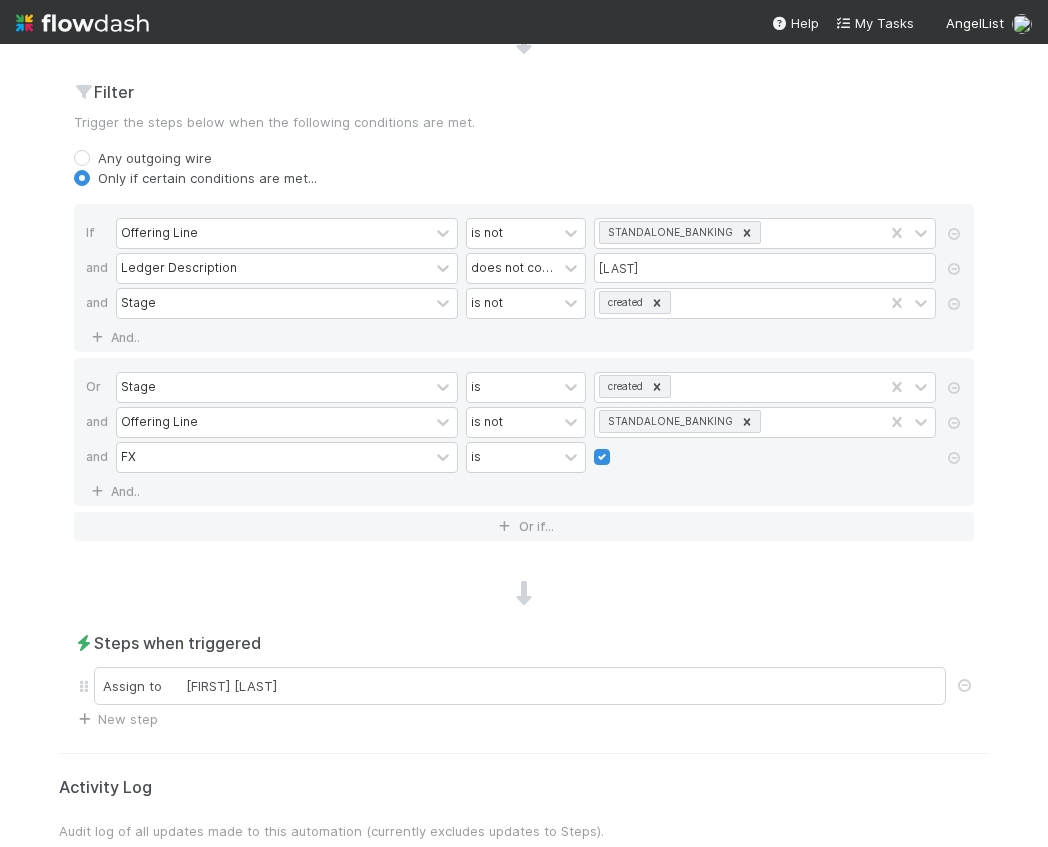 scroll, scrollTop: 0, scrollLeft: 0, axis: both 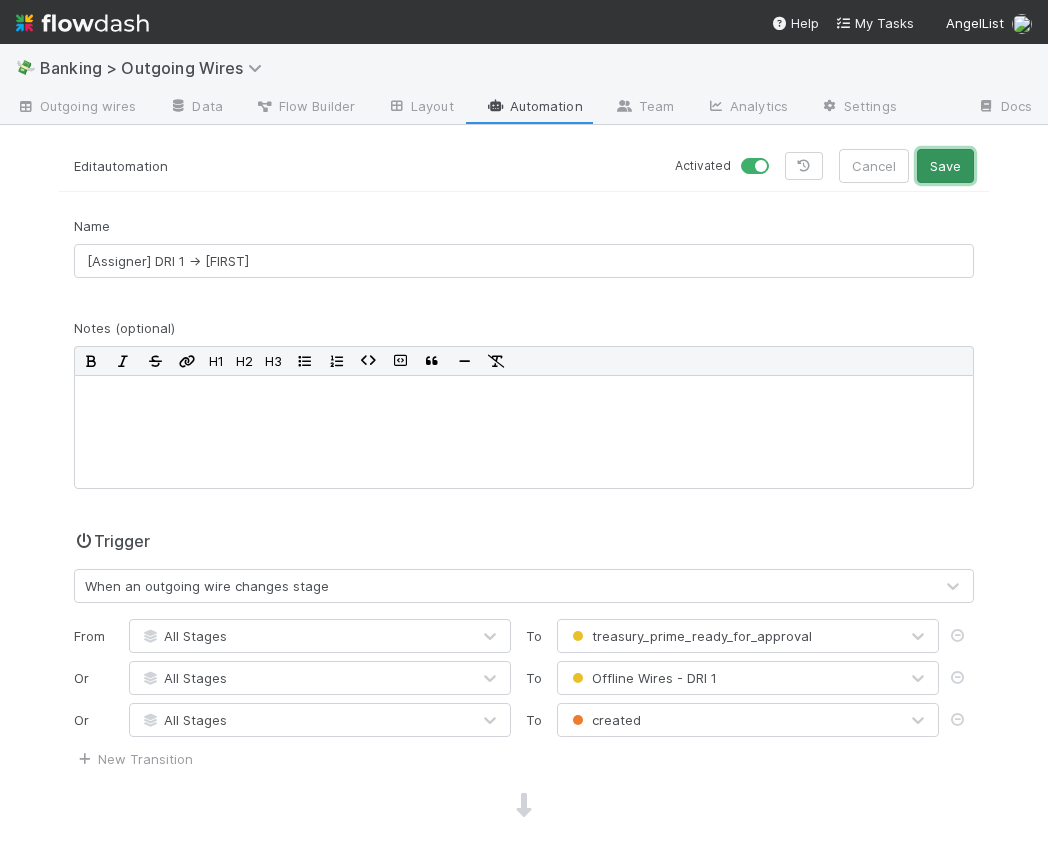 click on "Save" at bounding box center (945, 166) 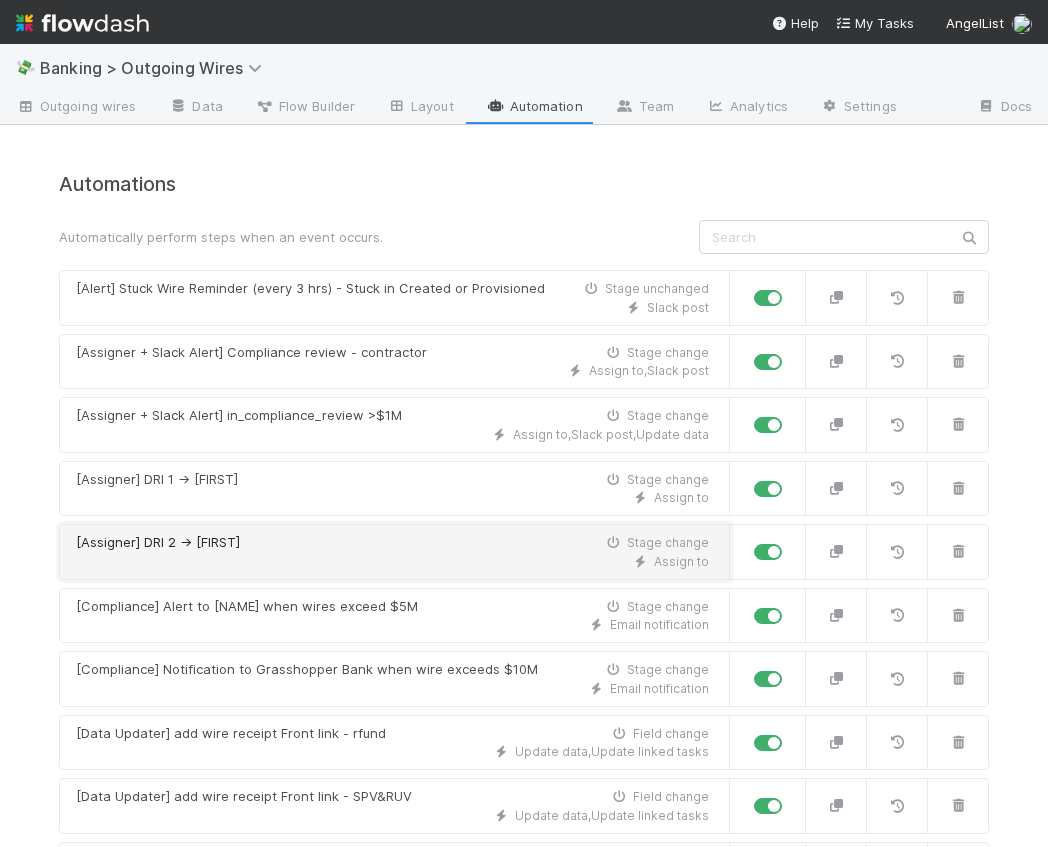 click on "[Assigner] DRI 2 -> Grace Stage change" at bounding box center (392, 543) 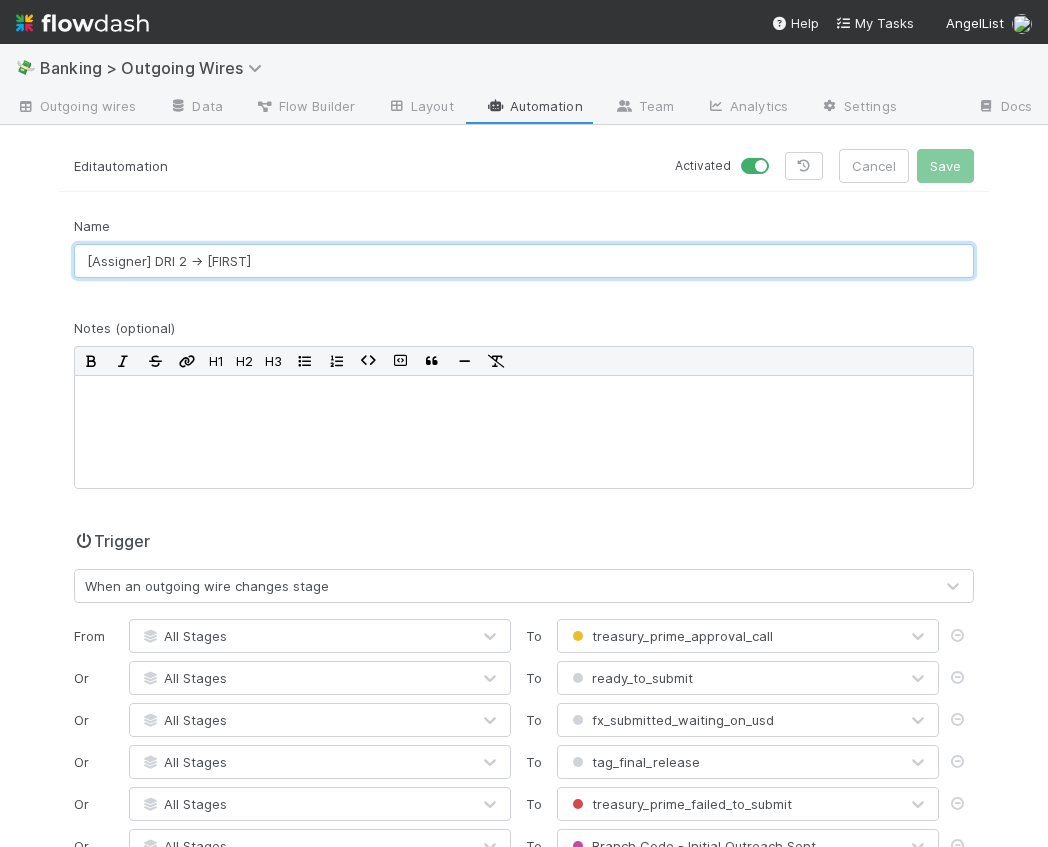 click on "[Assigner] DRI 2 -> Grace" at bounding box center (524, 261) 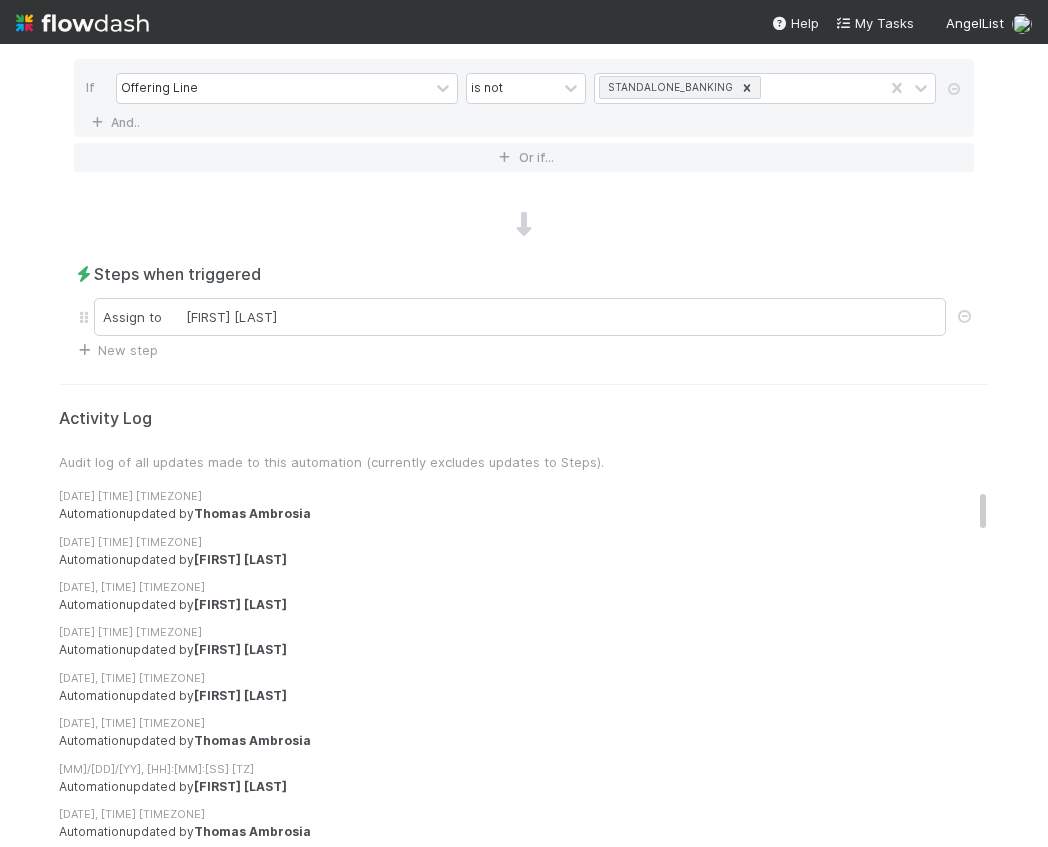 scroll, scrollTop: 1244, scrollLeft: 0, axis: vertical 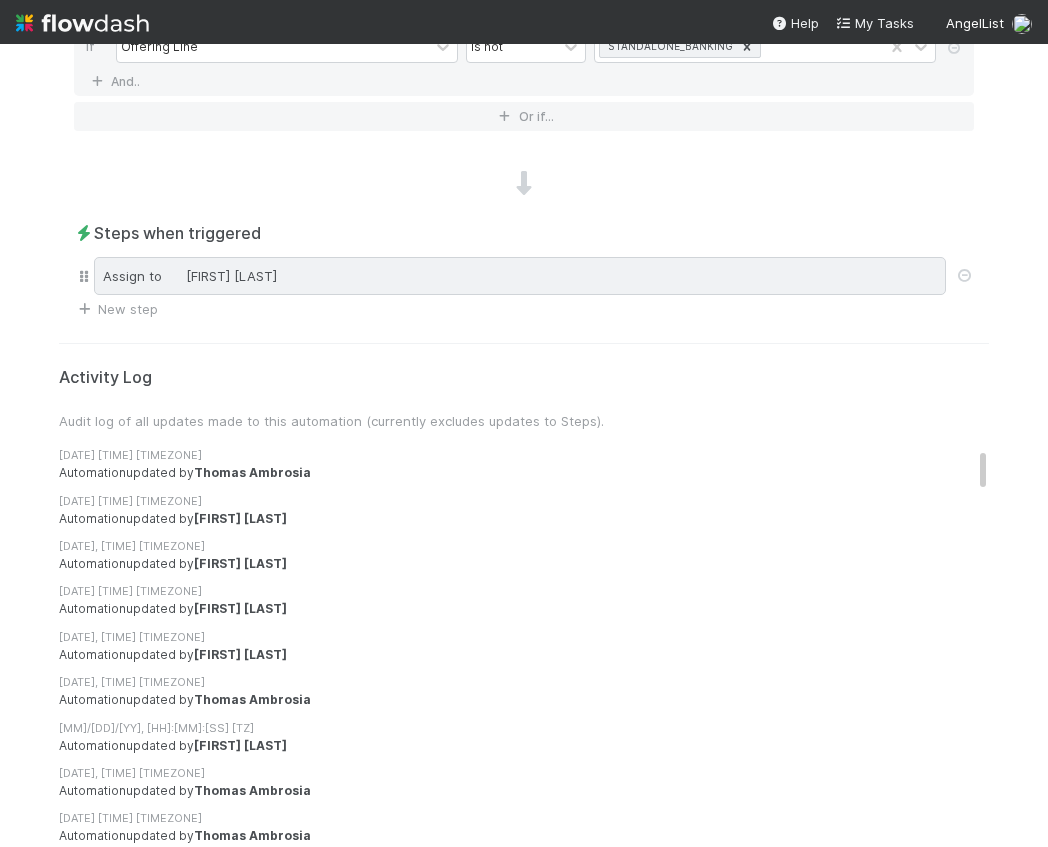 type on "[Assigner] DRI 2 -> Thomas" 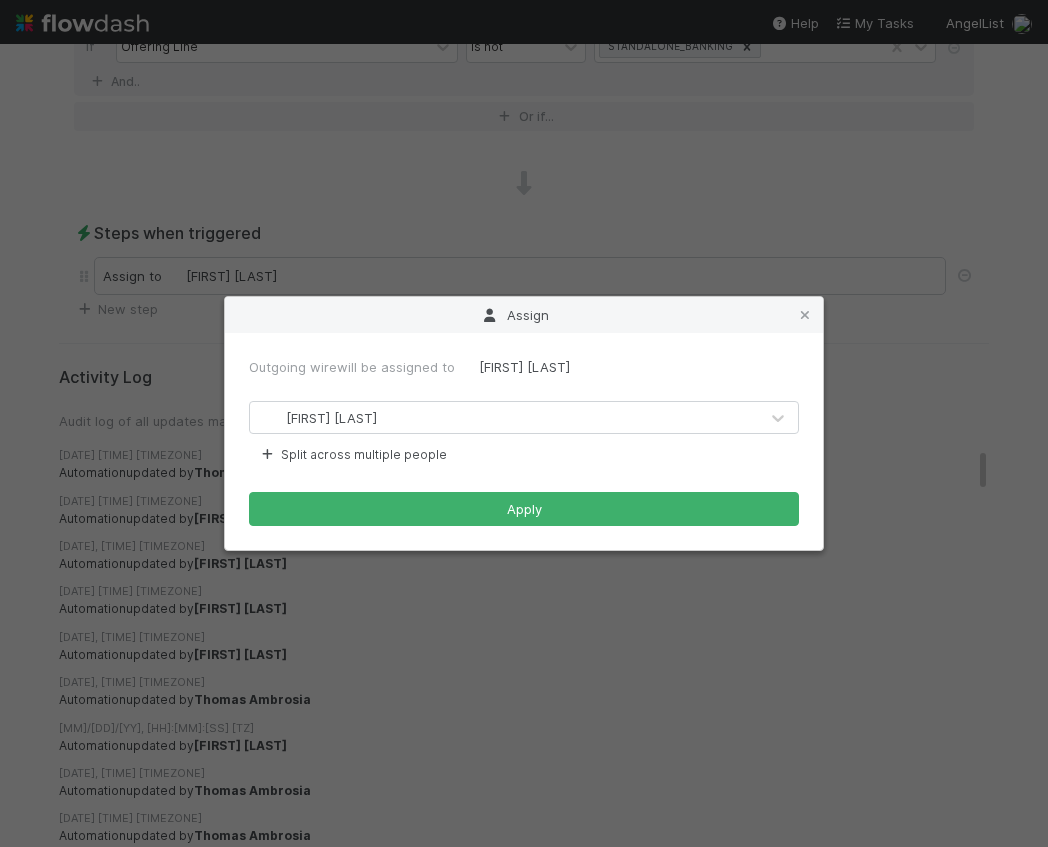 click on "Grace Cunnie" at bounding box center [504, 418] 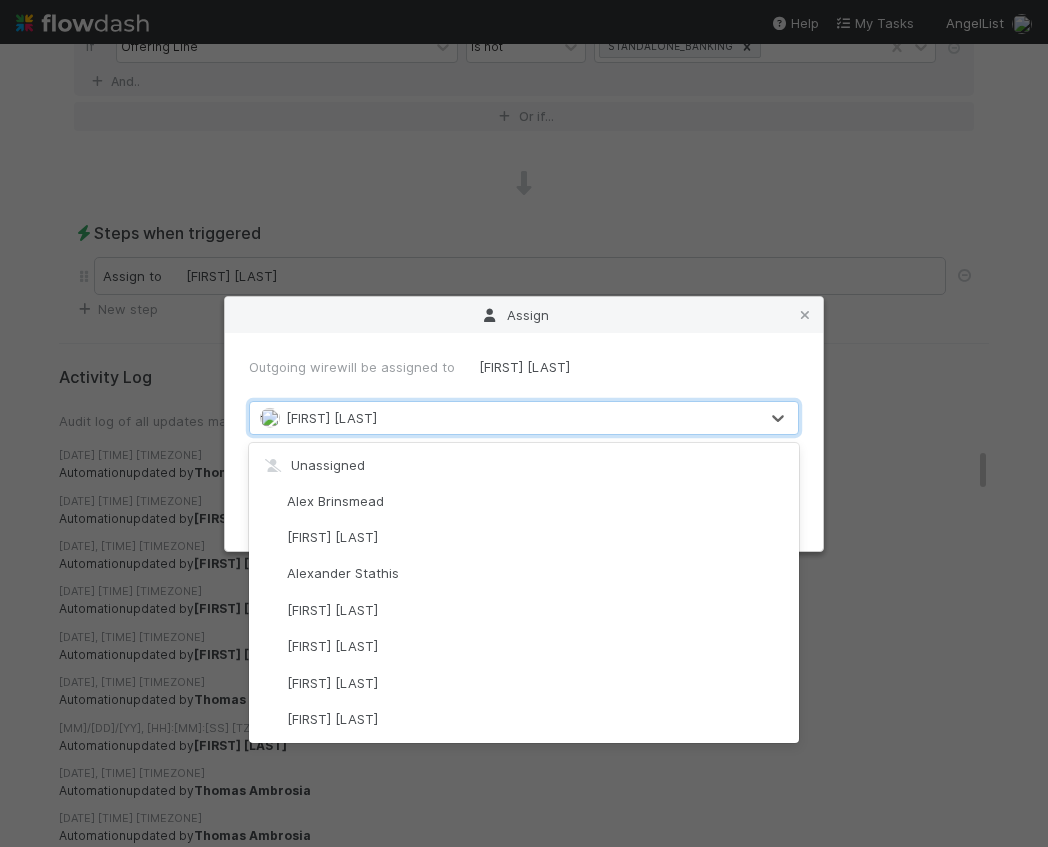 scroll, scrollTop: 0, scrollLeft: 0, axis: both 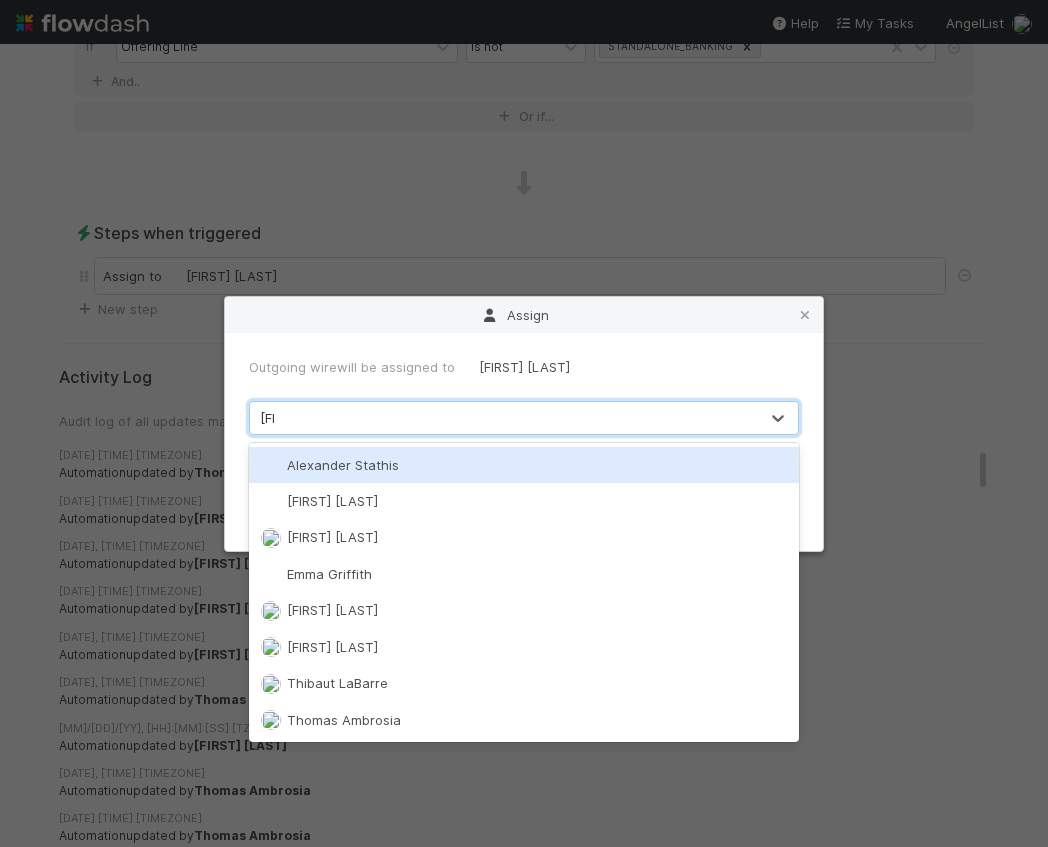 type on "thomas" 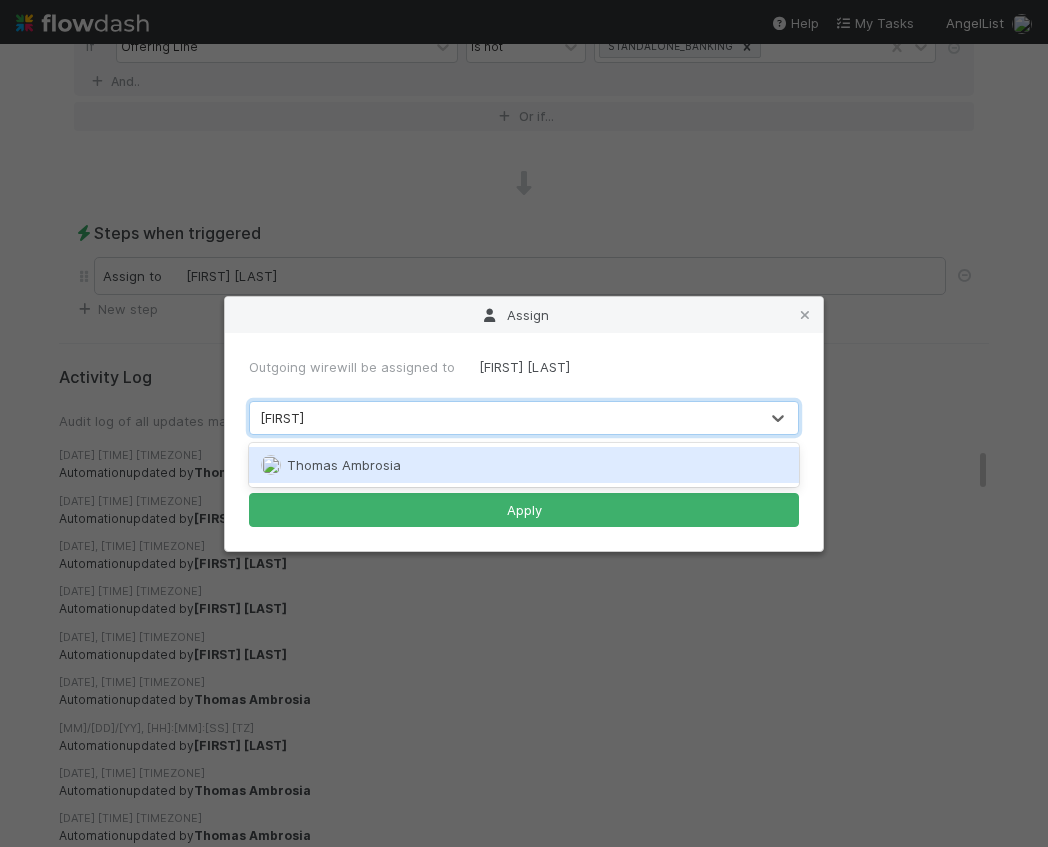 type 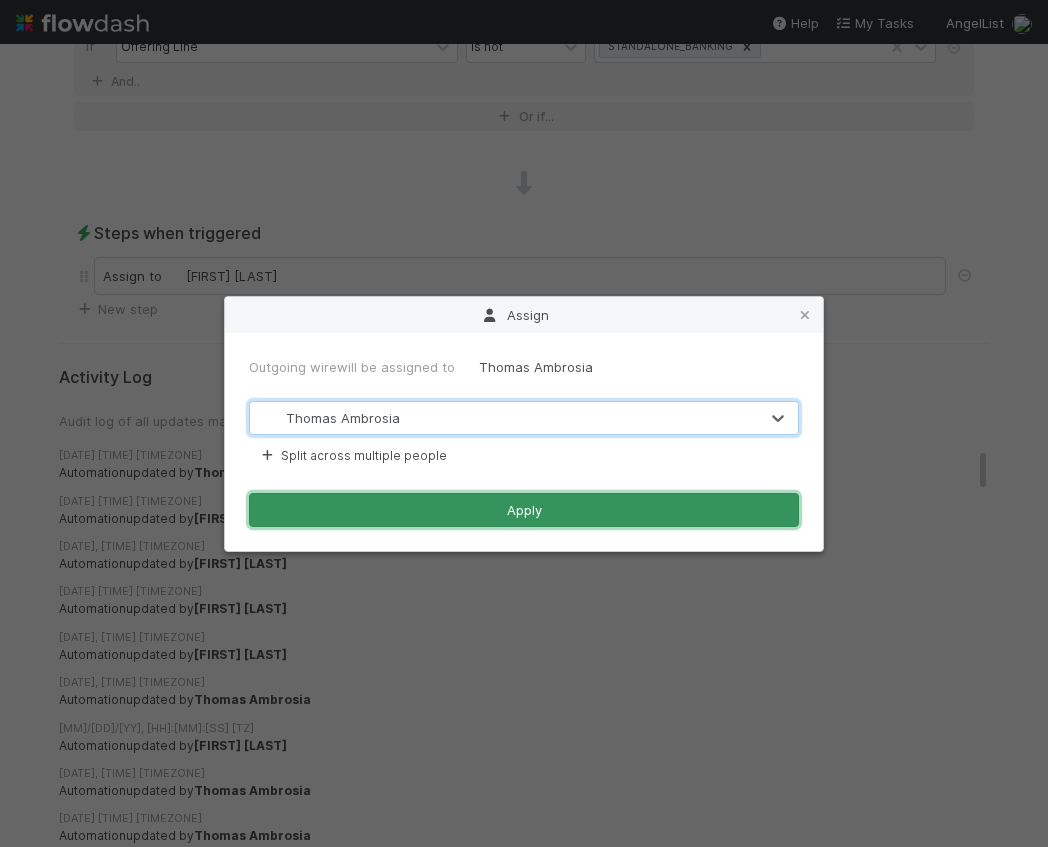 click on "Apply" at bounding box center (524, 510) 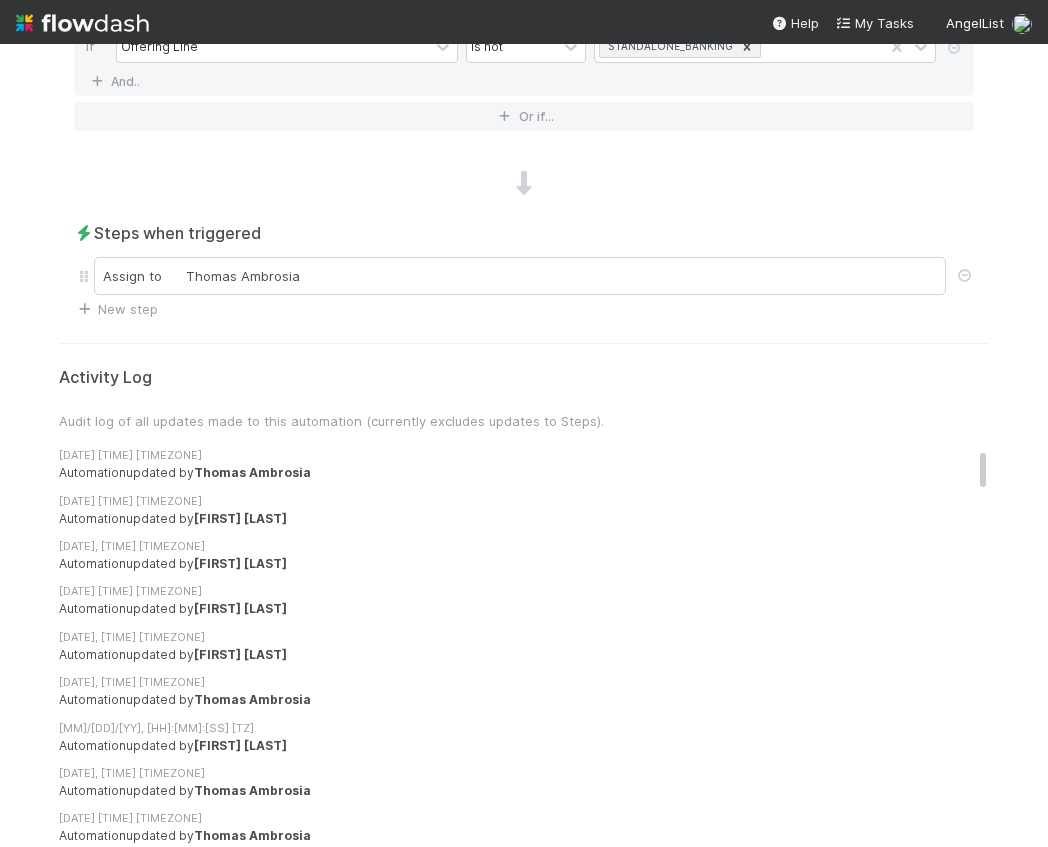 scroll, scrollTop: 0, scrollLeft: 0, axis: both 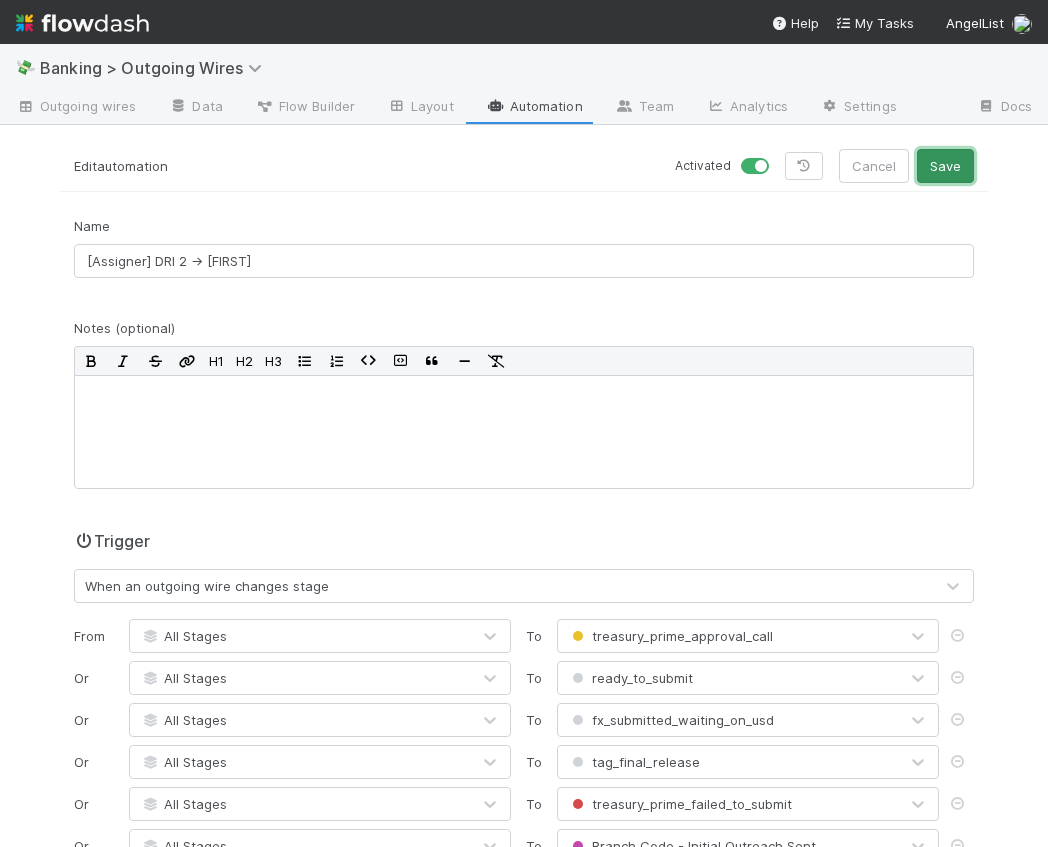 click on "Save" at bounding box center [945, 166] 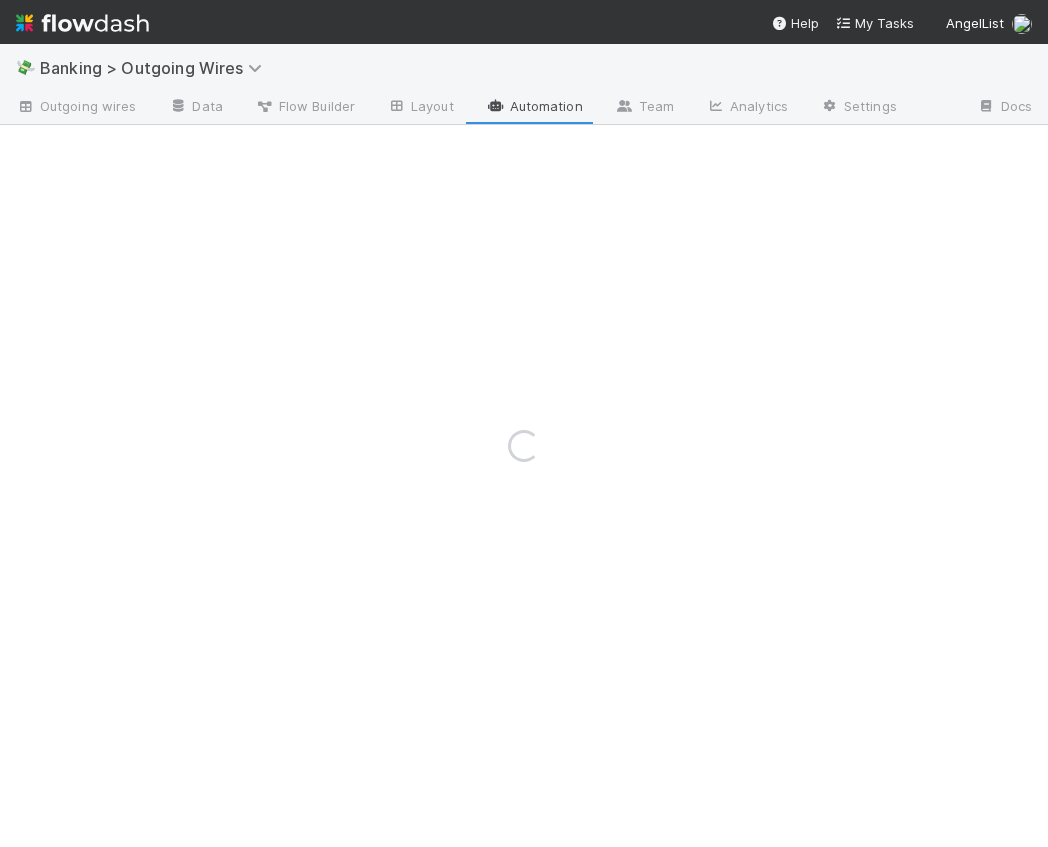 click on "Loading..." at bounding box center (524, 445) 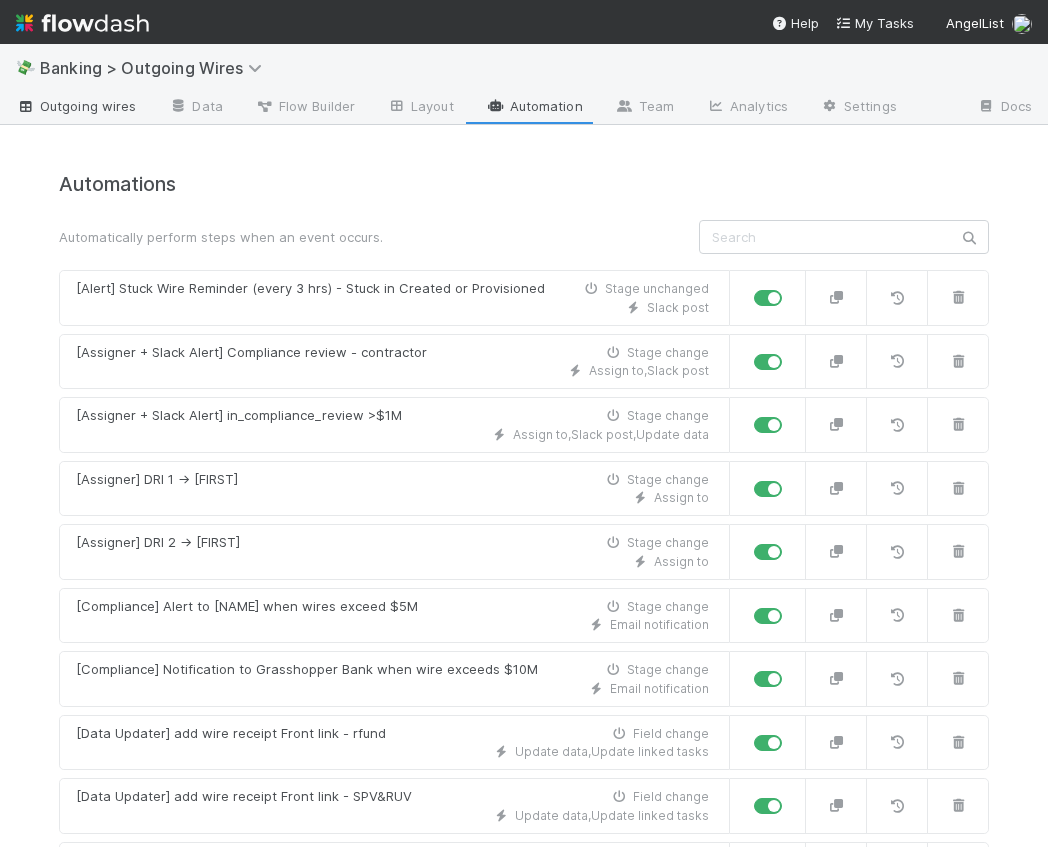 click on "Outgoing wires" at bounding box center [76, 106] 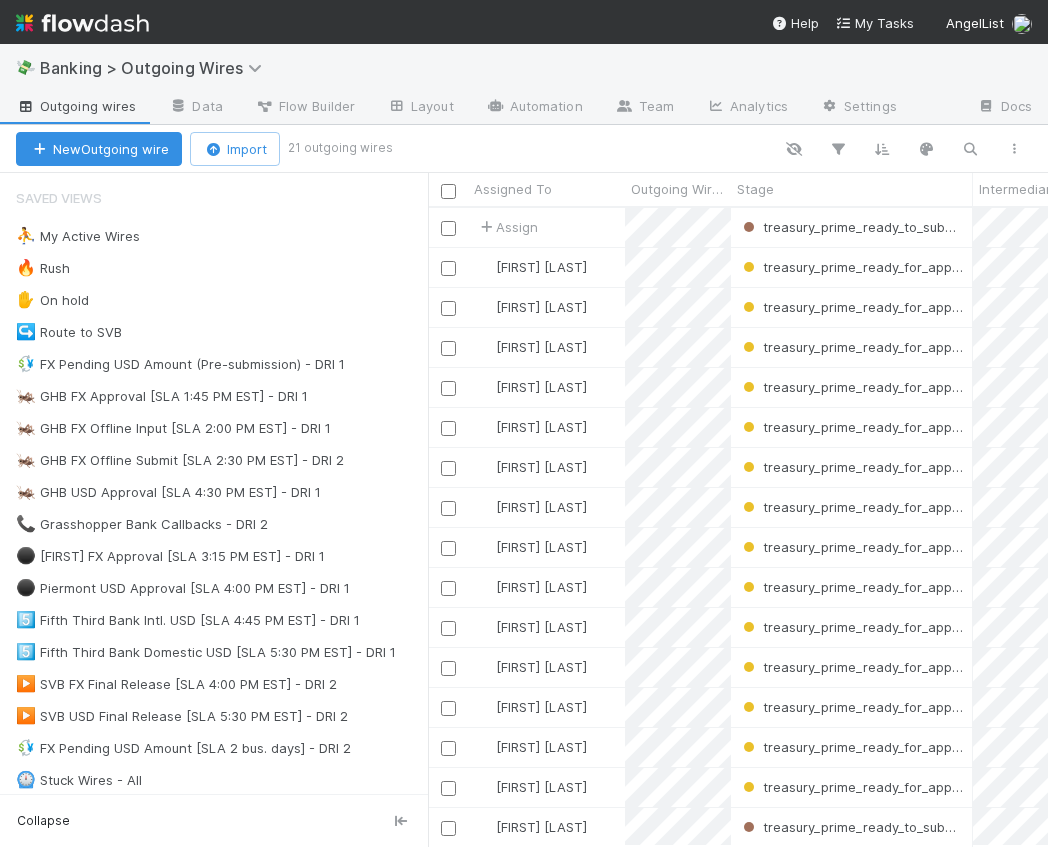 scroll, scrollTop: 638, scrollLeft: 620, axis: both 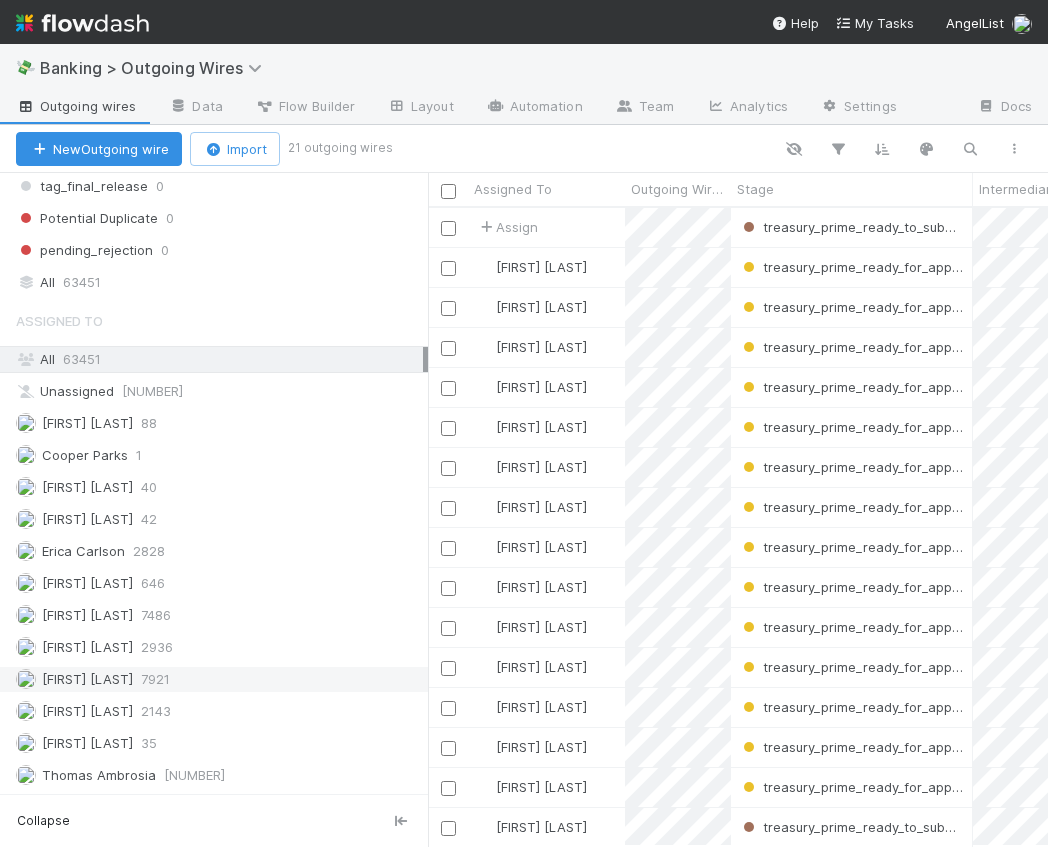 click on "Michael  Simon 7921" at bounding box center [219, 679] 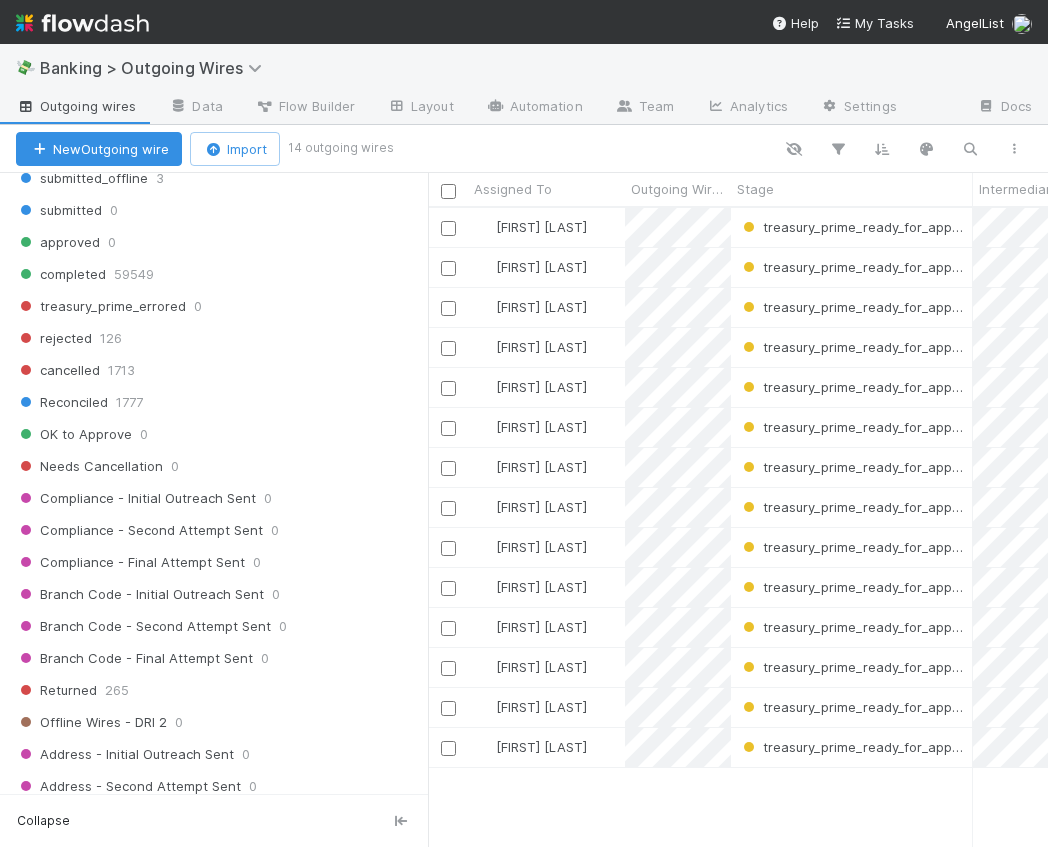 scroll, scrollTop: 1224, scrollLeft: 0, axis: vertical 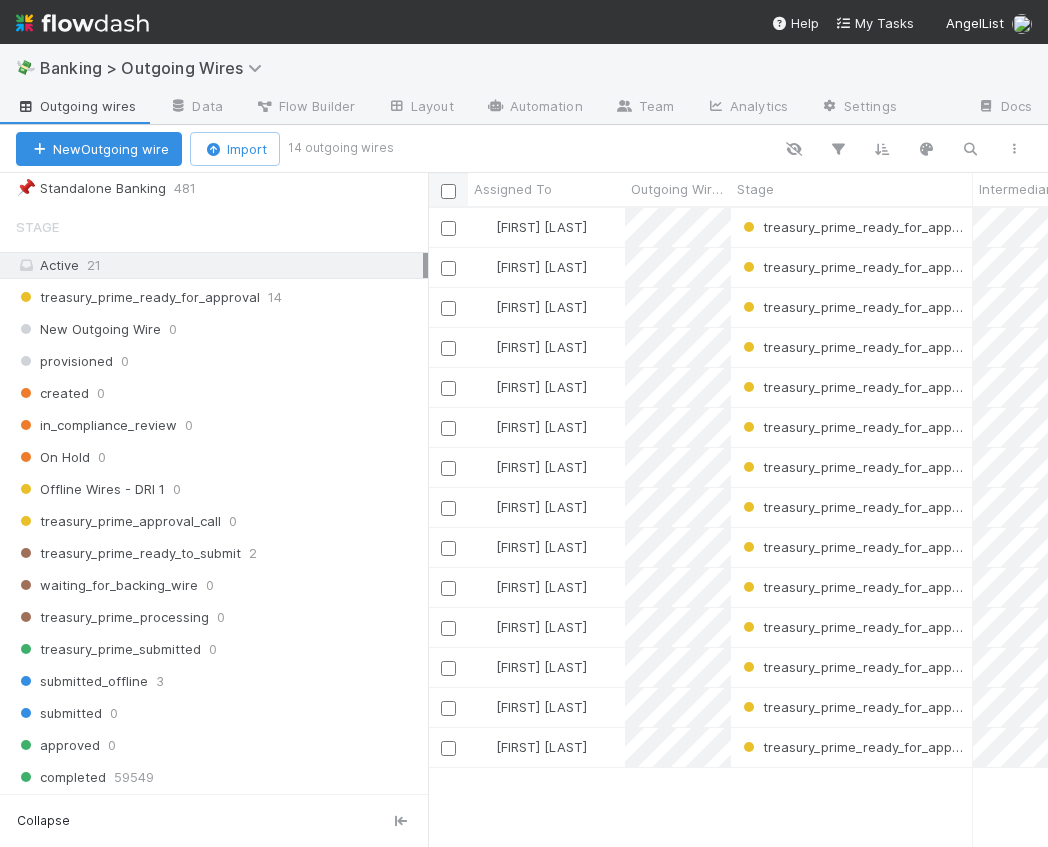 click at bounding box center [448, 191] 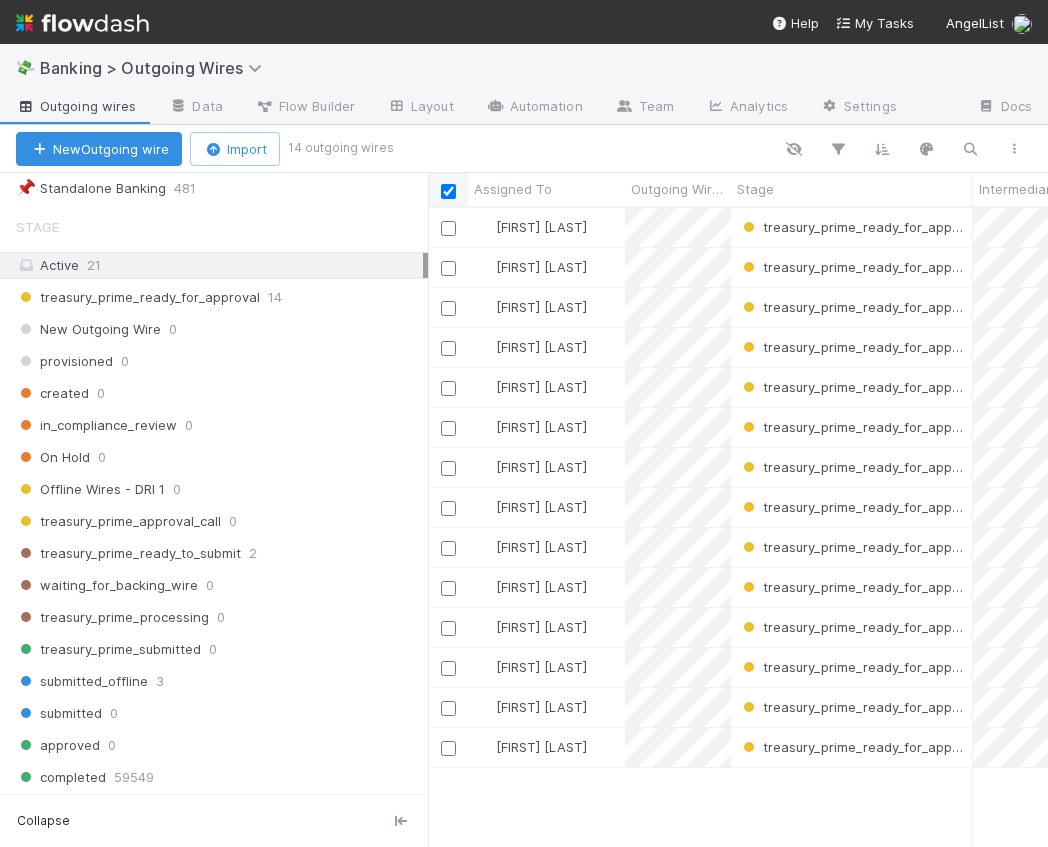 checkbox on "true" 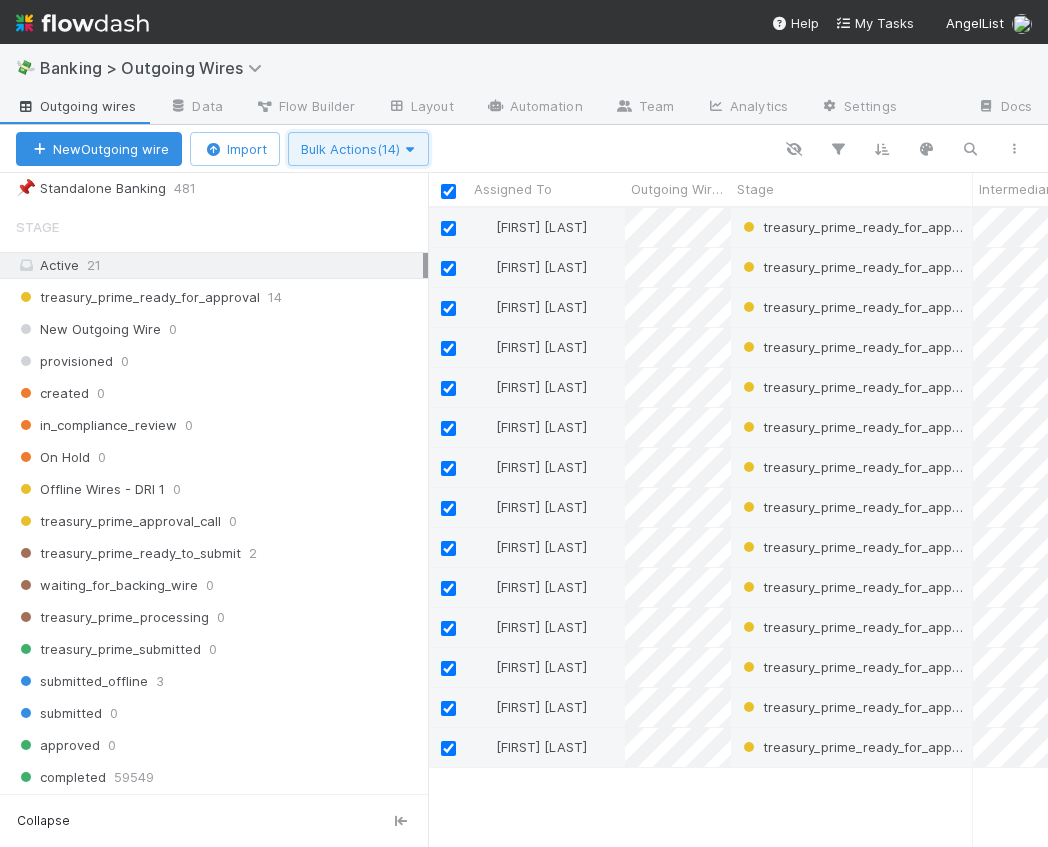 click on "Bulk Actions  (14)" at bounding box center (358, 149) 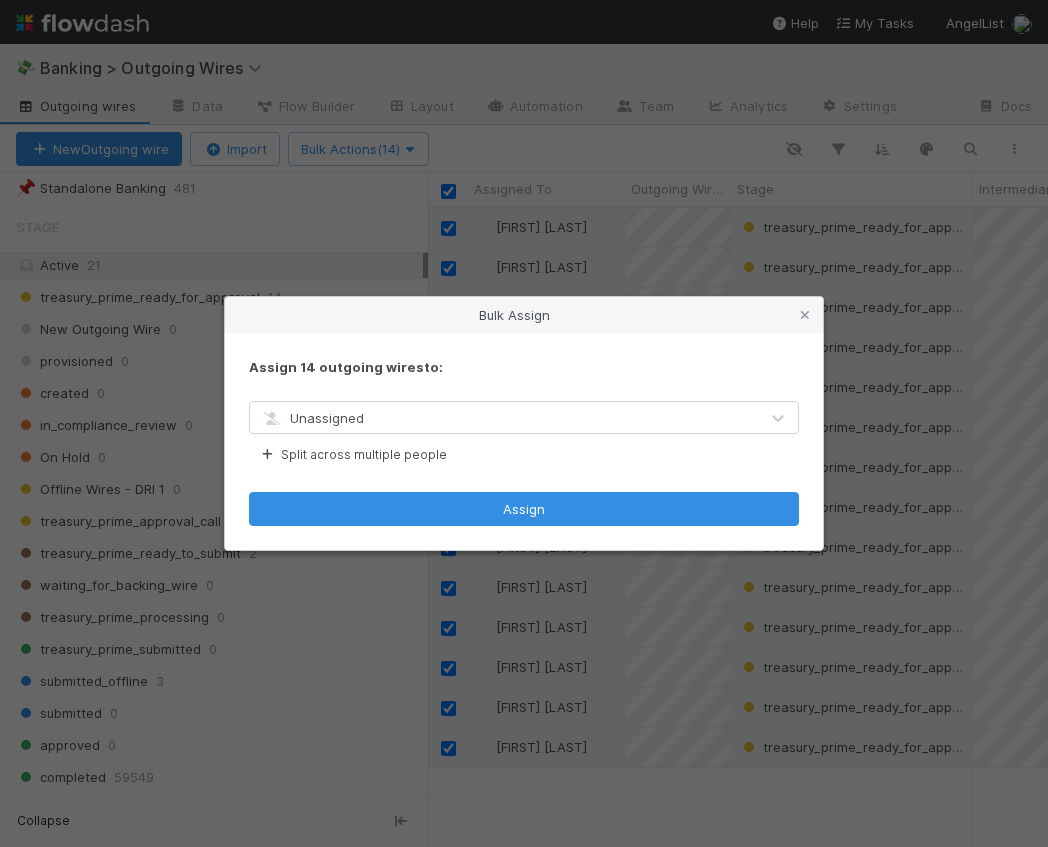 click on "Unassigned" at bounding box center [504, 418] 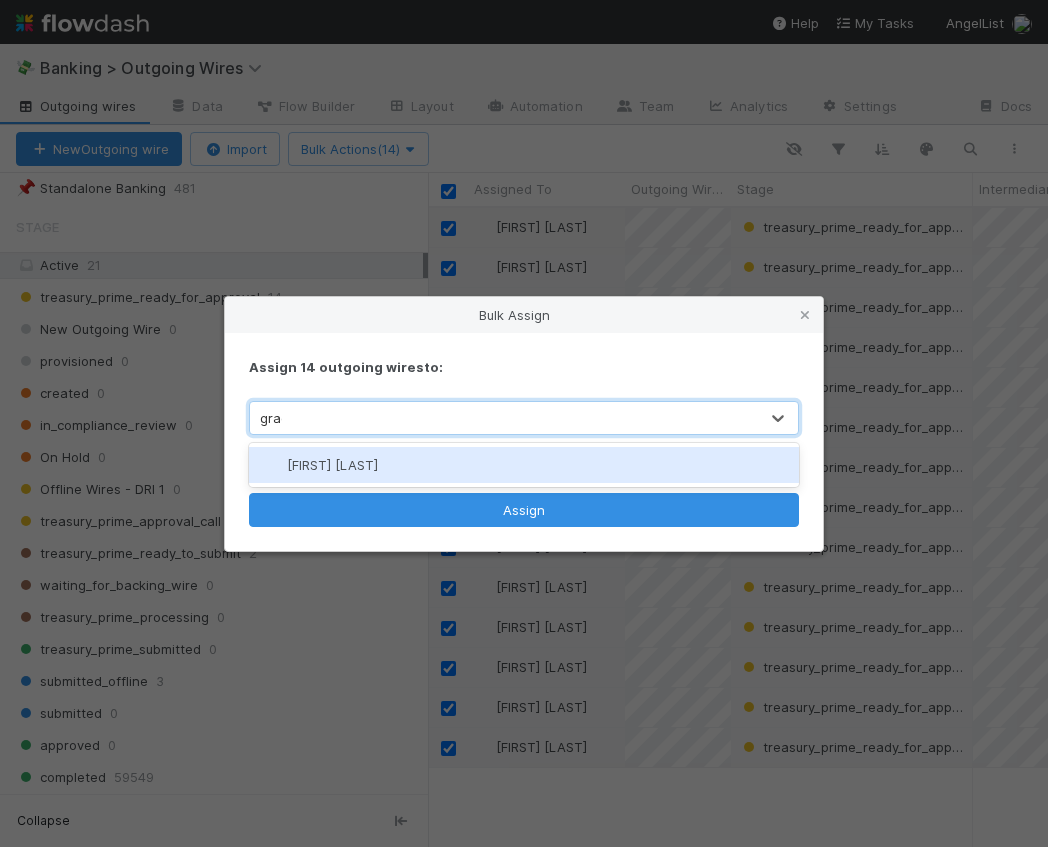 type on "grace" 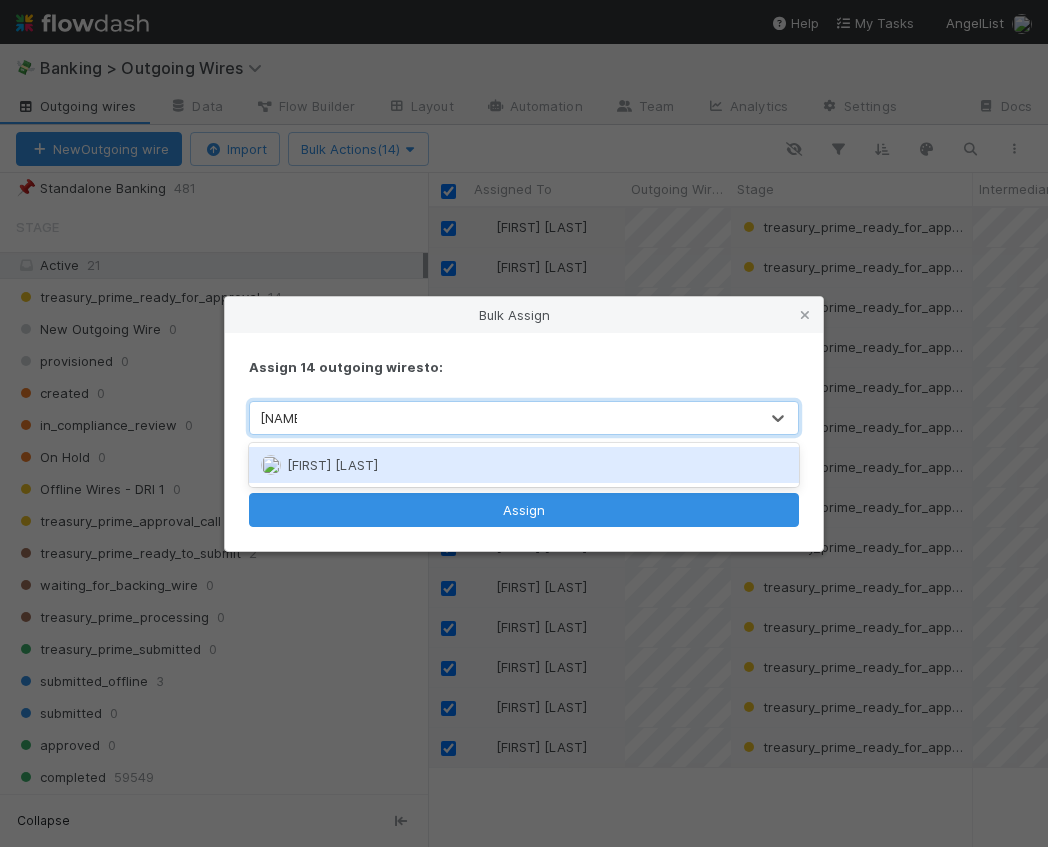 type 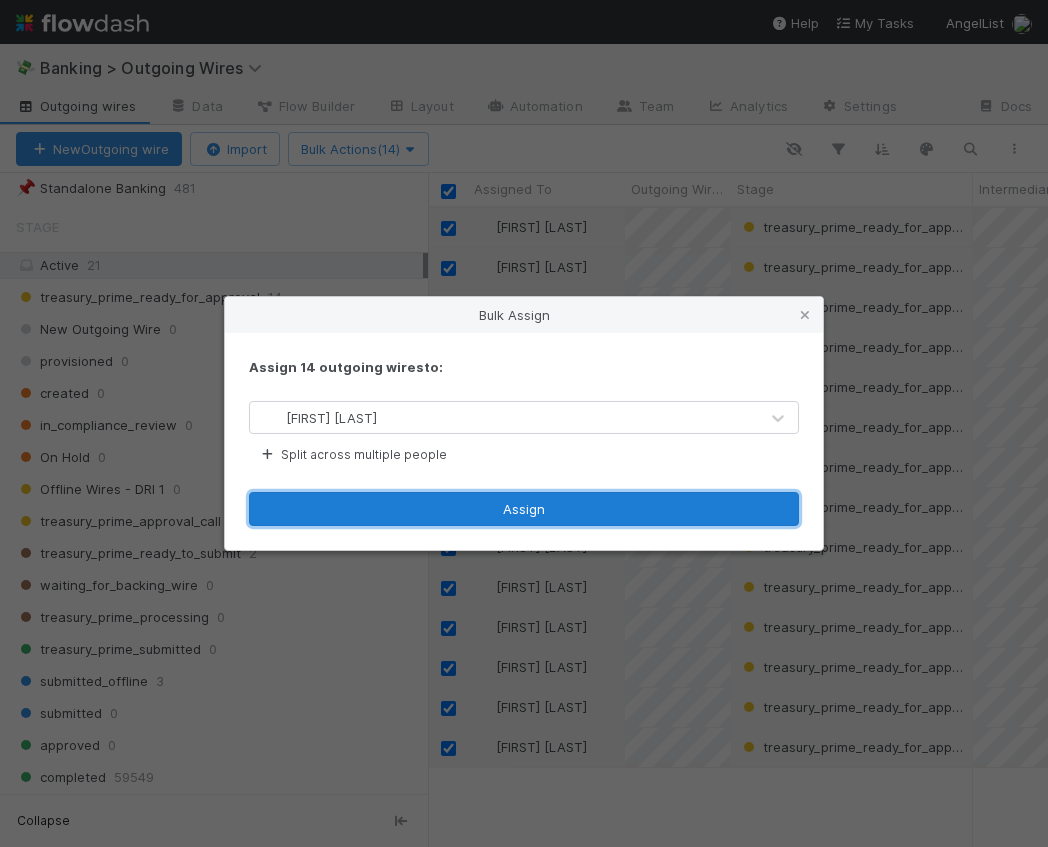 click on "Assign" at bounding box center (524, 509) 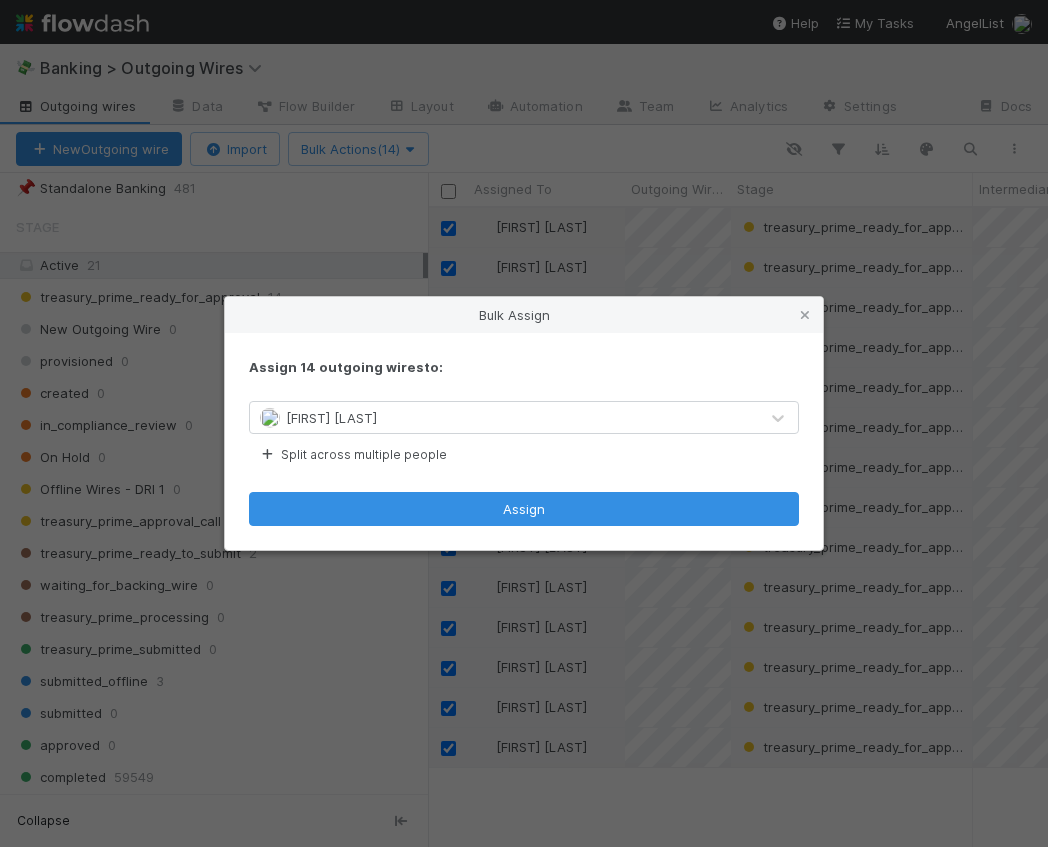 checkbox on "false" 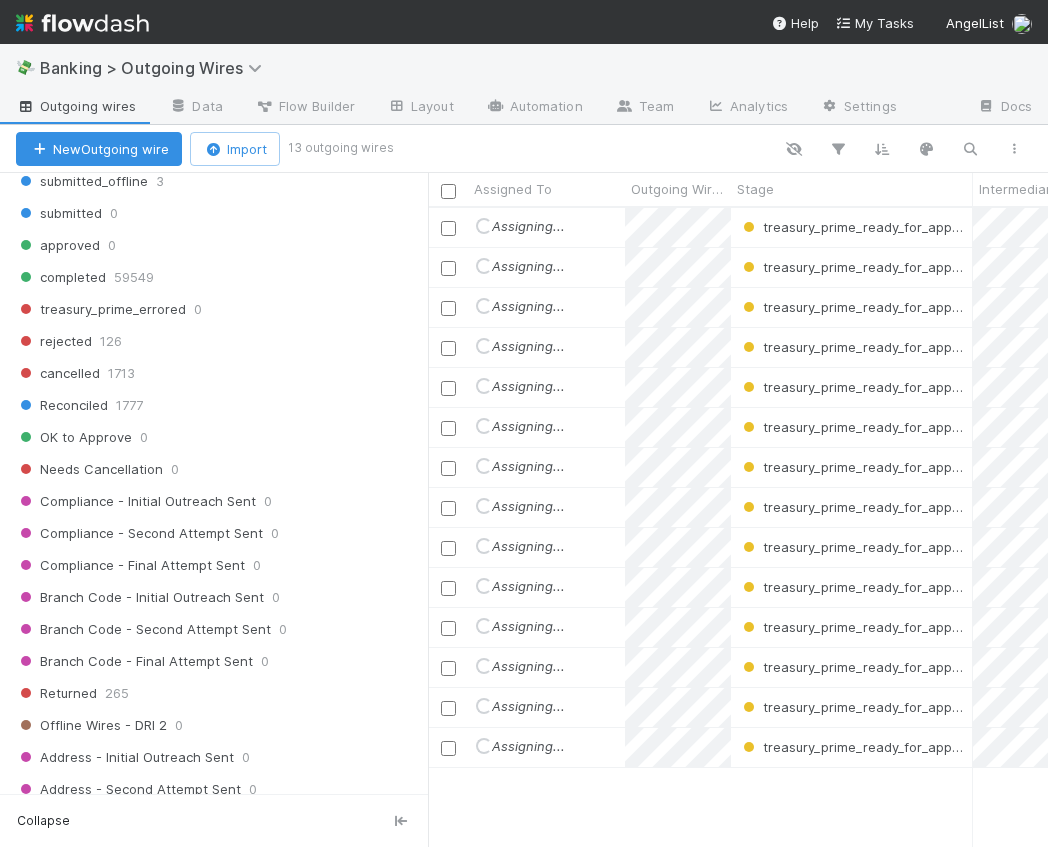 scroll, scrollTop: 2143, scrollLeft: 0, axis: vertical 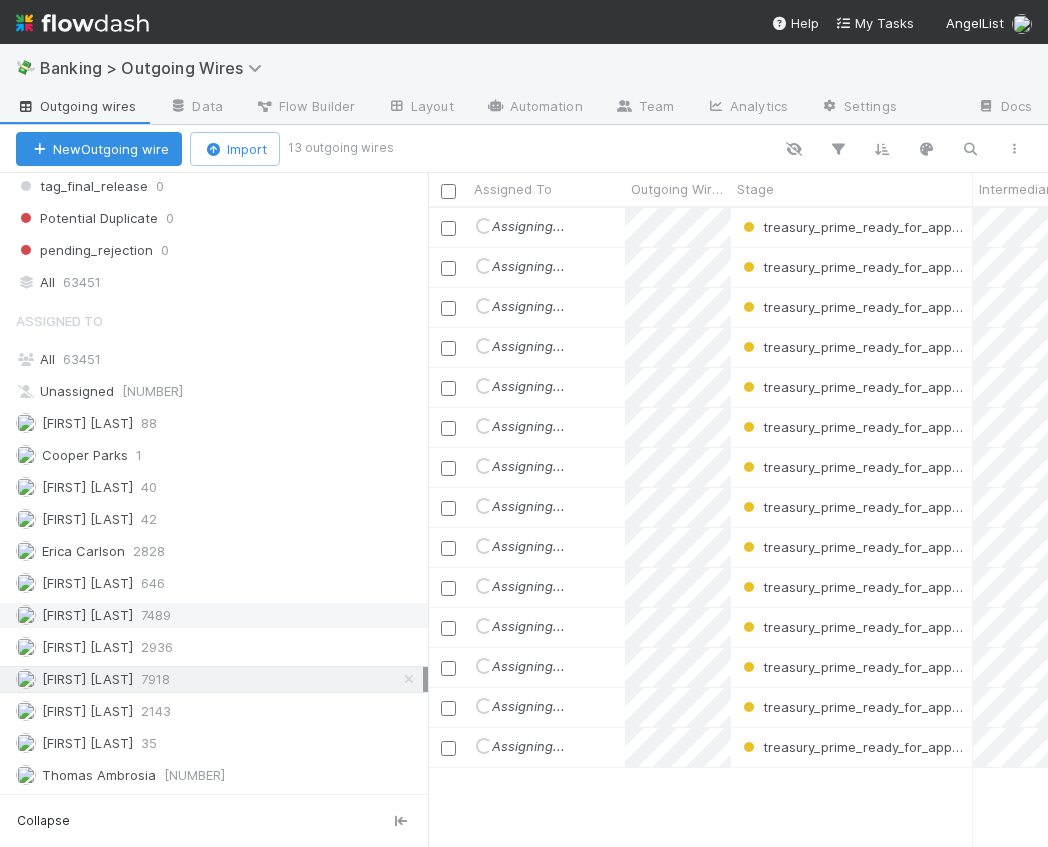 click on "Grace Cunnie 7489" at bounding box center (219, 615) 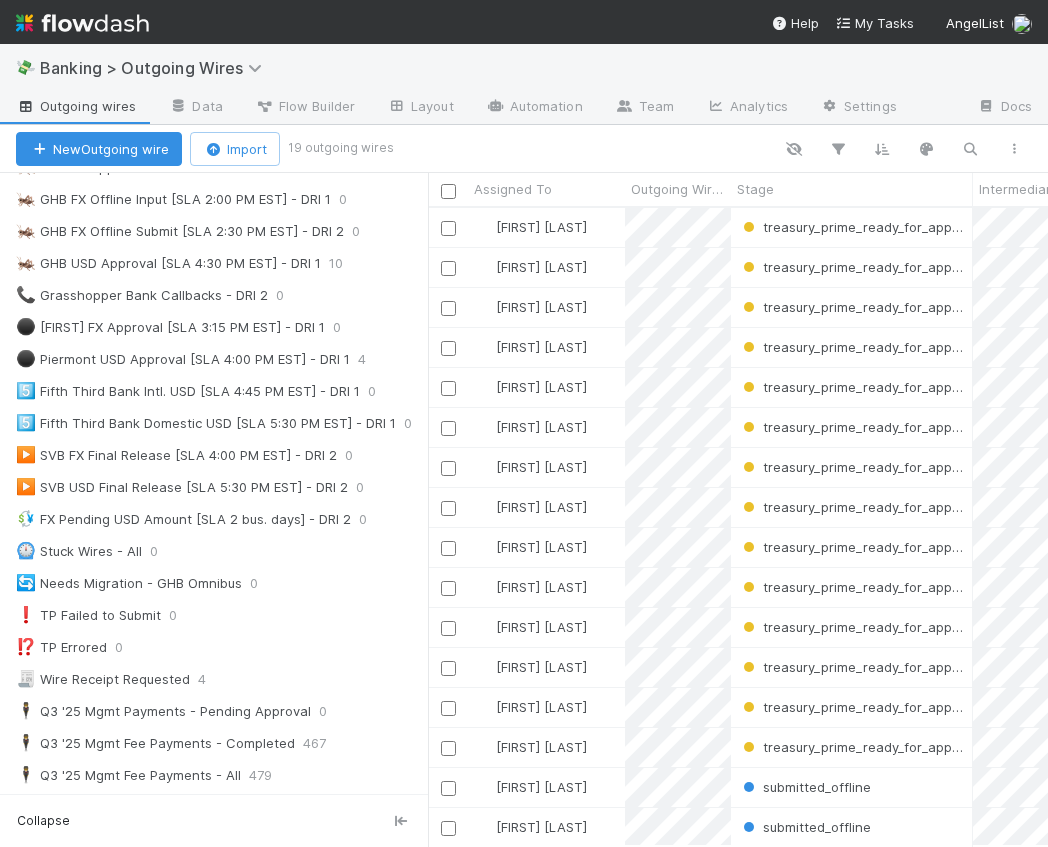 scroll, scrollTop: 0, scrollLeft: 0, axis: both 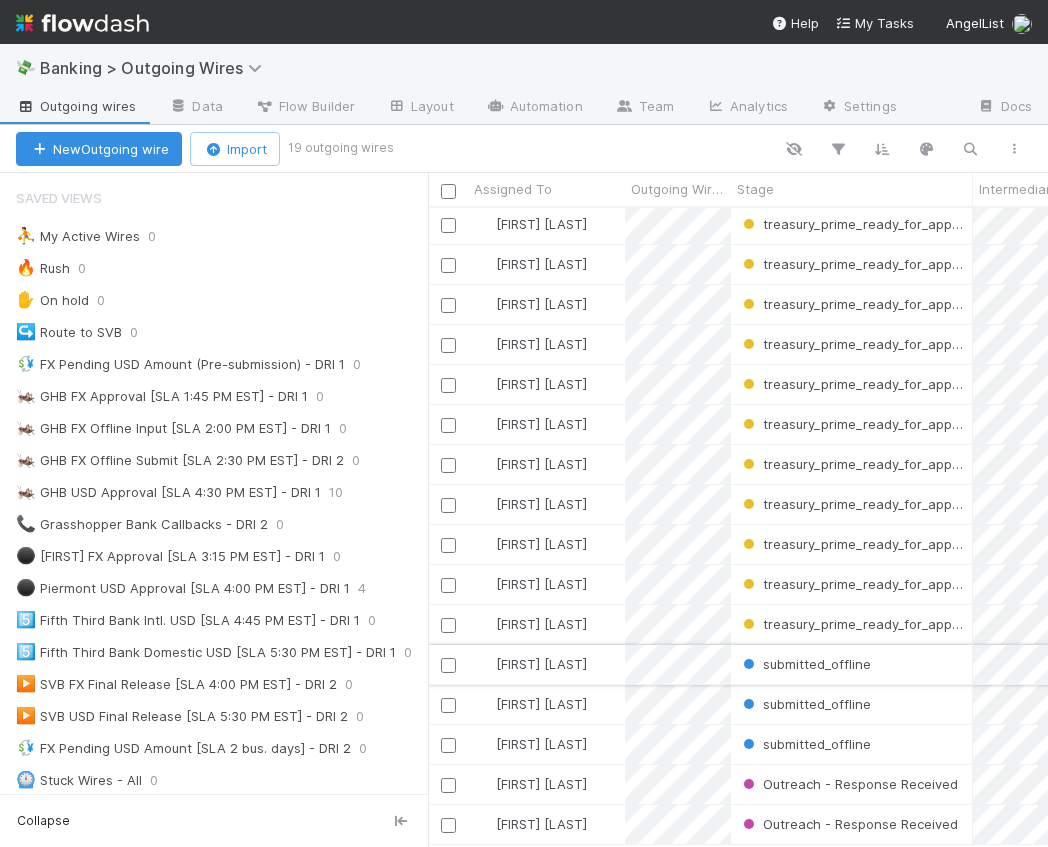 click at bounding box center (448, 665) 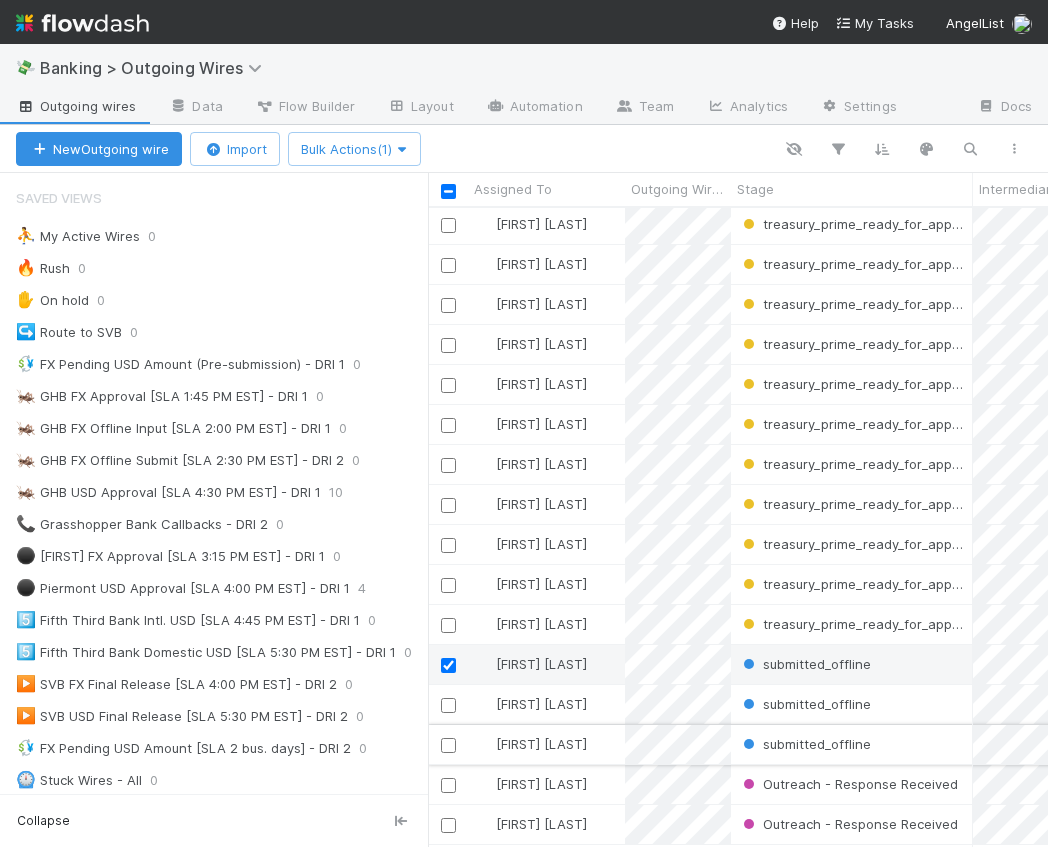 click at bounding box center [448, 745] 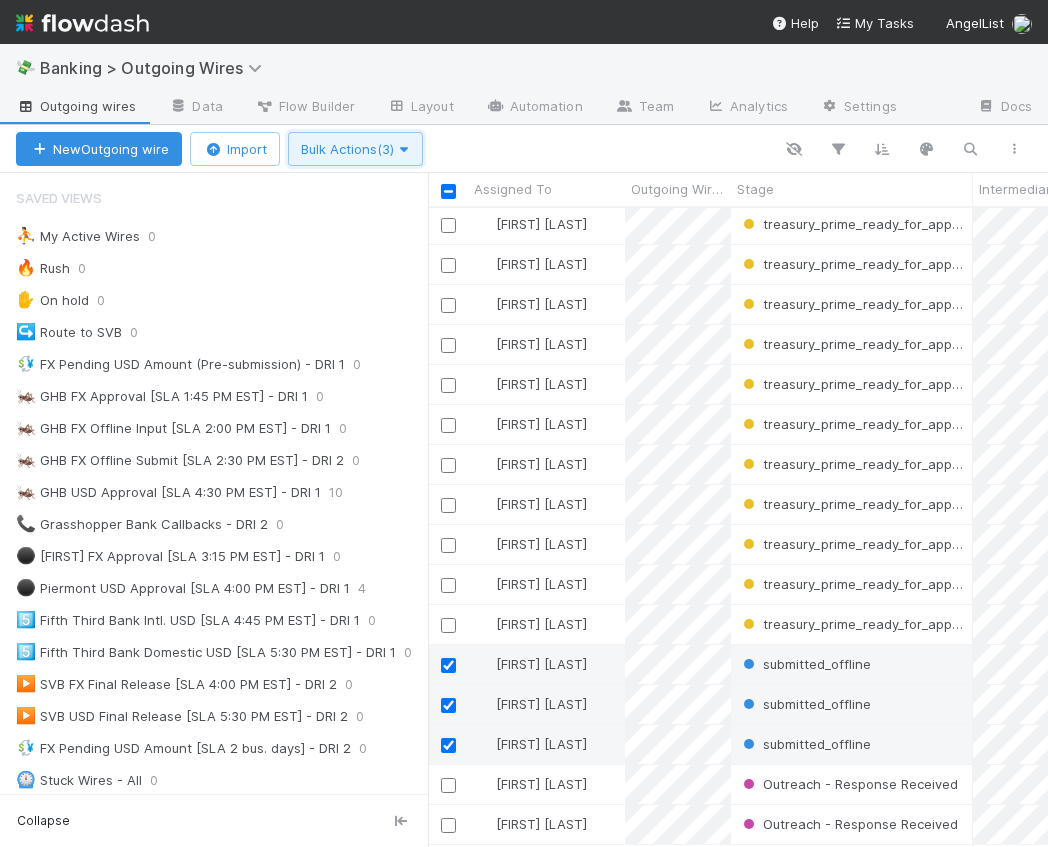 click on "Bulk Actions  (3)" at bounding box center (355, 149) 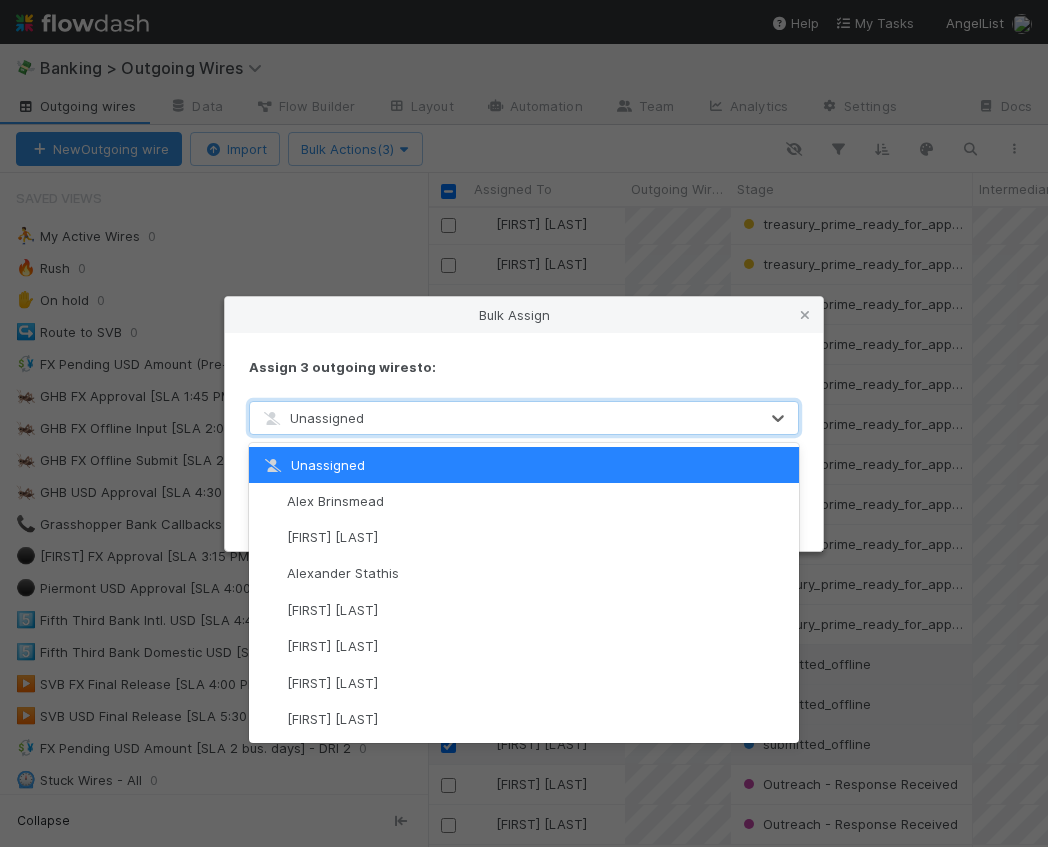 click on "Unassigned" at bounding box center (504, 418) 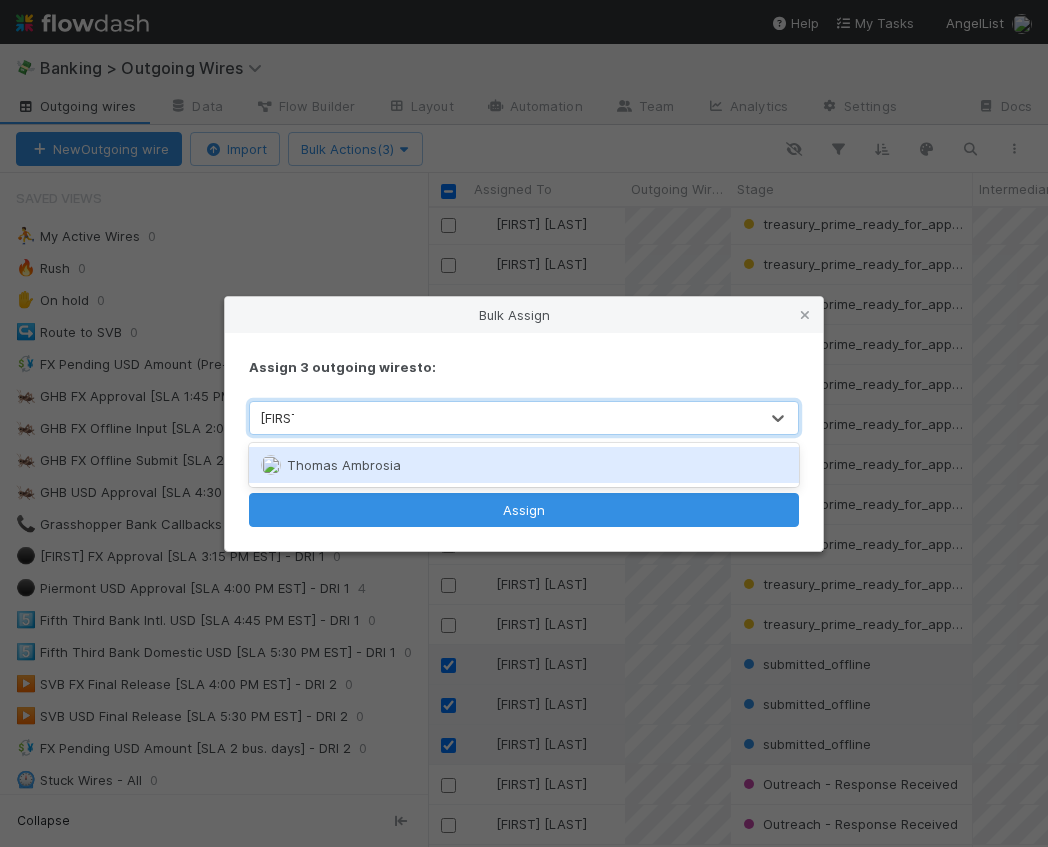 type on "thomas" 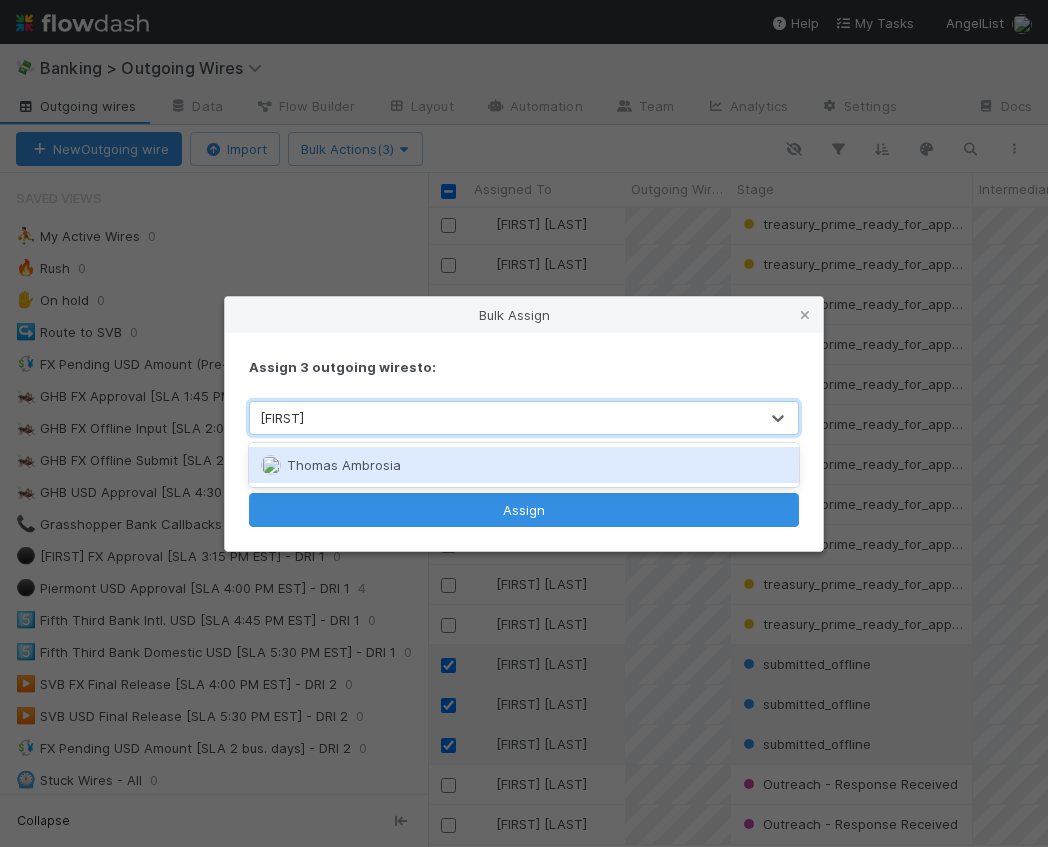 type 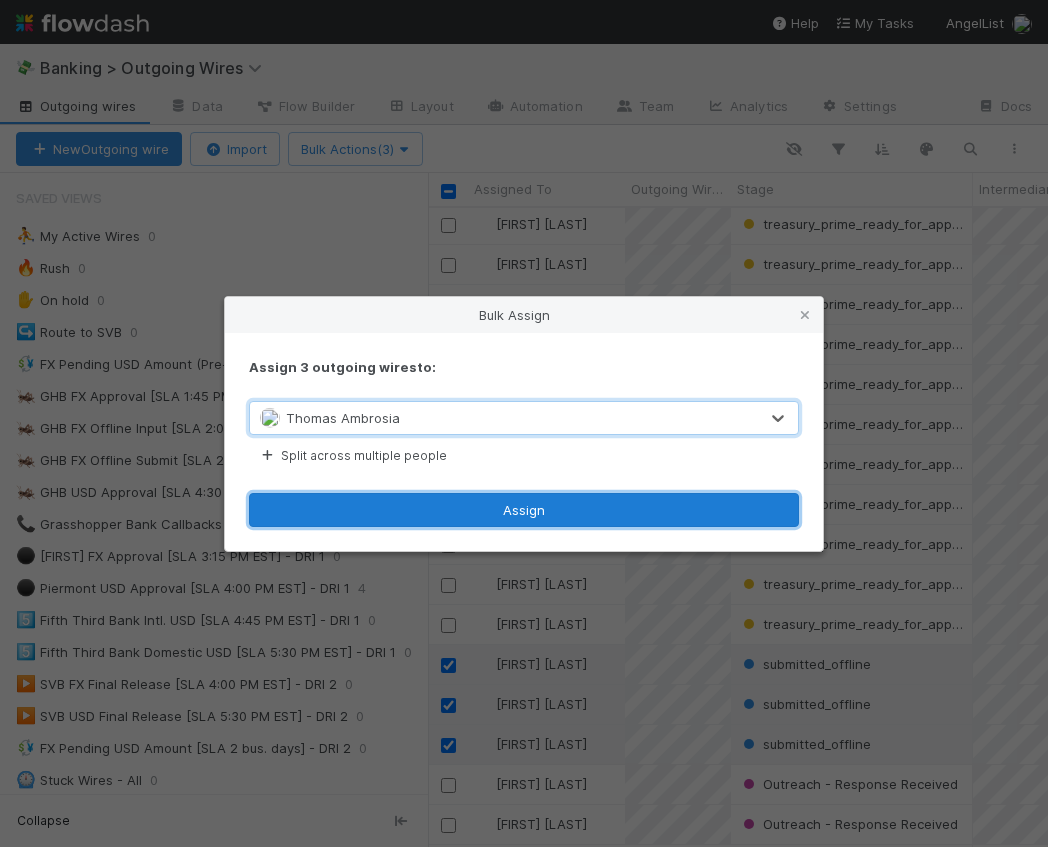 click on "Assign" at bounding box center [524, 510] 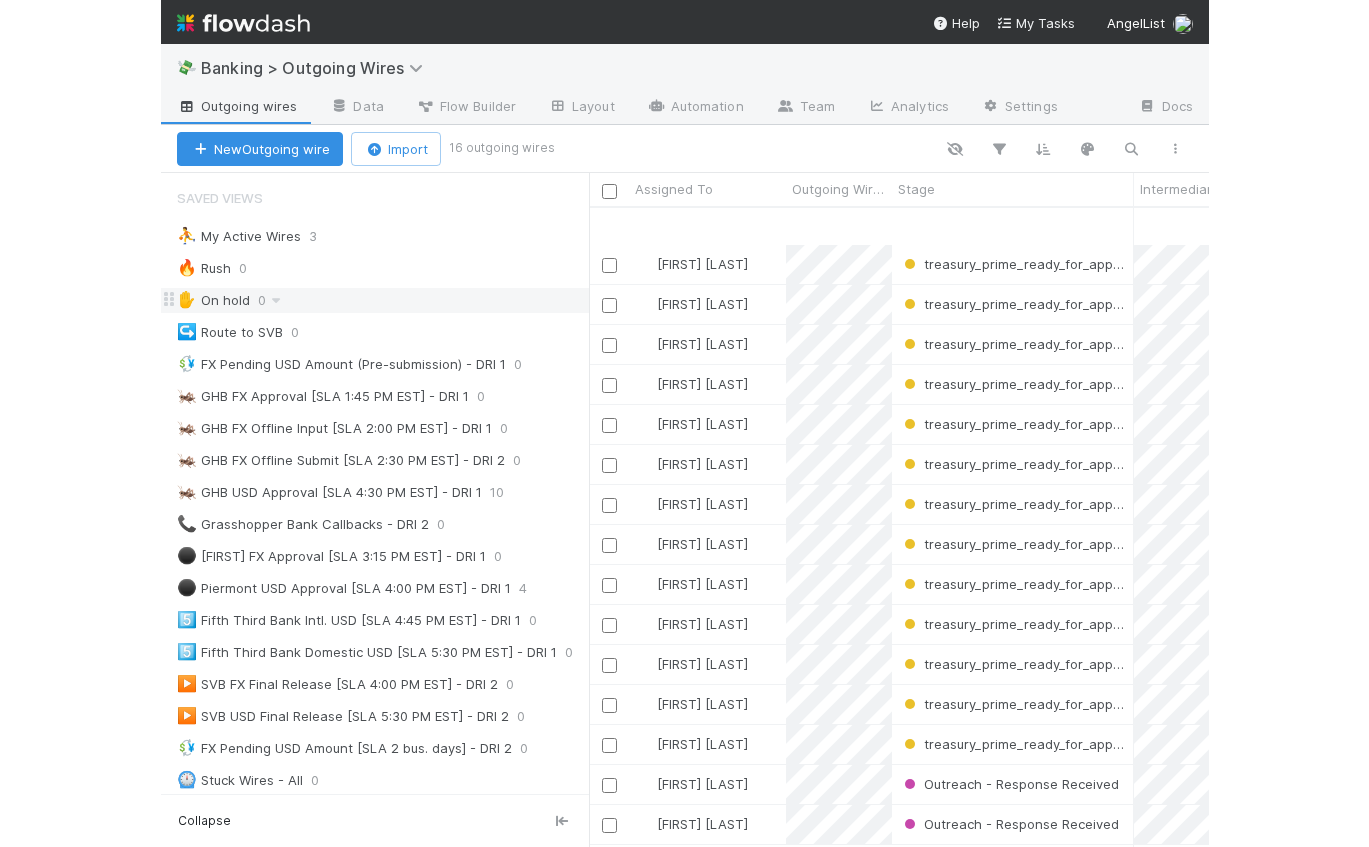 scroll, scrollTop: 3, scrollLeft: 0, axis: vertical 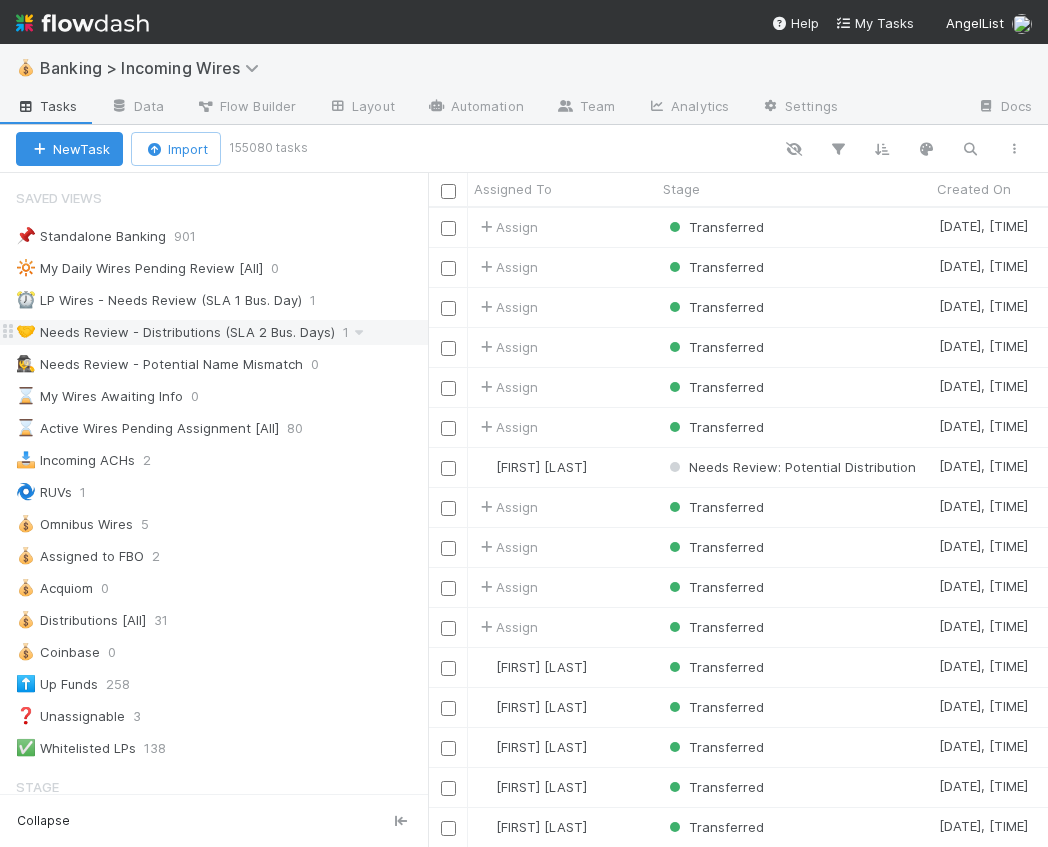 click on "🤝 Needs Review - Distributions (SLA 2 Bus. Days)" at bounding box center [175, 332] 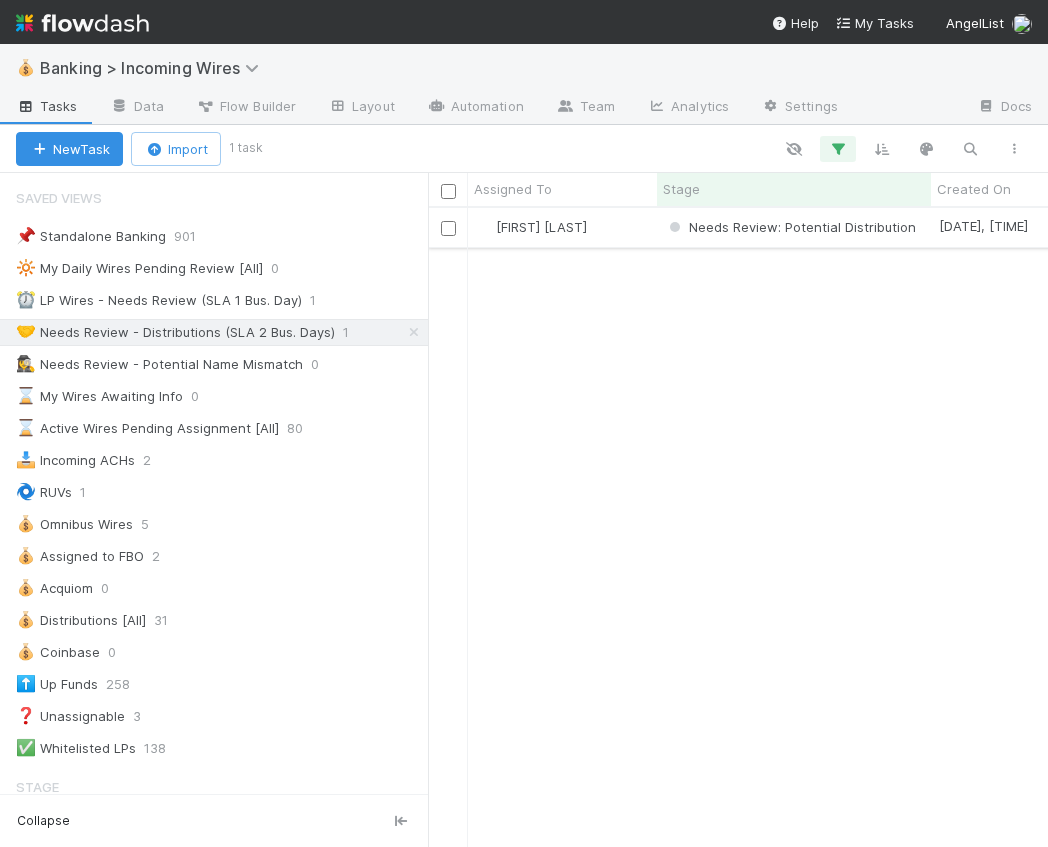 scroll, scrollTop: 0, scrollLeft: 1, axis: horizontal 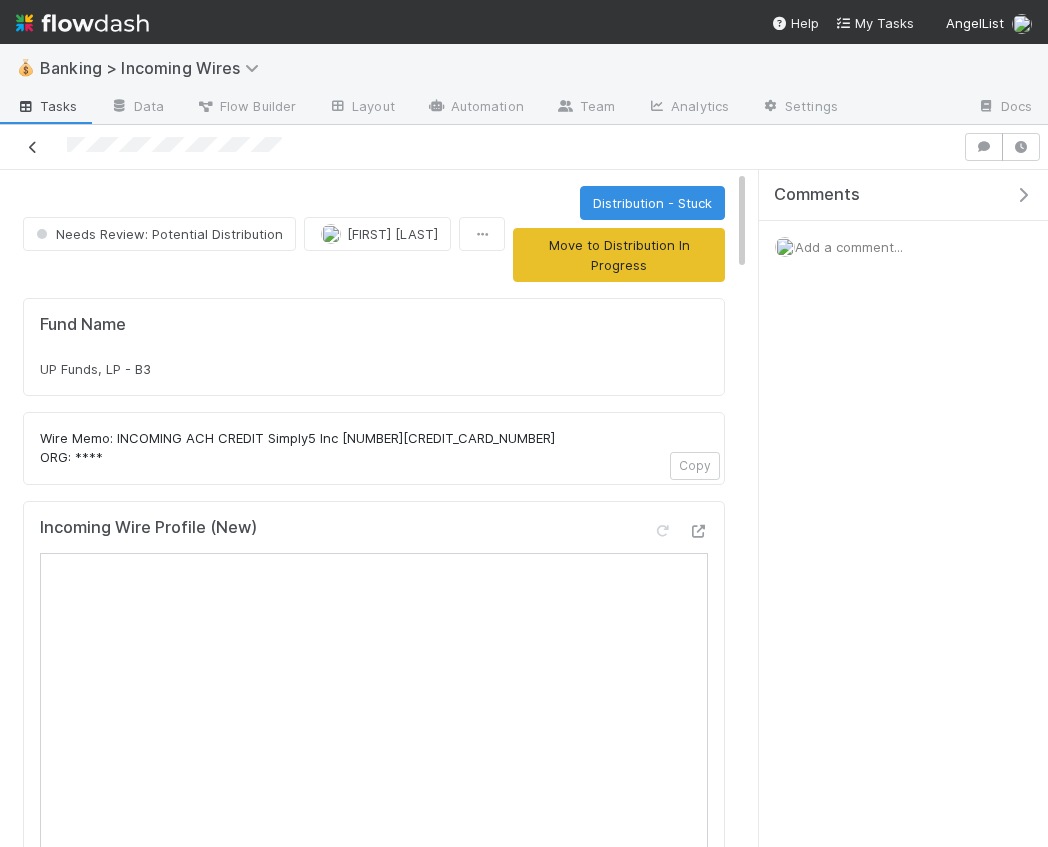 click at bounding box center [33, 147] 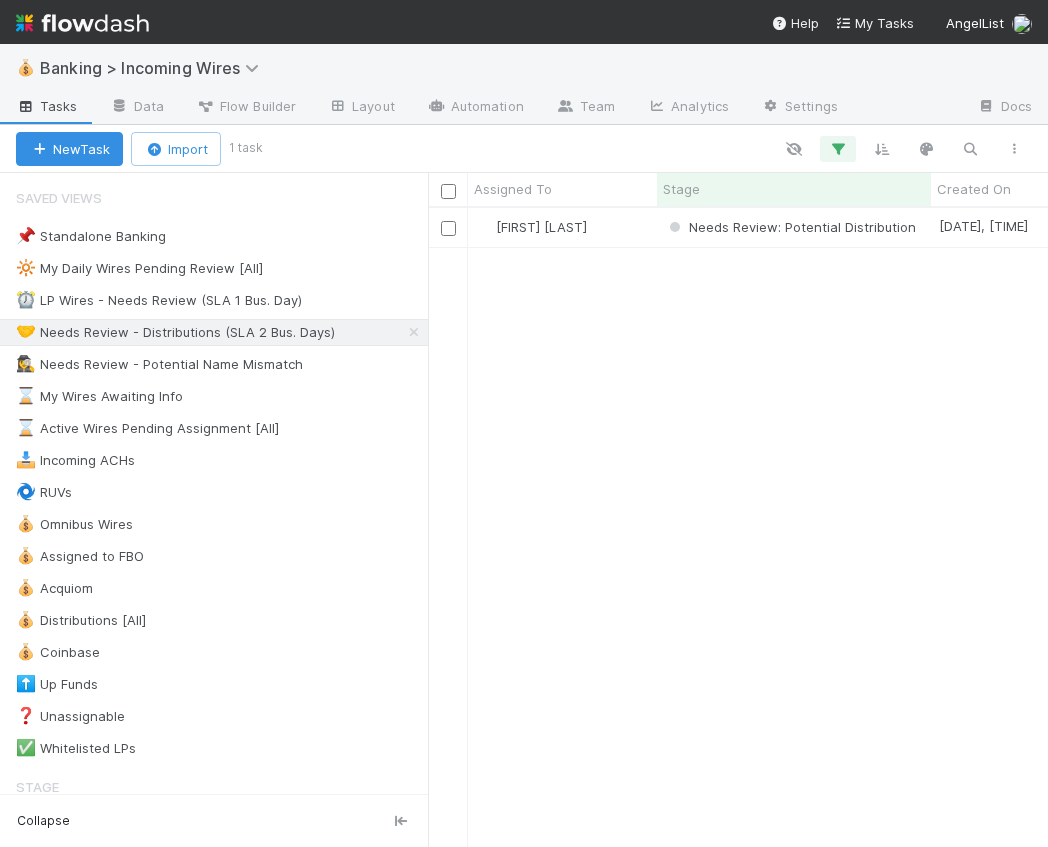 scroll, scrollTop: 0, scrollLeft: 1, axis: horizontal 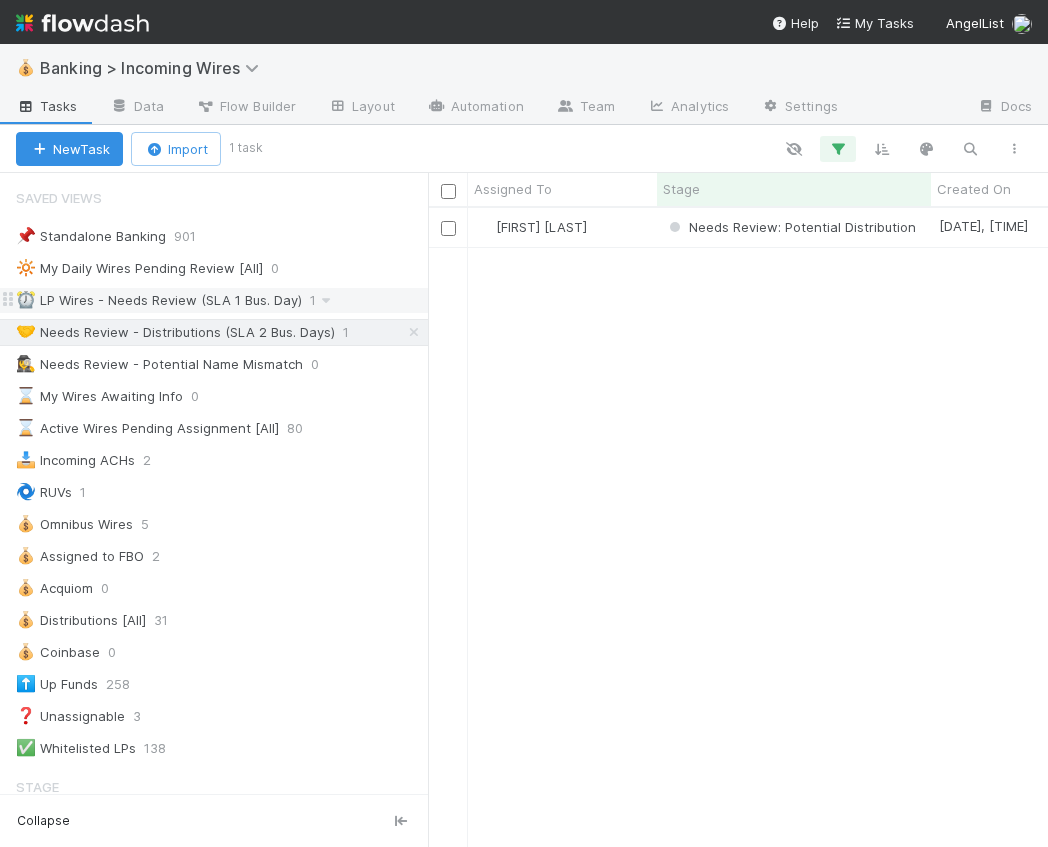 click on "⏰ LP Wires - Needs Review (SLA 1 Bus. Day) 1" at bounding box center (222, 300) 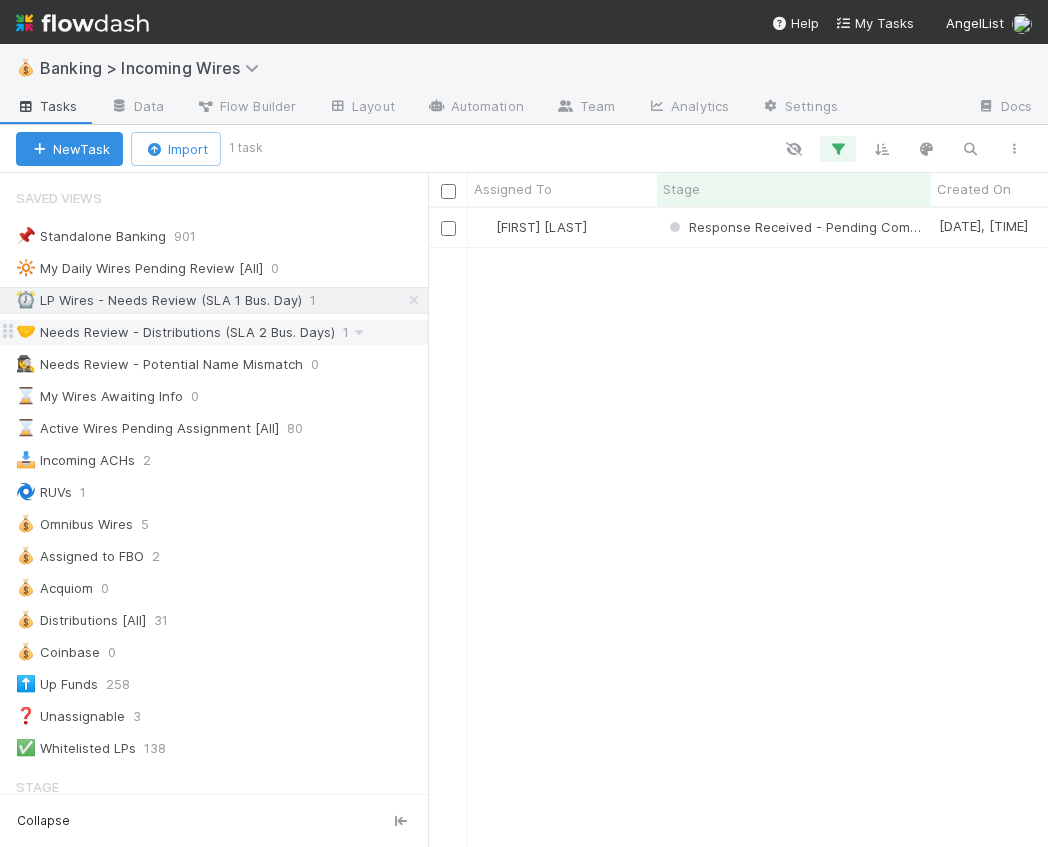 scroll, scrollTop: 0, scrollLeft: 1, axis: horizontal 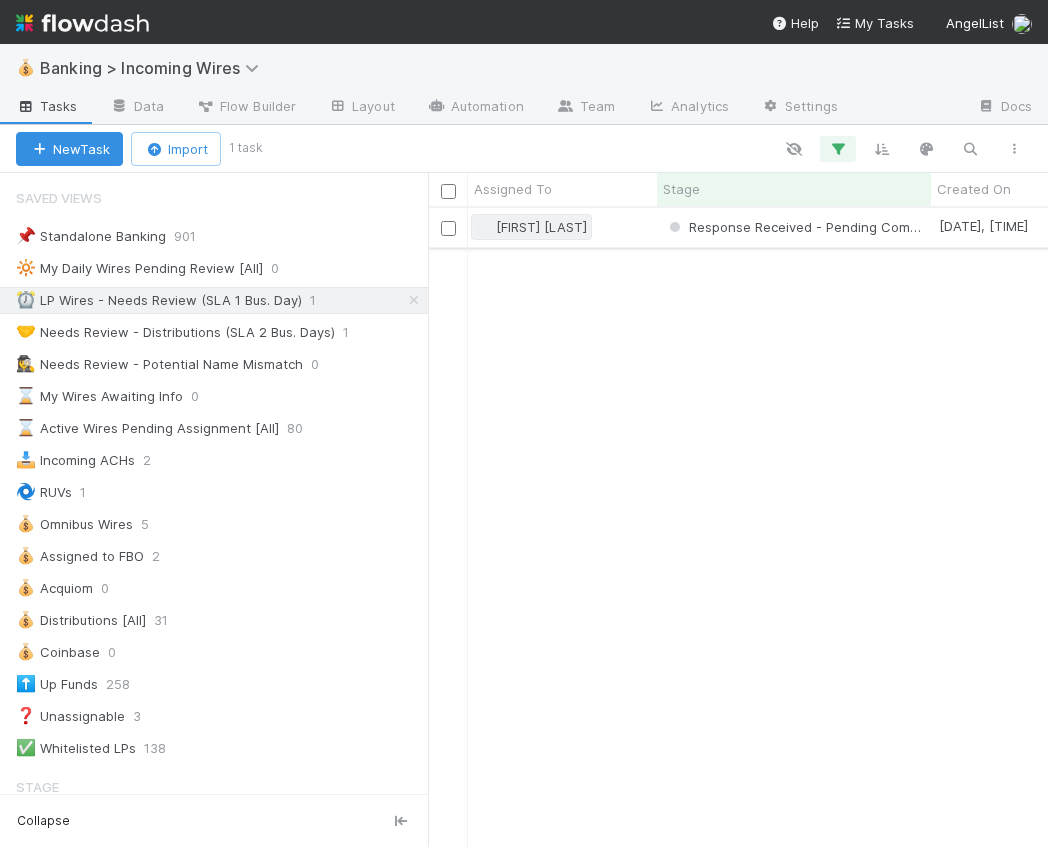 click on "Nate  Eisenstein" at bounding box center (541, 227) 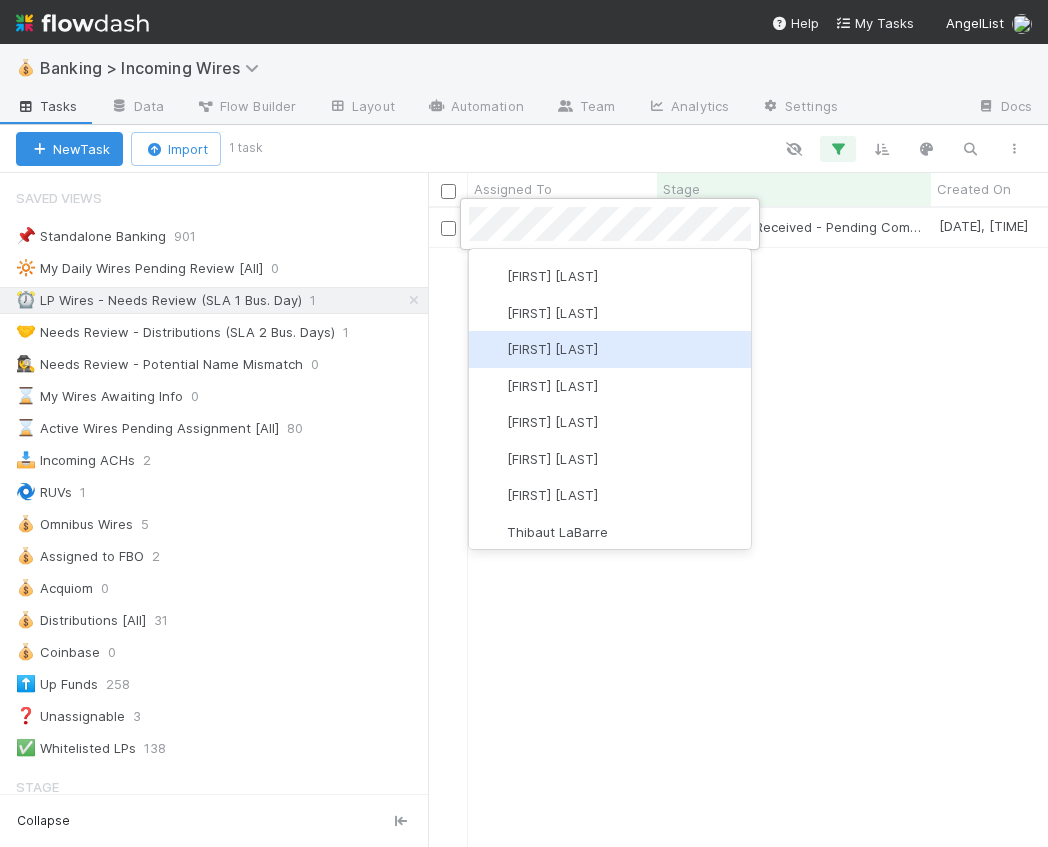 scroll, scrollTop: 0, scrollLeft: 0, axis: both 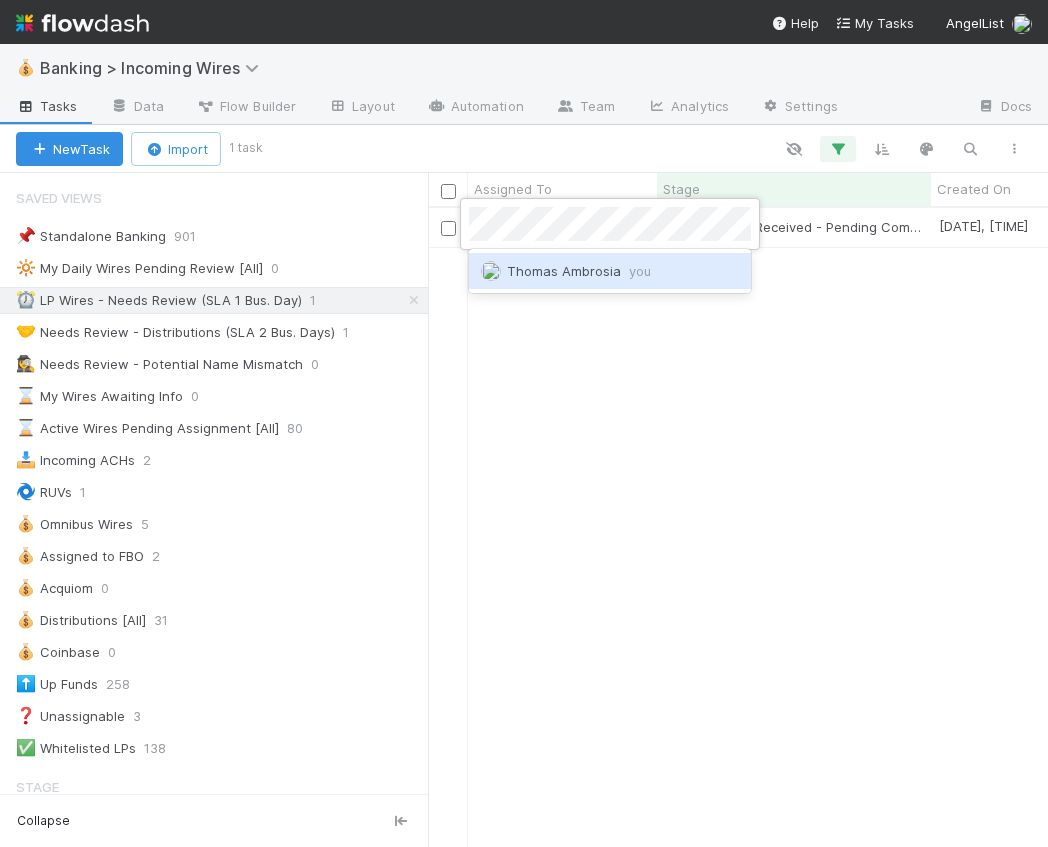 click on "you" at bounding box center [640, 271] 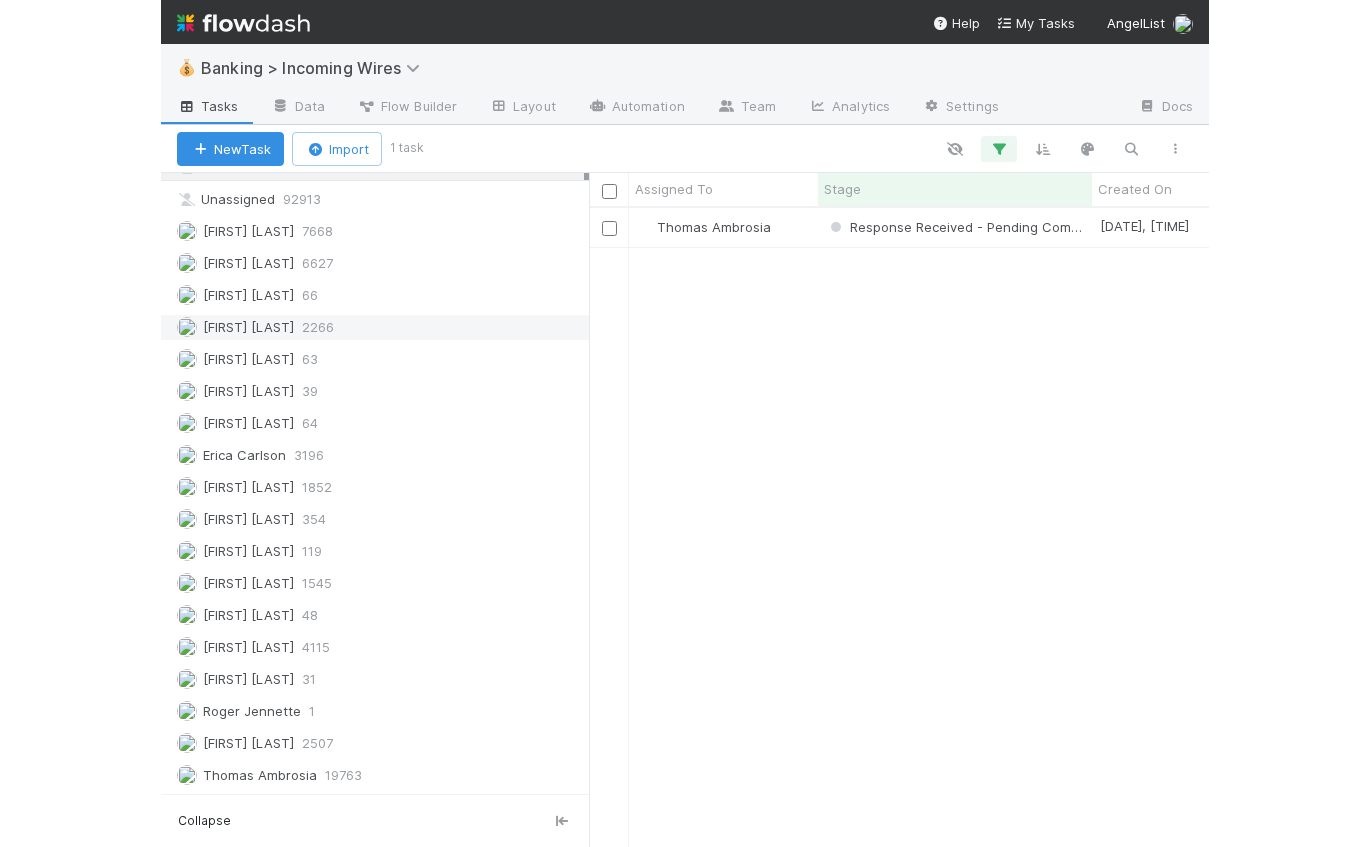 scroll, scrollTop: 1503, scrollLeft: 0, axis: vertical 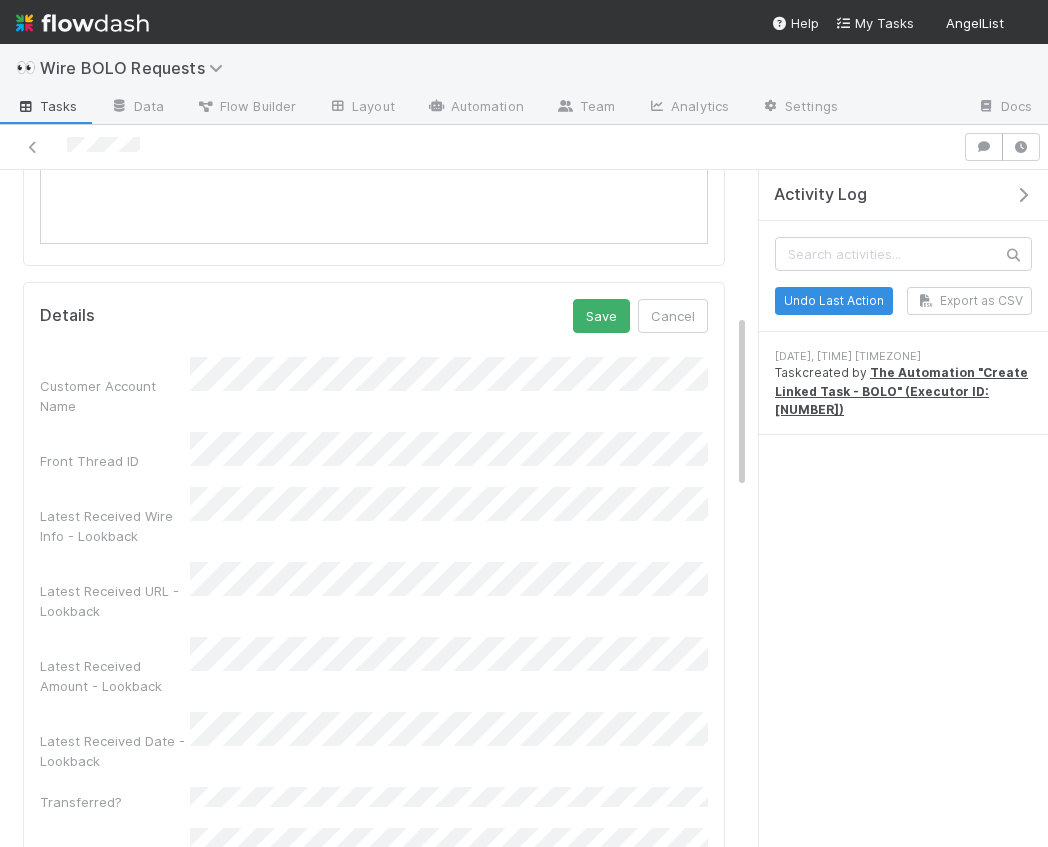 click on "Save" at bounding box center (601, 316) 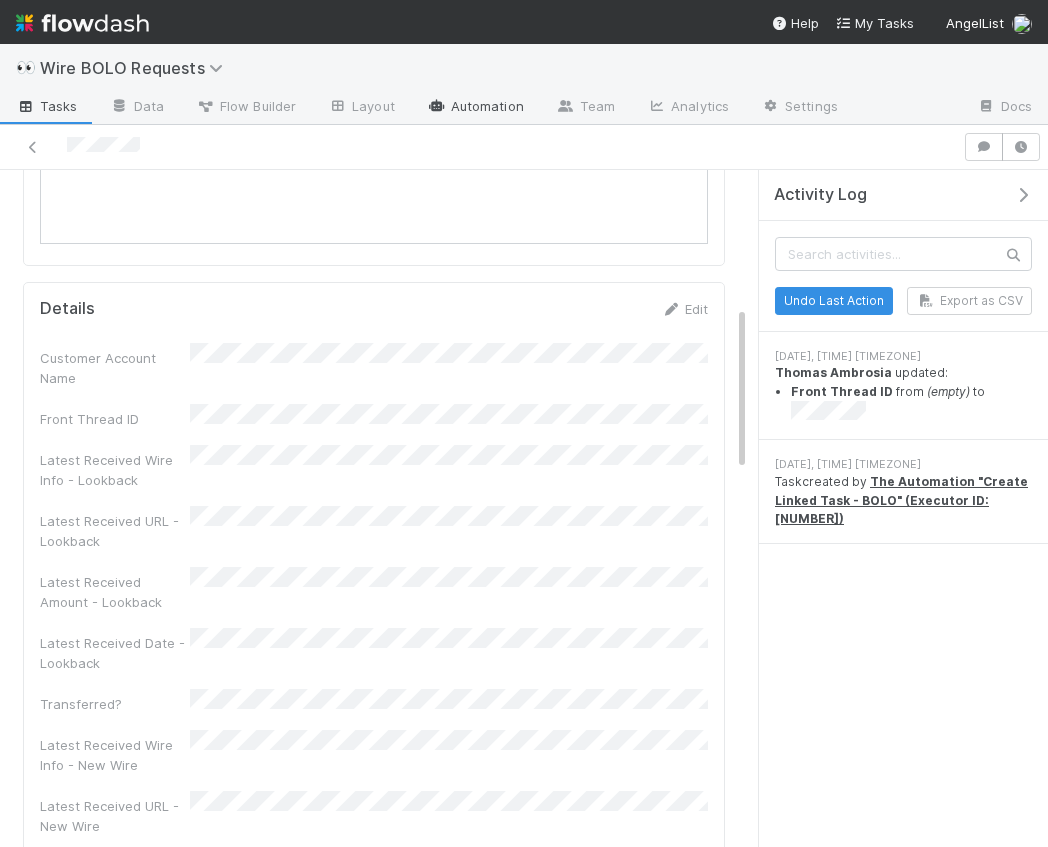 click on "Automation" at bounding box center (475, 108) 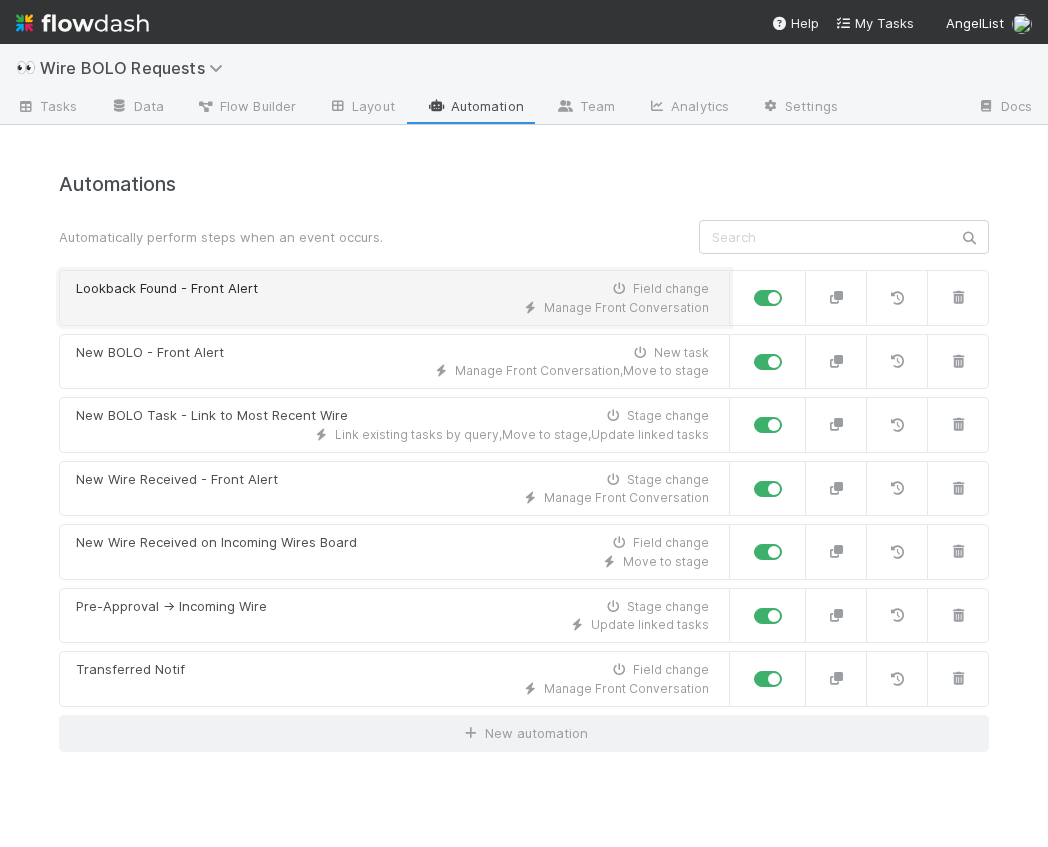 click on "Lookback Found - Front Alert Field change Manage Front Conversation" at bounding box center (394, 298) 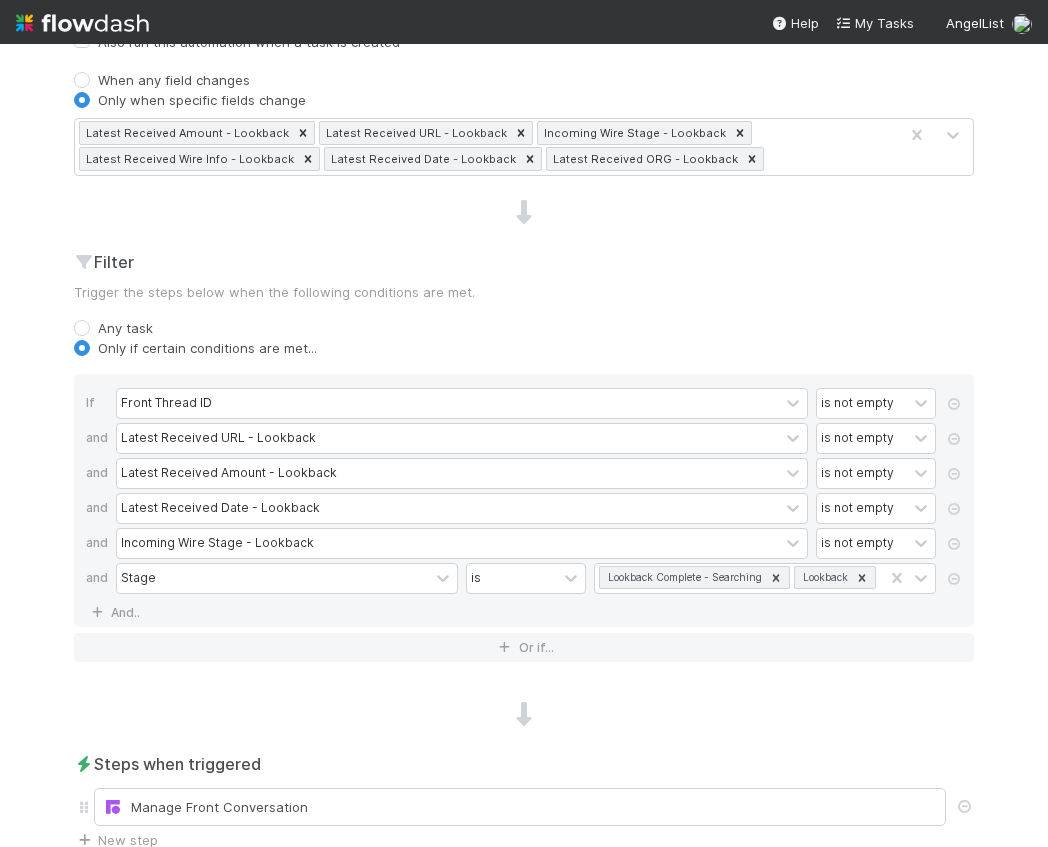scroll, scrollTop: 0, scrollLeft: 0, axis: both 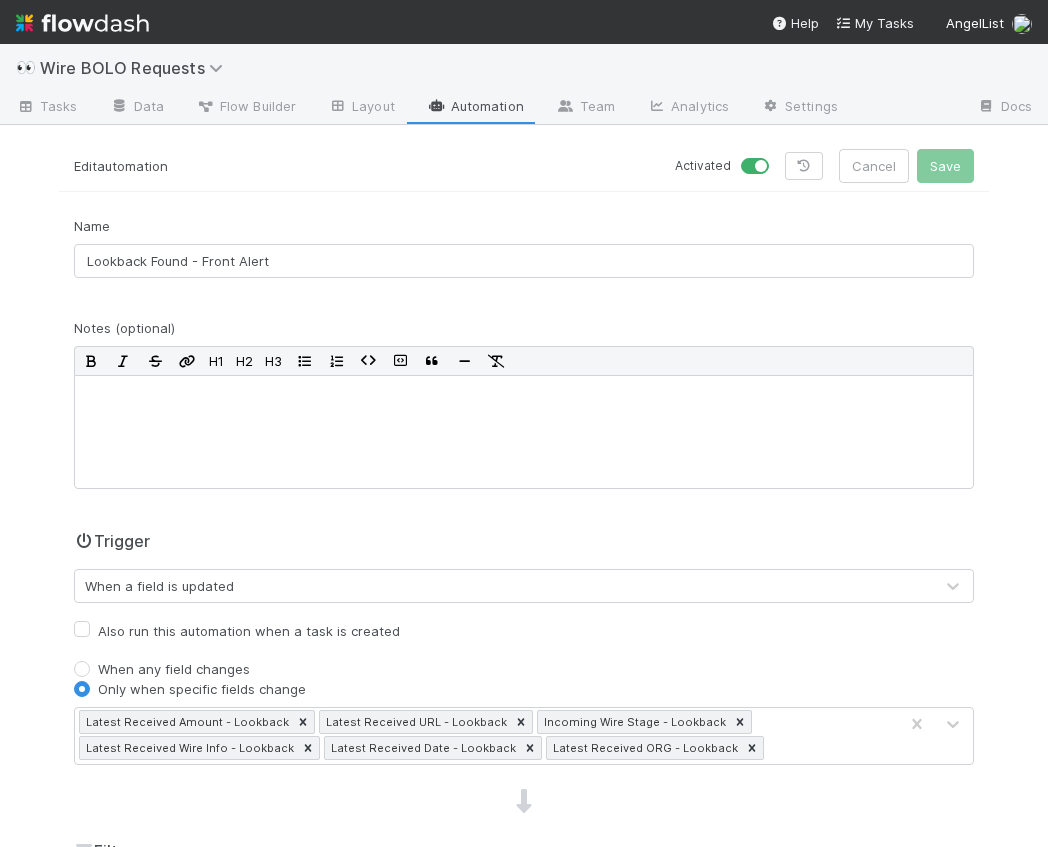 click on "Automation" at bounding box center [475, 108] 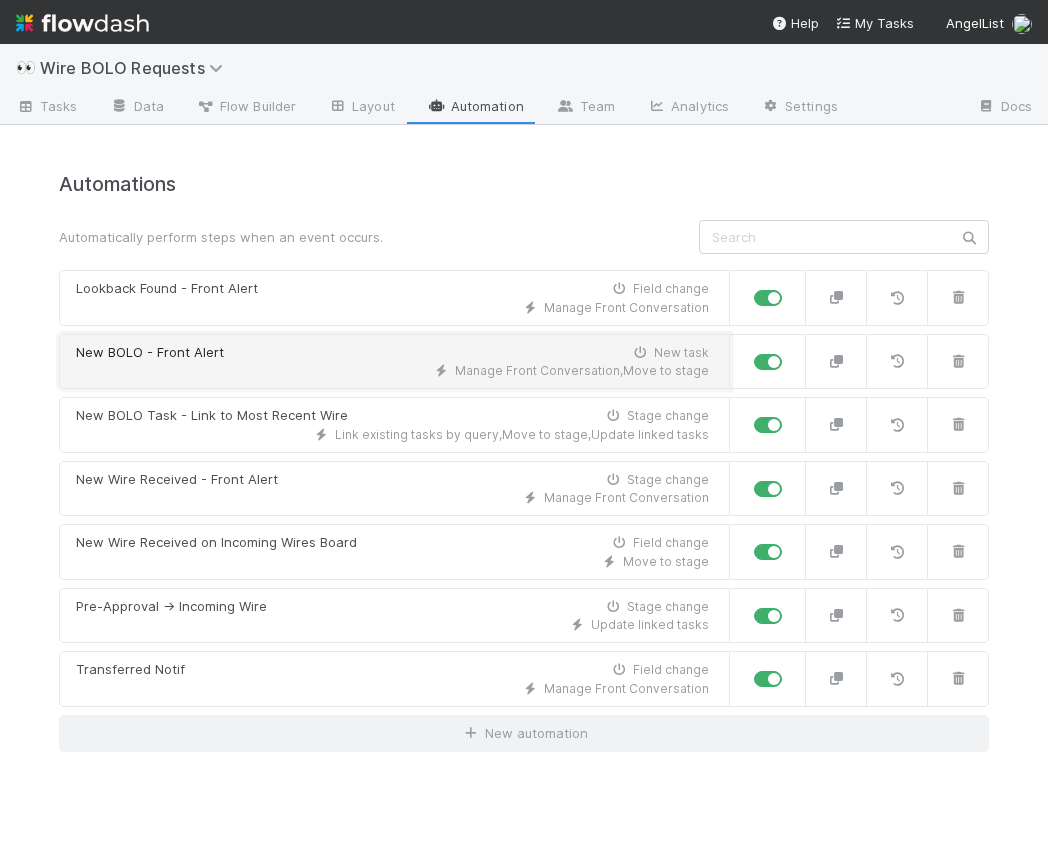 click on "New BOLO - Front Alert New task" at bounding box center [392, 353] 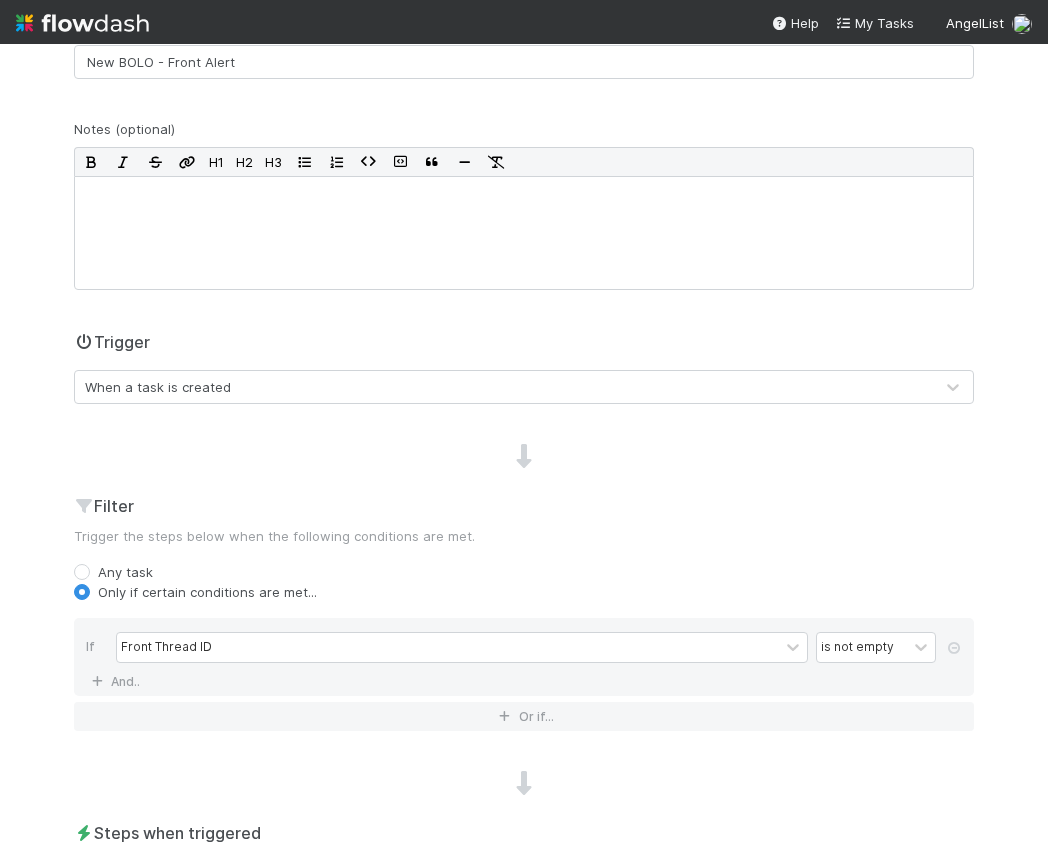 scroll, scrollTop: 87, scrollLeft: 0, axis: vertical 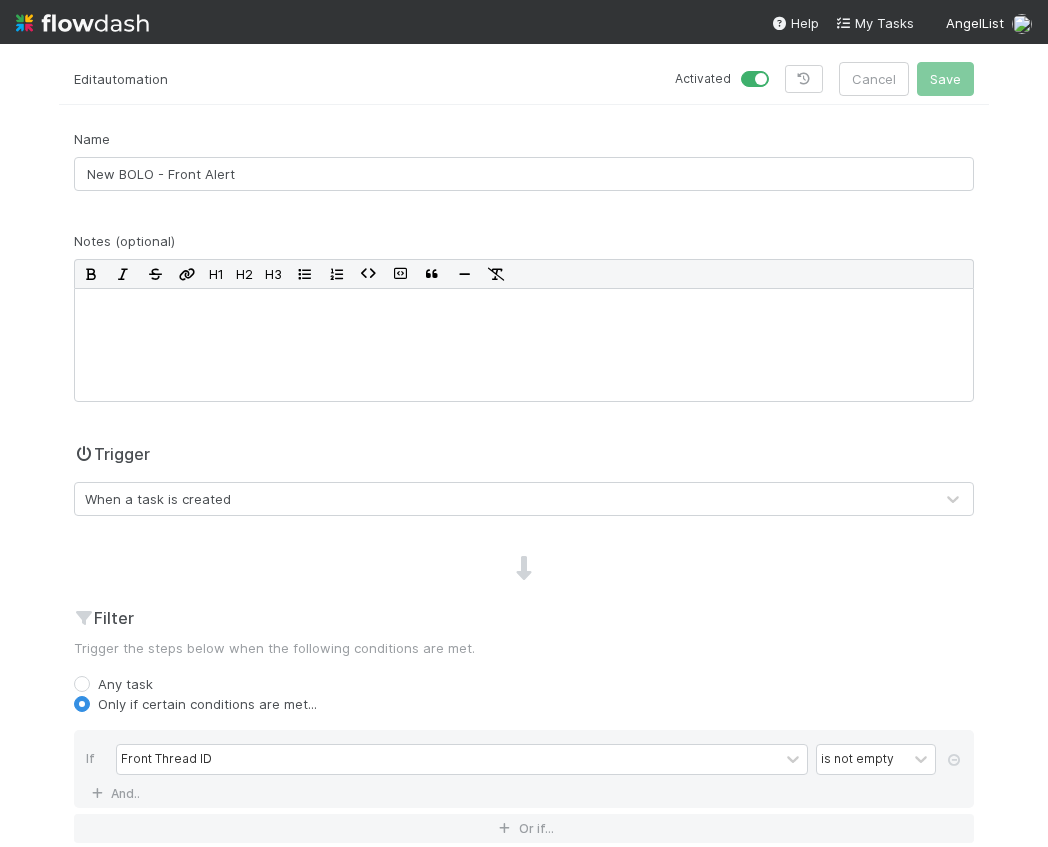 click on "When a task is created" at bounding box center [158, 499] 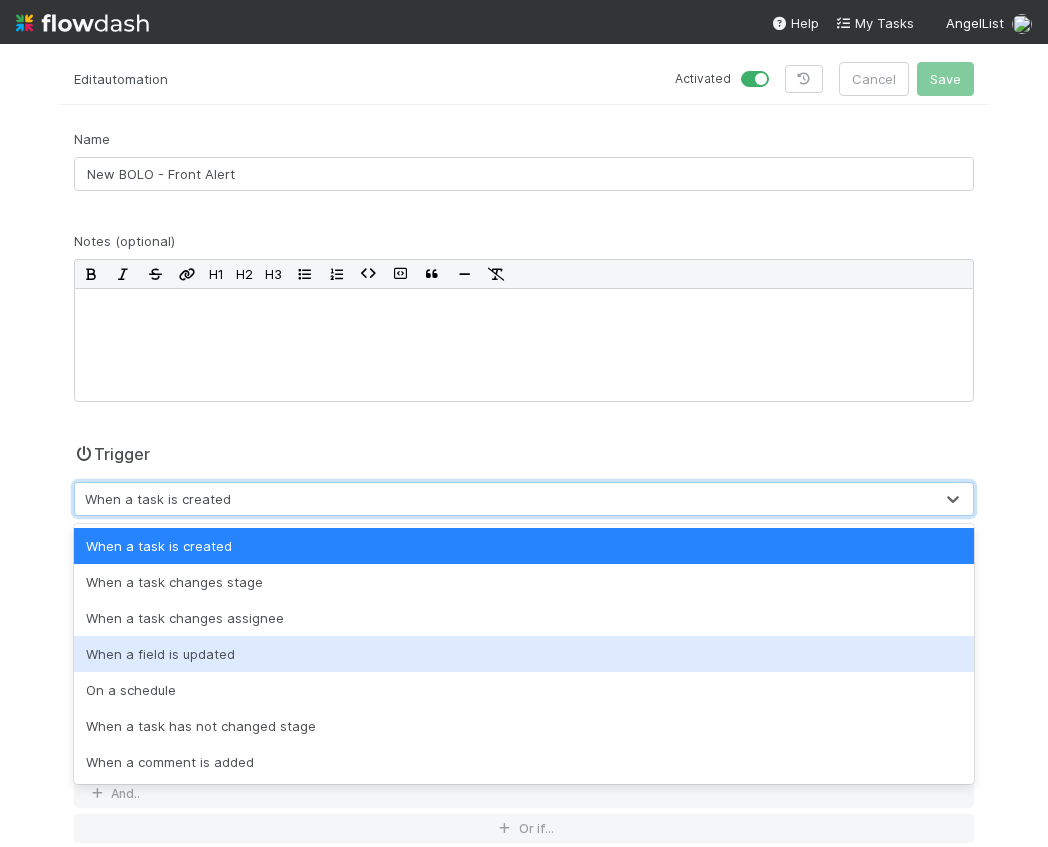 click on "When a field is updated" at bounding box center (524, 654) 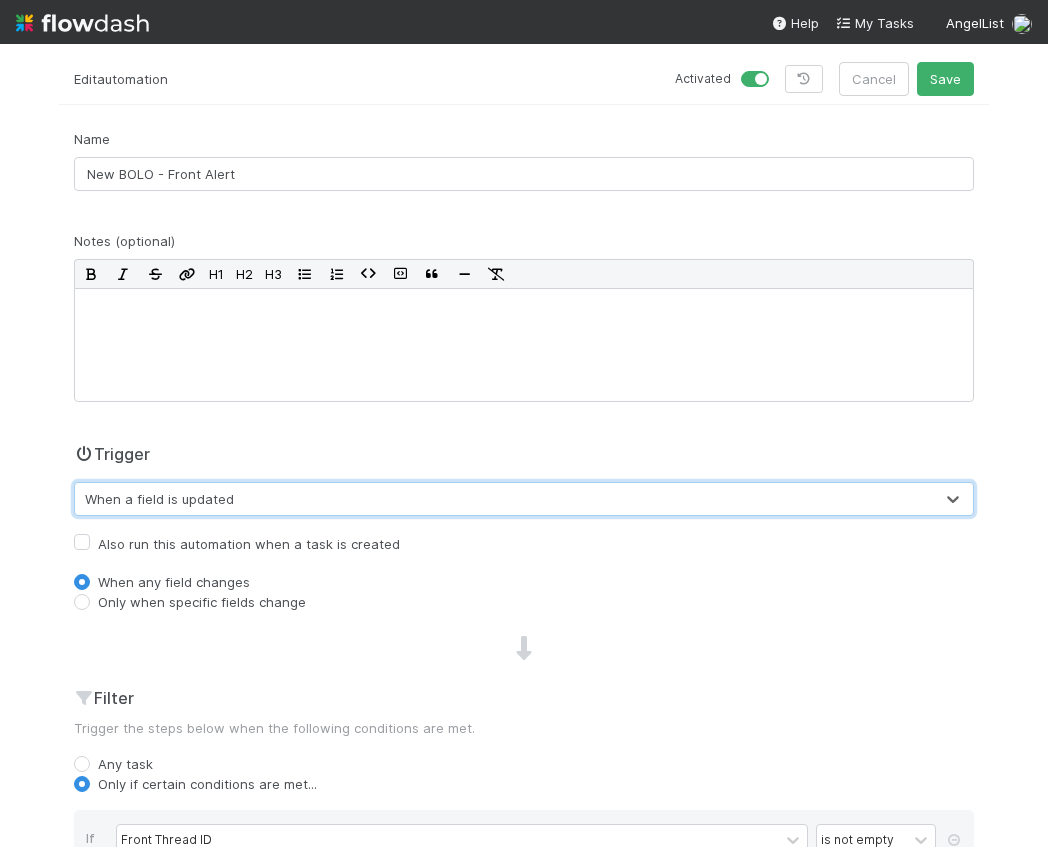click on "Also run this automation when a task is created" at bounding box center [249, 544] 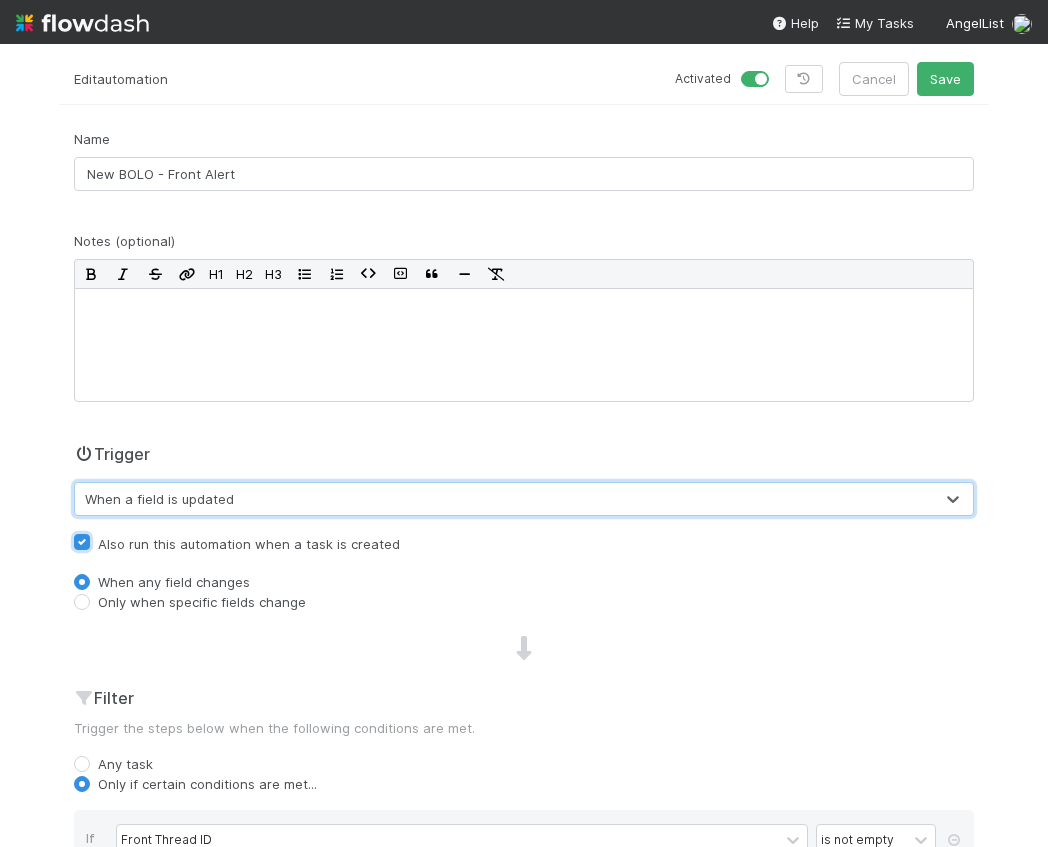 checkbox on "true" 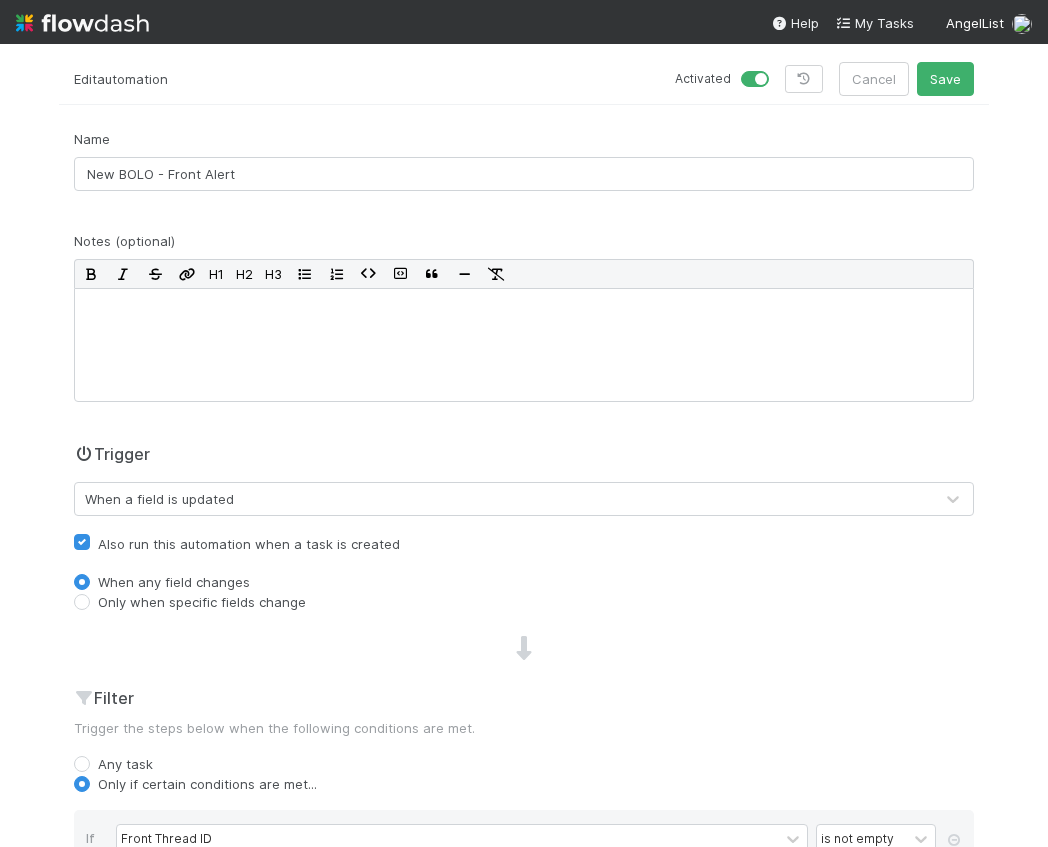 click on "Only when specific fields change" at bounding box center [202, 602] 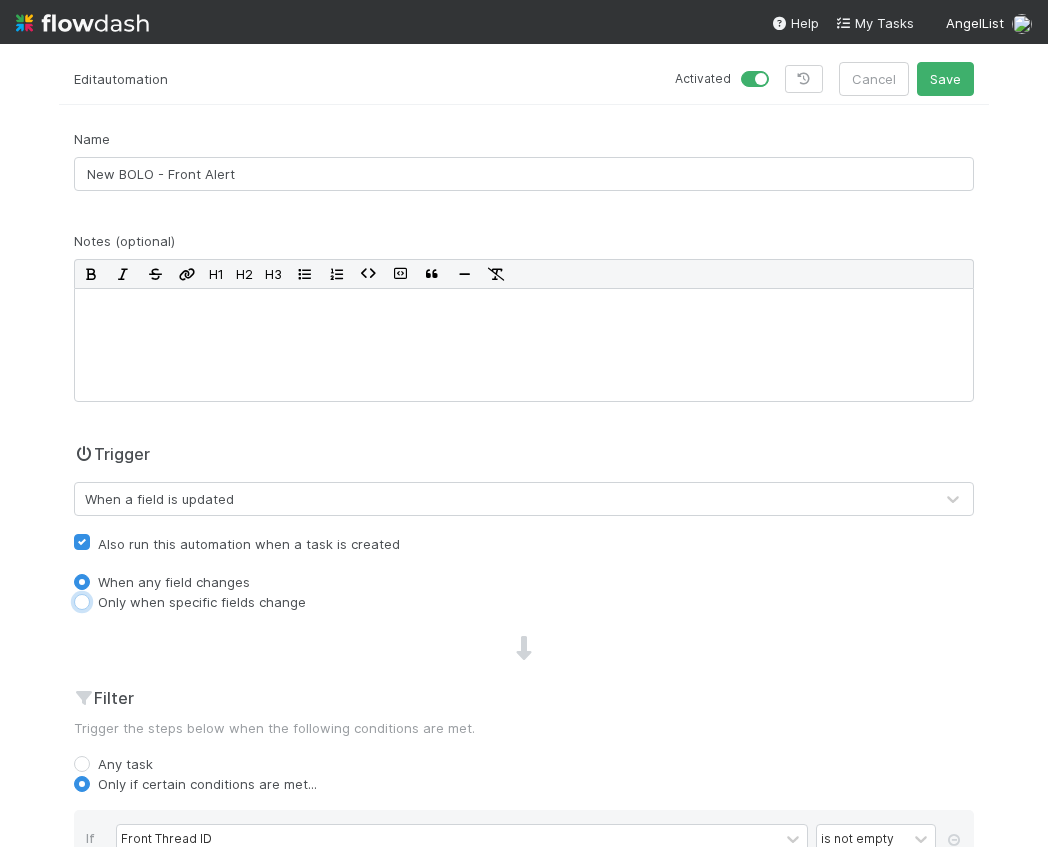 click on "Only when specific fields change" at bounding box center (82, 601) 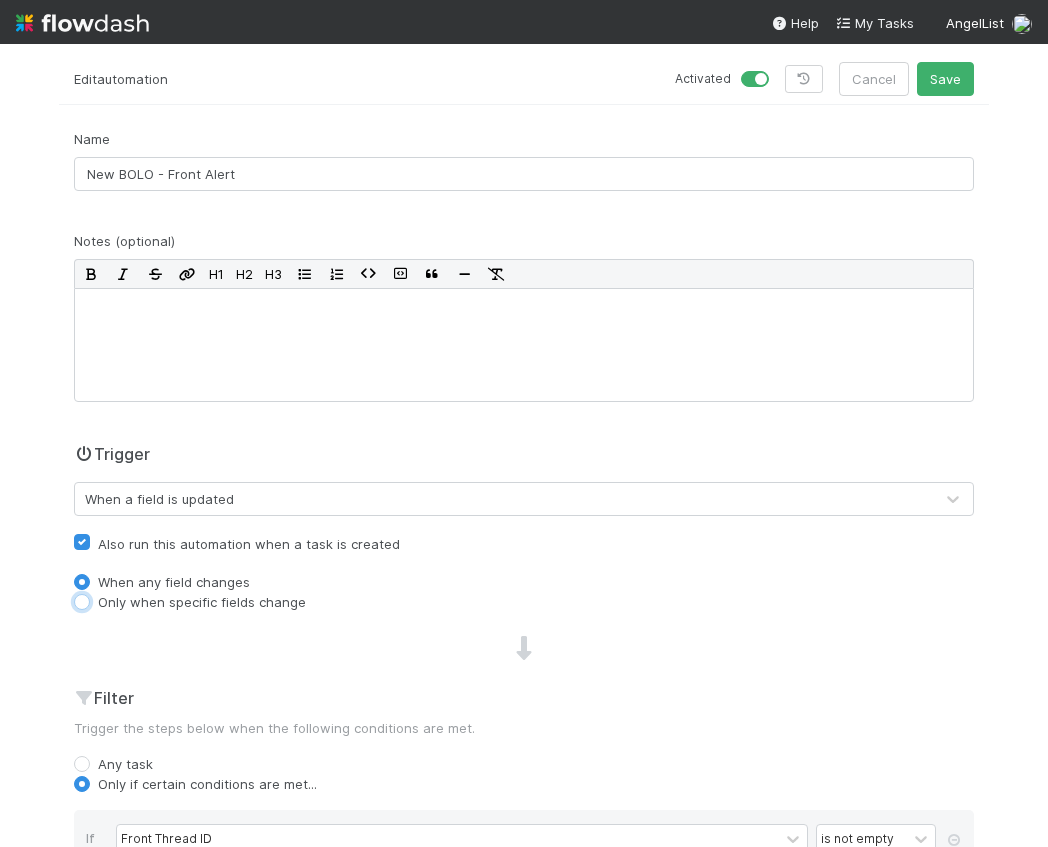 radio on "true" 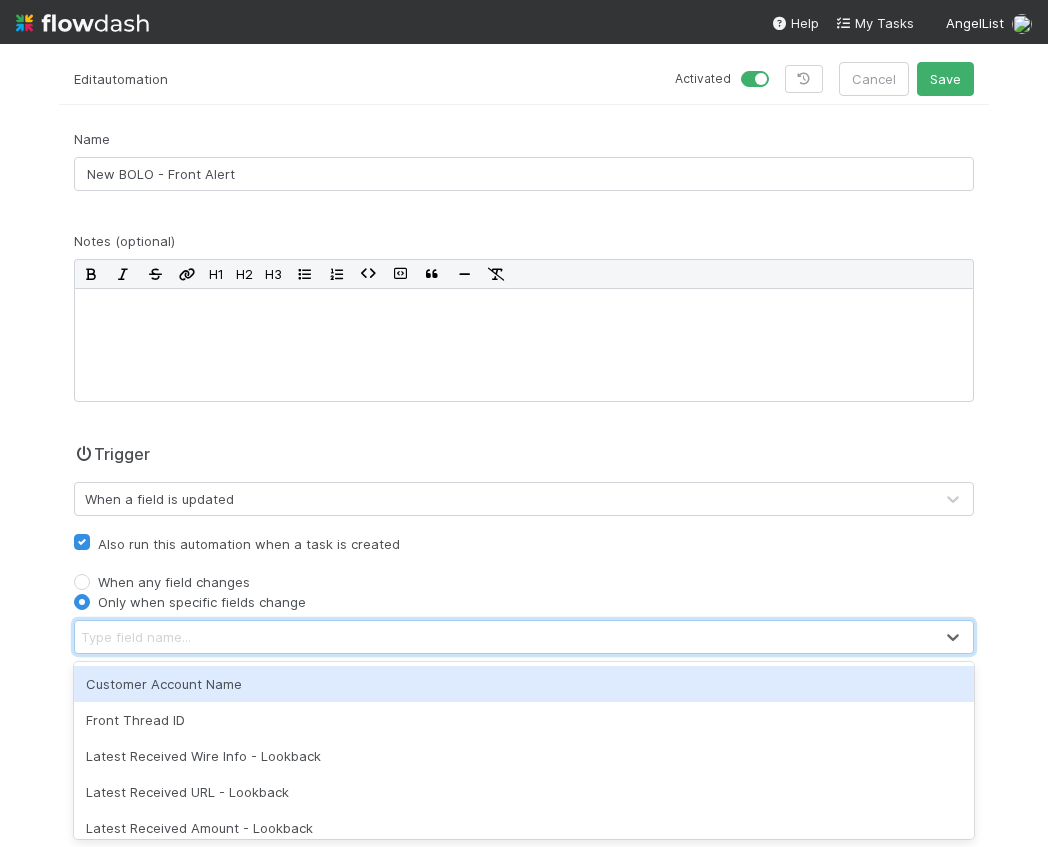 click on "Type field name..." at bounding box center [136, 637] 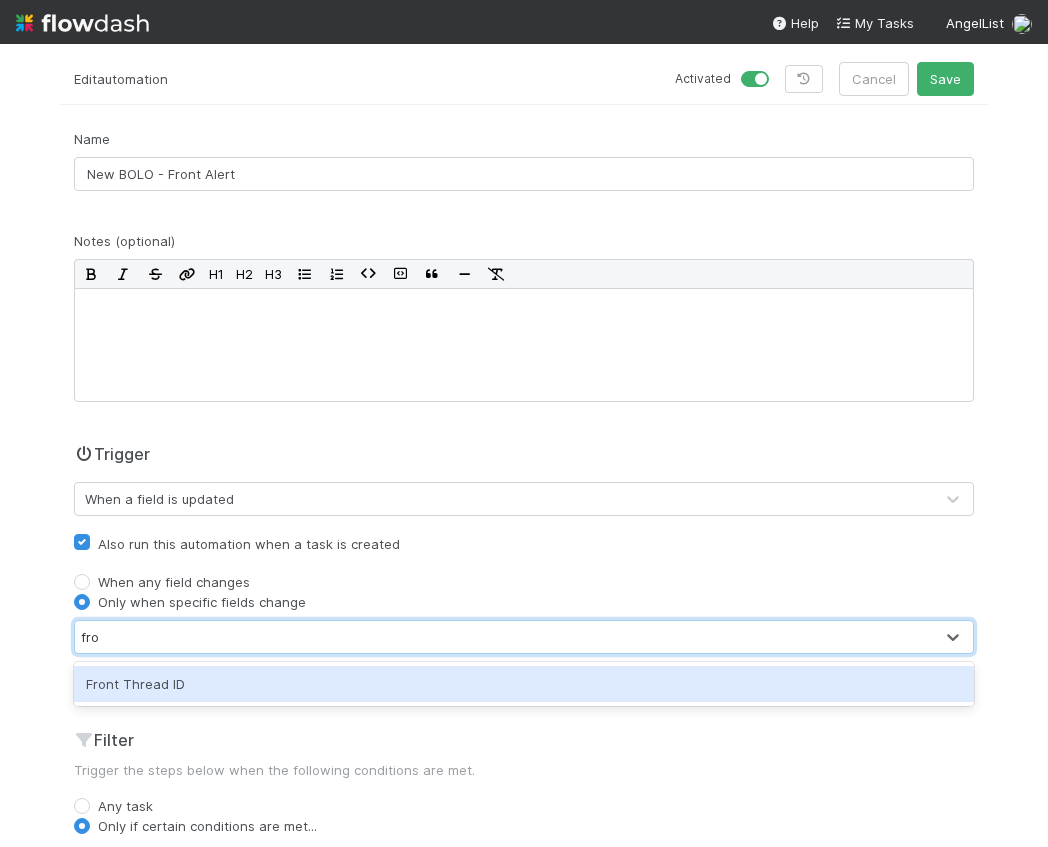 type on "fron" 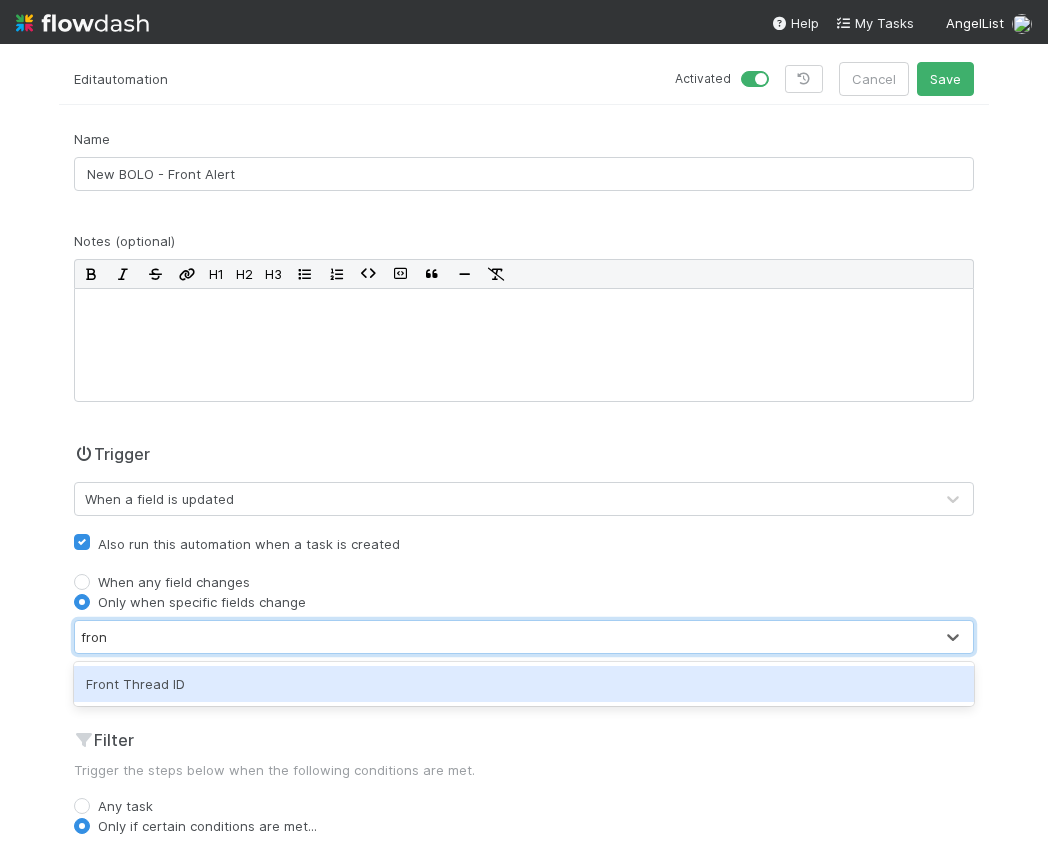 type 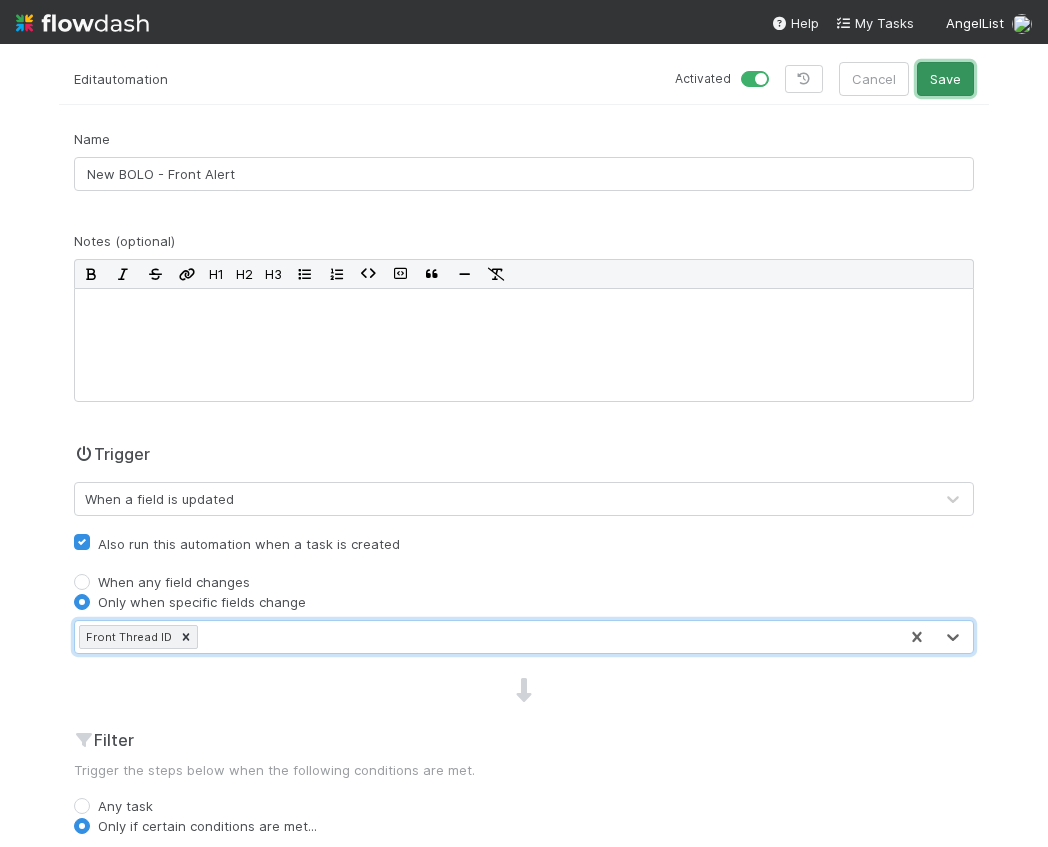 click on "Save" at bounding box center (945, 79) 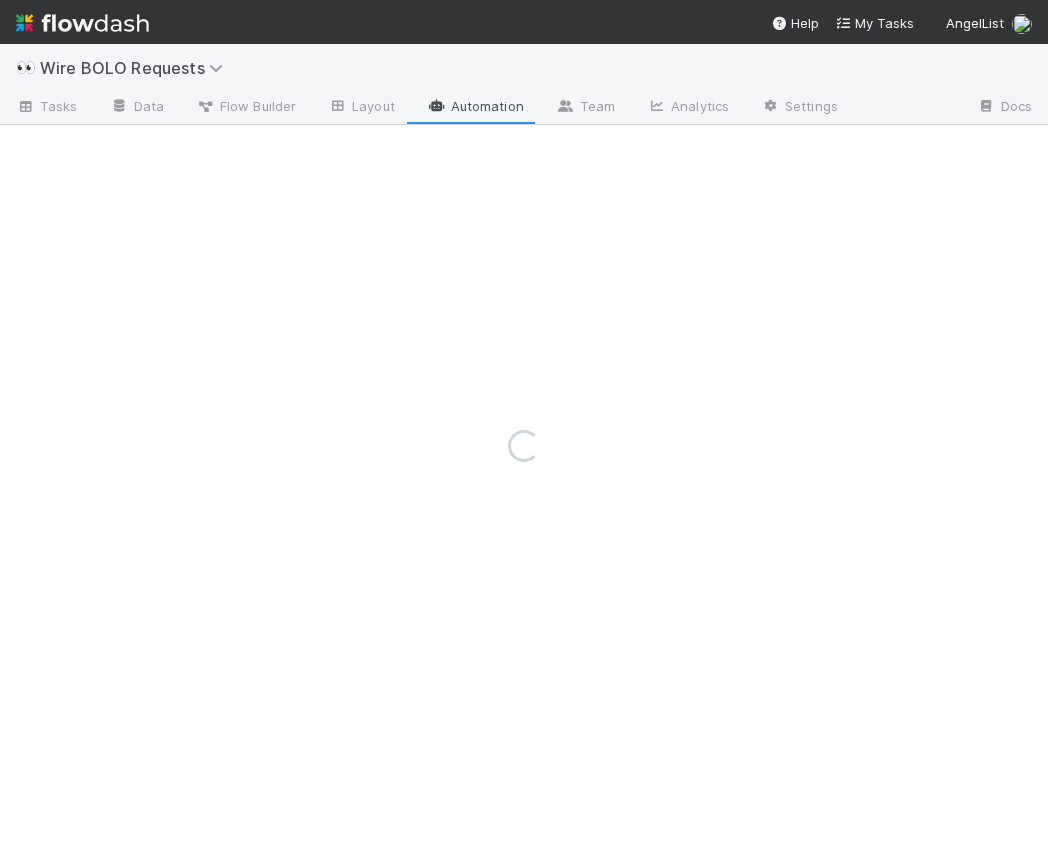 scroll, scrollTop: 0, scrollLeft: 0, axis: both 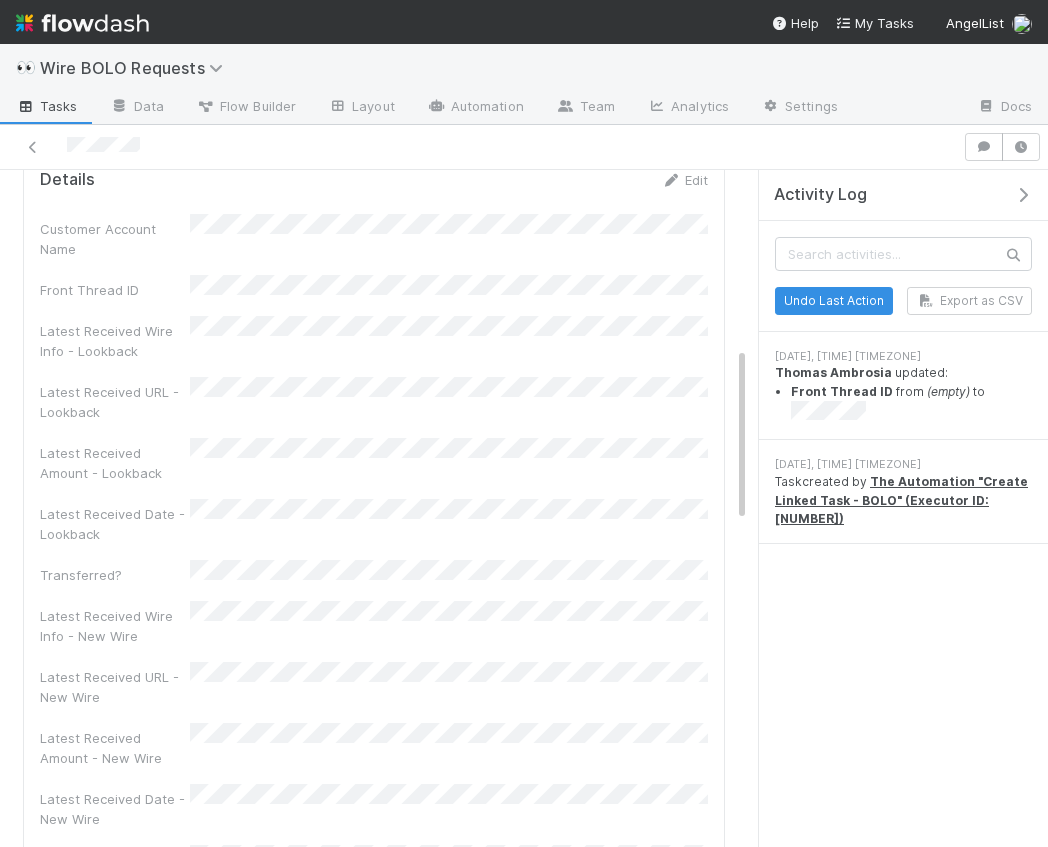 click on "Customer Account Name  Front Thread ID  Latest Received Wire Info - Lookback  Latest Received URL - Lookback  Latest Received Amount - Lookback  Latest Received Date - Lookback  Transferred?  Latest Received Wire Info - New Wire  Latest Received URL - New Wire  Latest Received Amount - New Wire  Latest Received Date - New Wire  Incoming Wire Stage - Lookback  Incoming Wire Stage - New Wire  Pre-Approved Third Party  Allowlist or OTE?  Customer Account UUID  Latest Received ORG - Lookback  Latest Received ORG - New Wire  Created On Updated On" at bounding box center [374, 756] 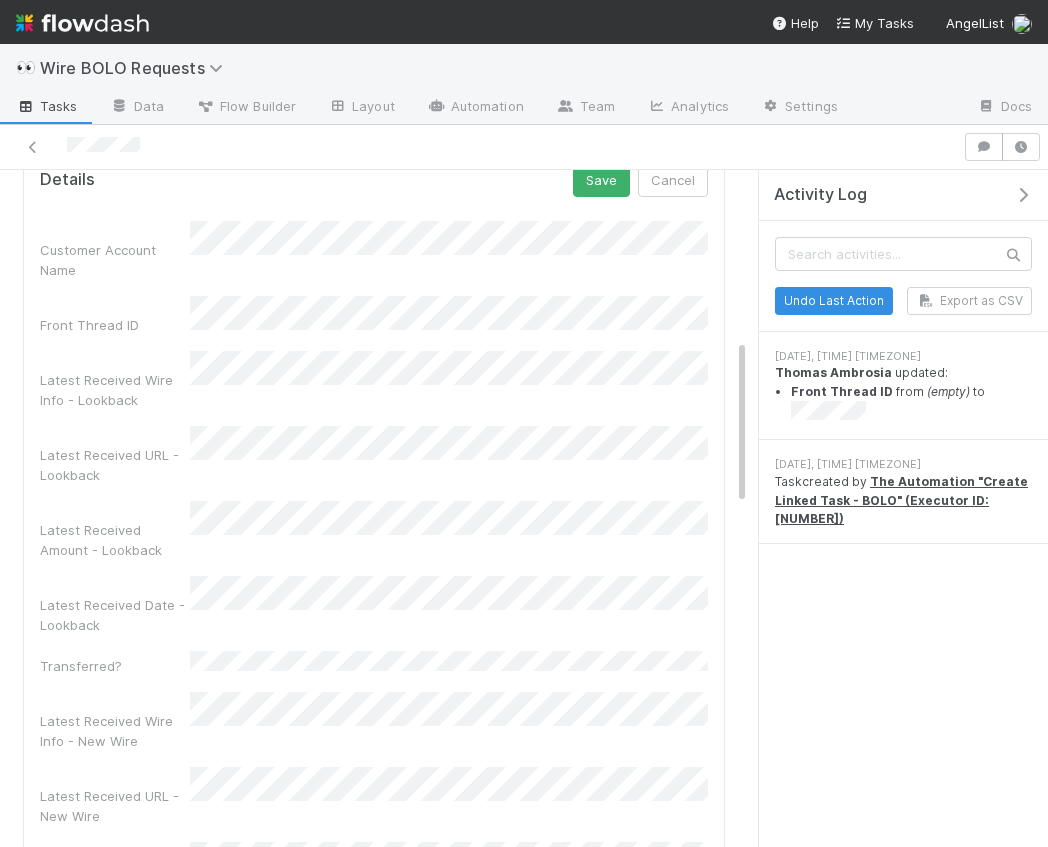 click on "Details Save Cancel Customer Account Name  Front Thread ID  Latest Received Wire Info - Lookback  Latest Received URL - Lookback  Latest Received Amount - Lookback  Latest Received Date - Lookback  Transferred?  Latest Received Wire Info - New Wire  Latest Received URL - New Wire  Latest Received Amount - New Wire  Latest Received Date - New Wire  Incoming Wire Stage - Lookback  Incoming Wire Stage - New Wire  Pre-Approved Third Party  Allowlist or OTE?  Customer Account UUID  Latest Received ORG - Lookback  Latest Received ORG - New Wire  Created On Updated On" at bounding box center [374, 853] 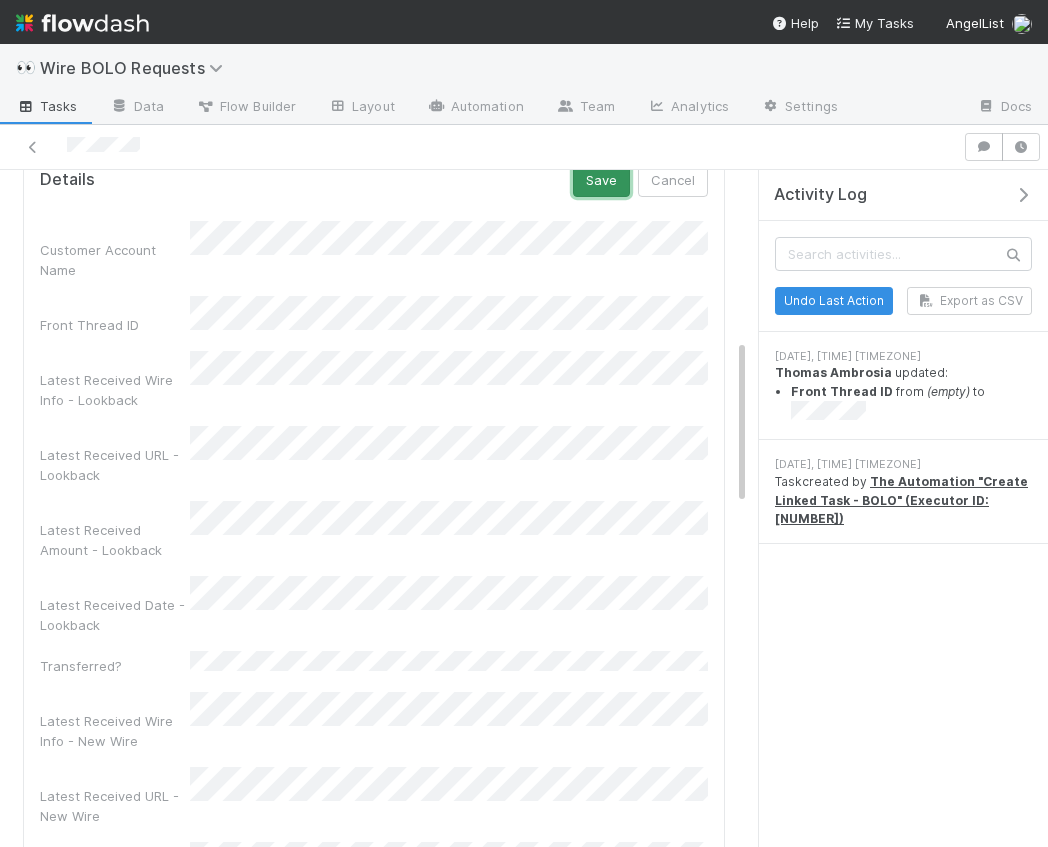 click on "Save" at bounding box center [601, 180] 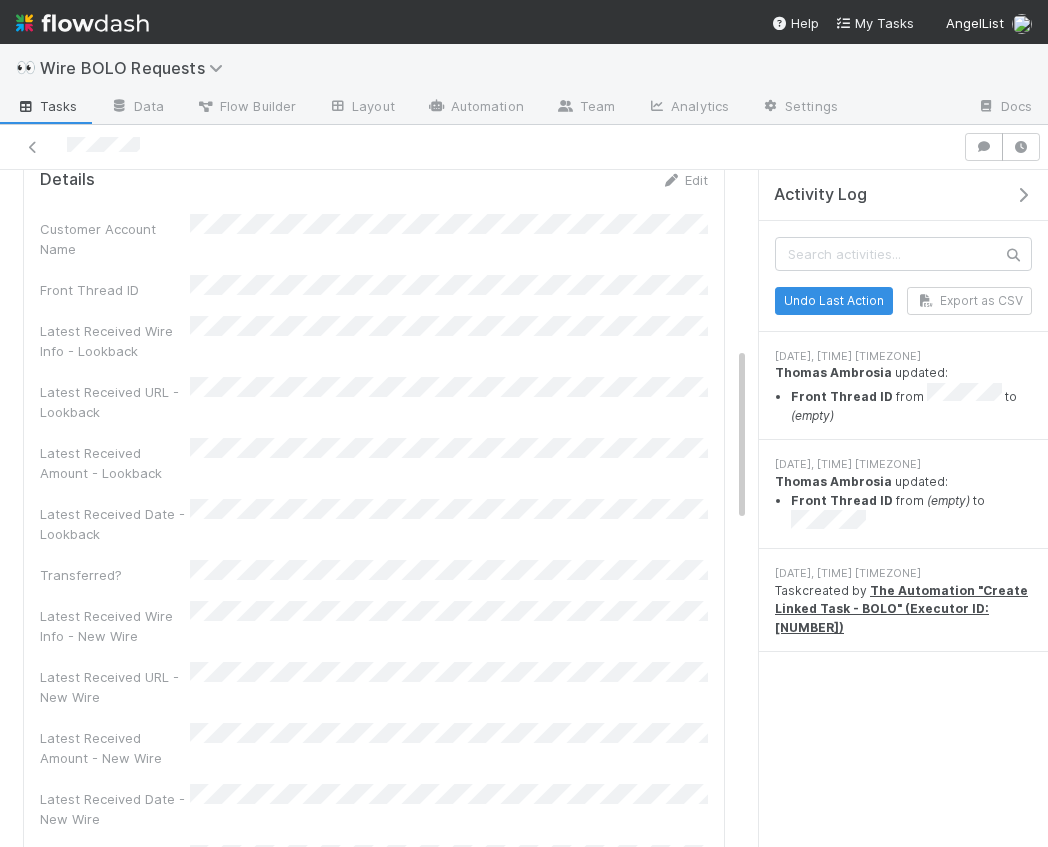 scroll, scrollTop: 693, scrollLeft: 0, axis: vertical 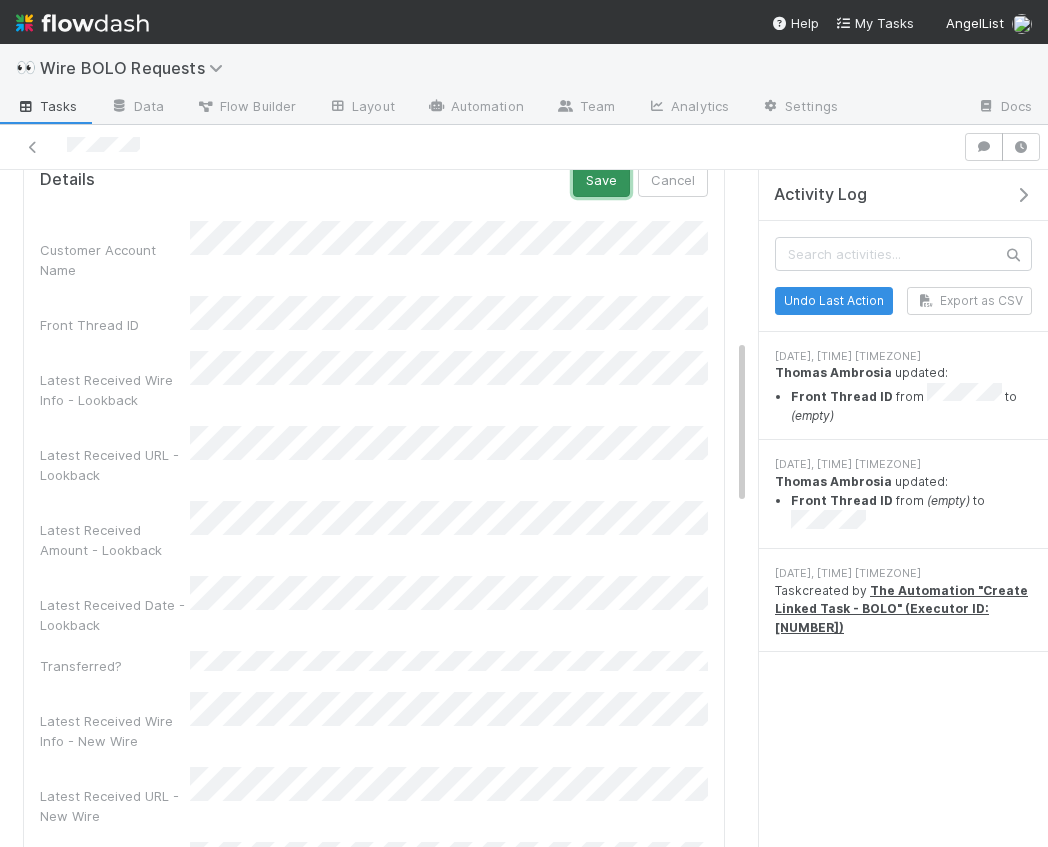click on "Save" at bounding box center (601, 180) 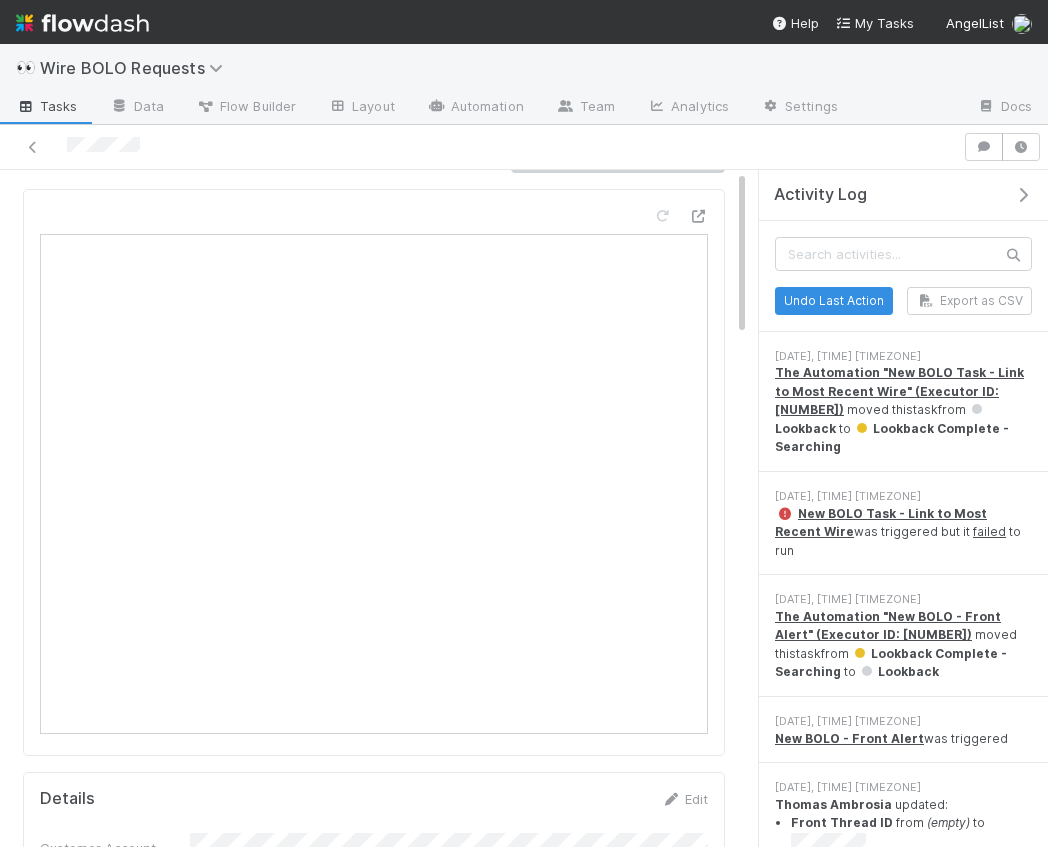 scroll, scrollTop: 0, scrollLeft: 0, axis: both 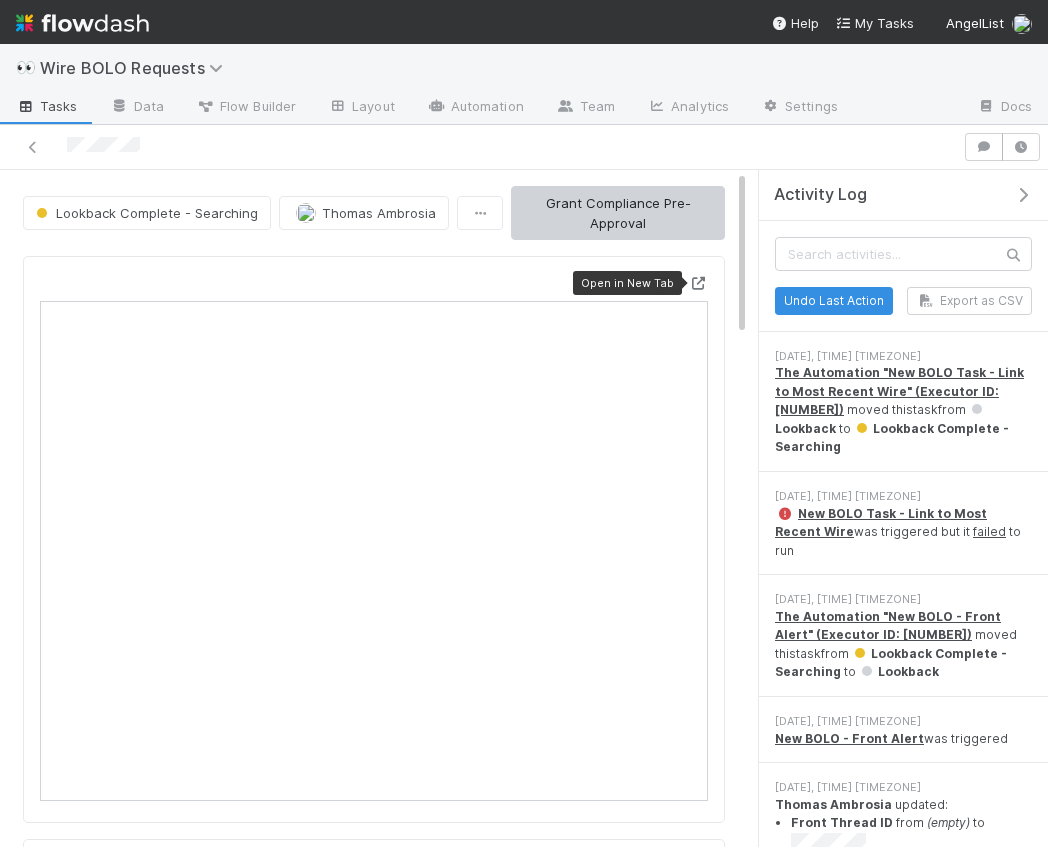 click at bounding box center [698, 283] 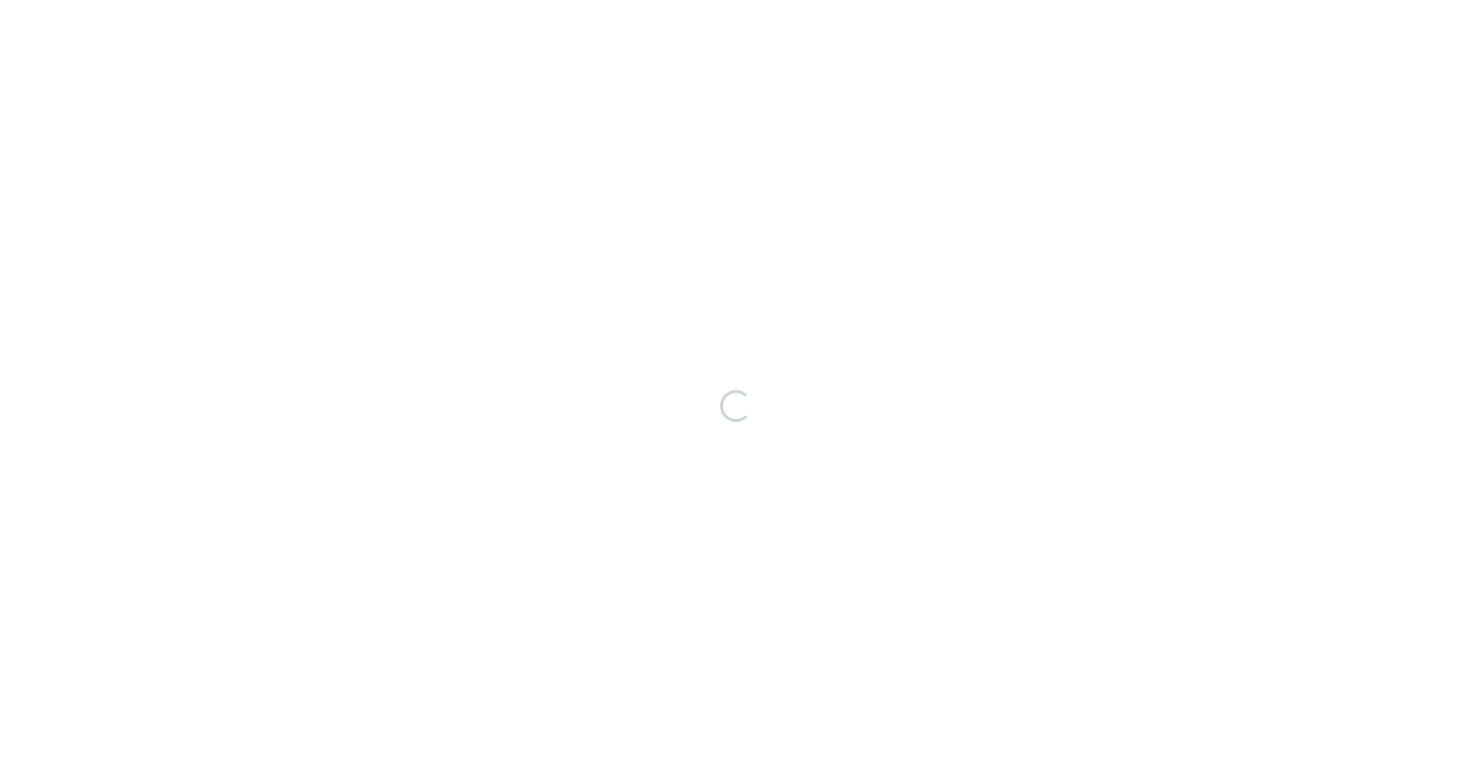scroll, scrollTop: 0, scrollLeft: 0, axis: both 